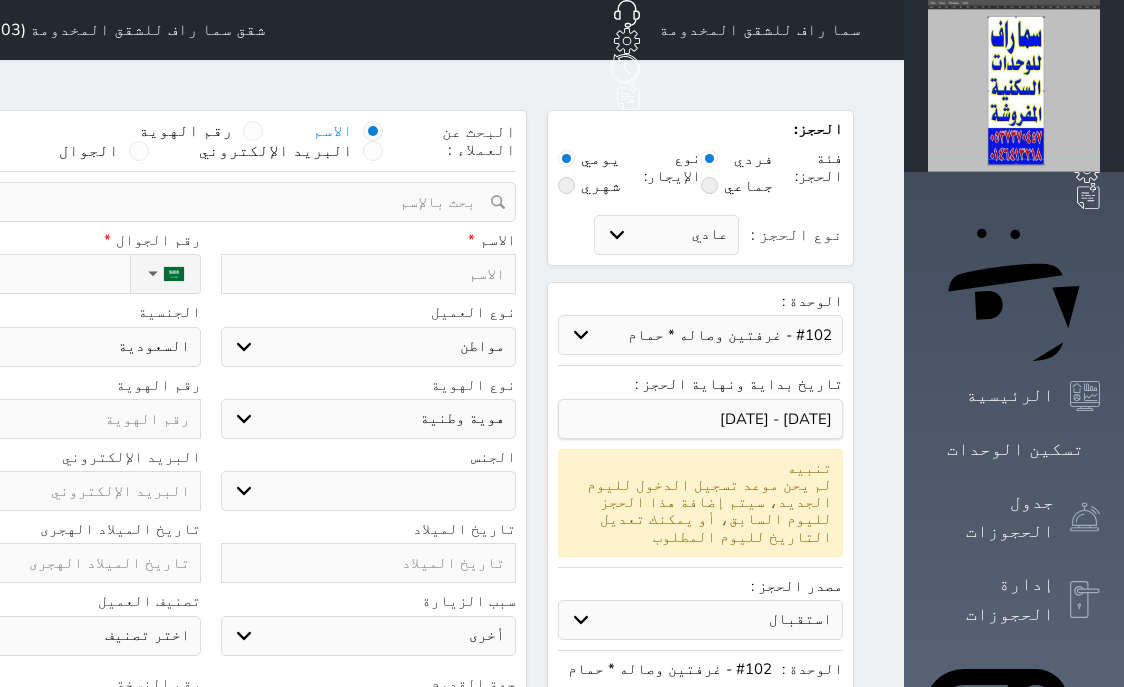 select on "6679" 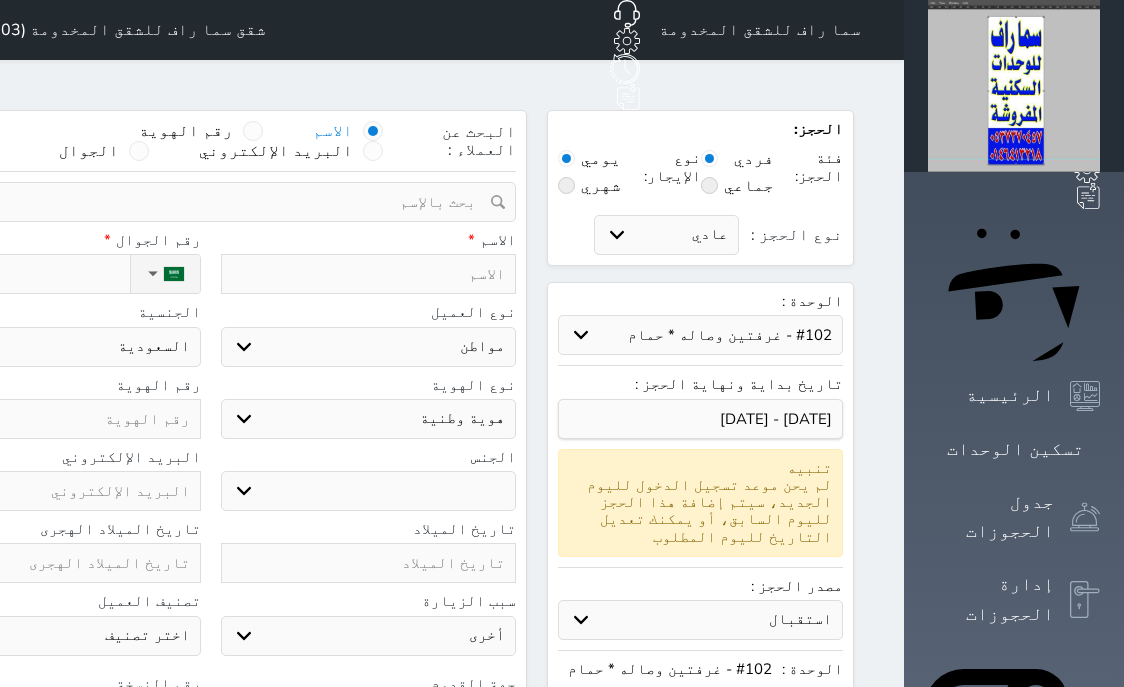 scroll, scrollTop: 0, scrollLeft: 0, axis: both 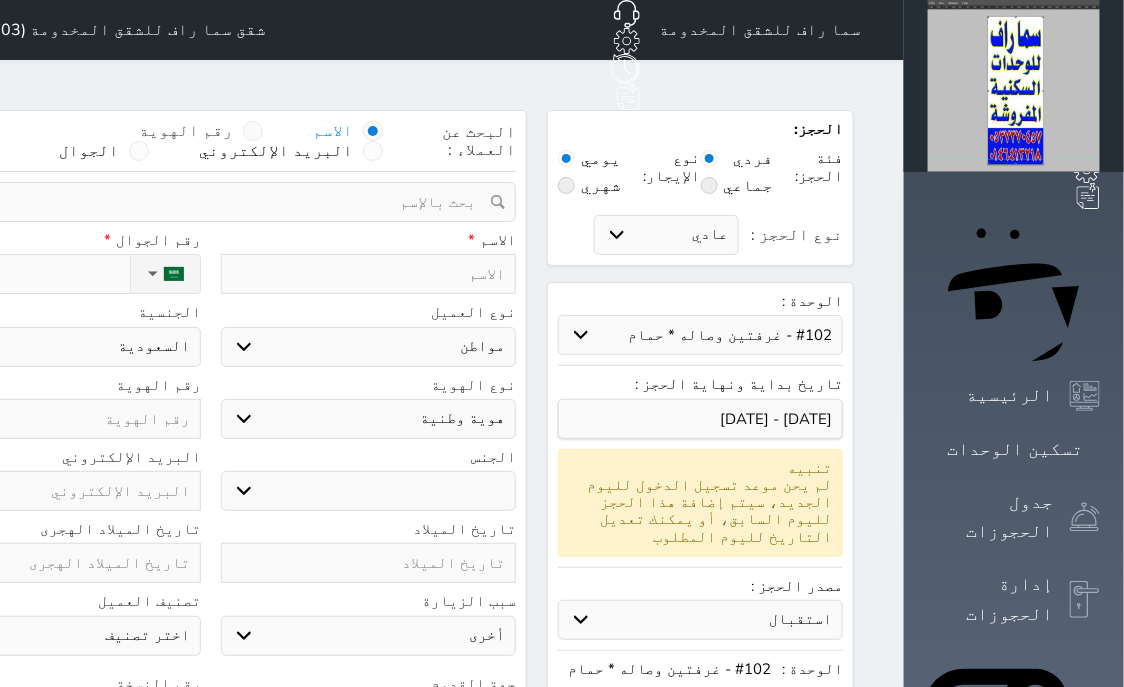 click at bounding box center (253, 131) 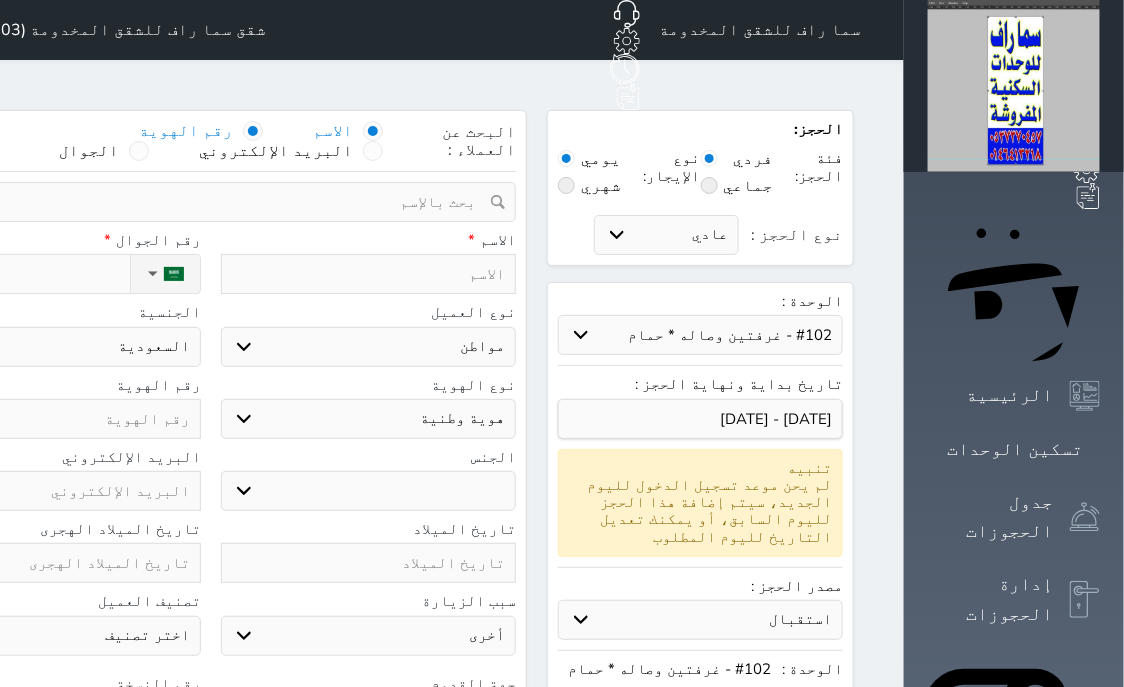 select 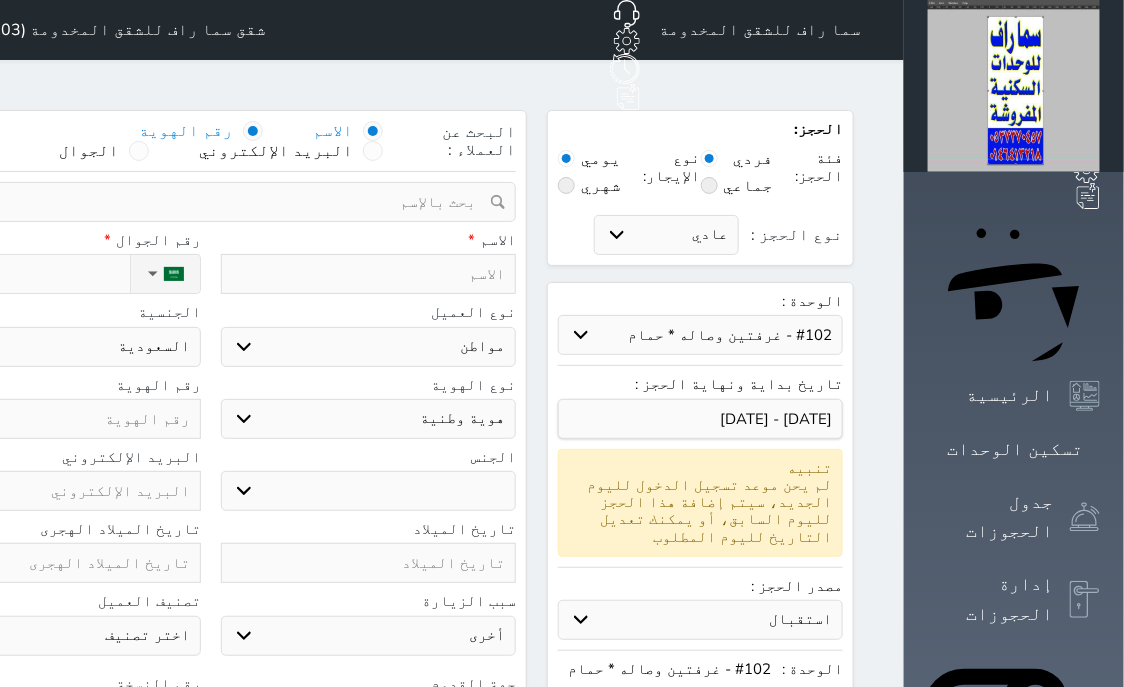 select 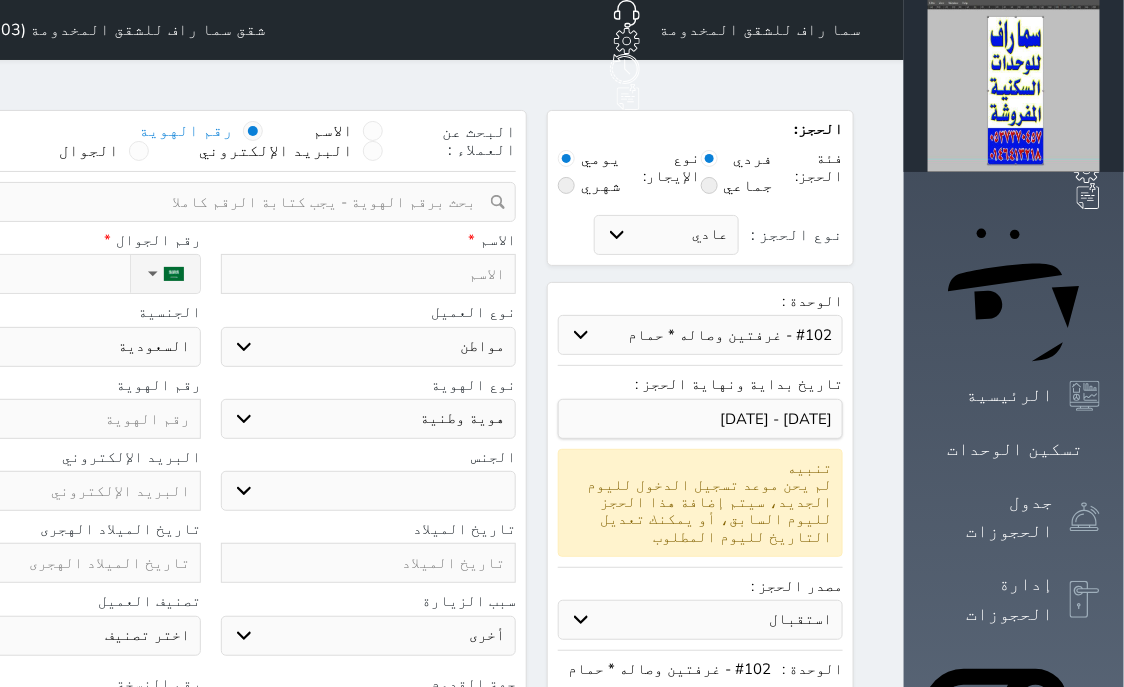click at bounding box center (203, 202) 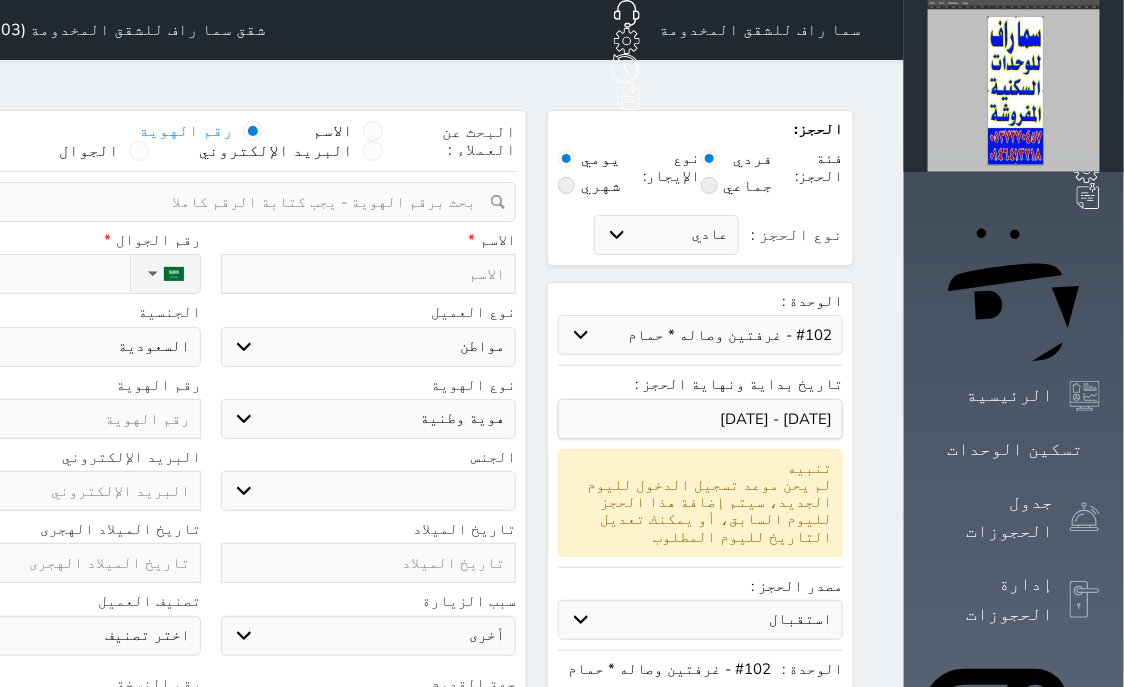 click on "ذكر   انثى" at bounding box center [369, 491] 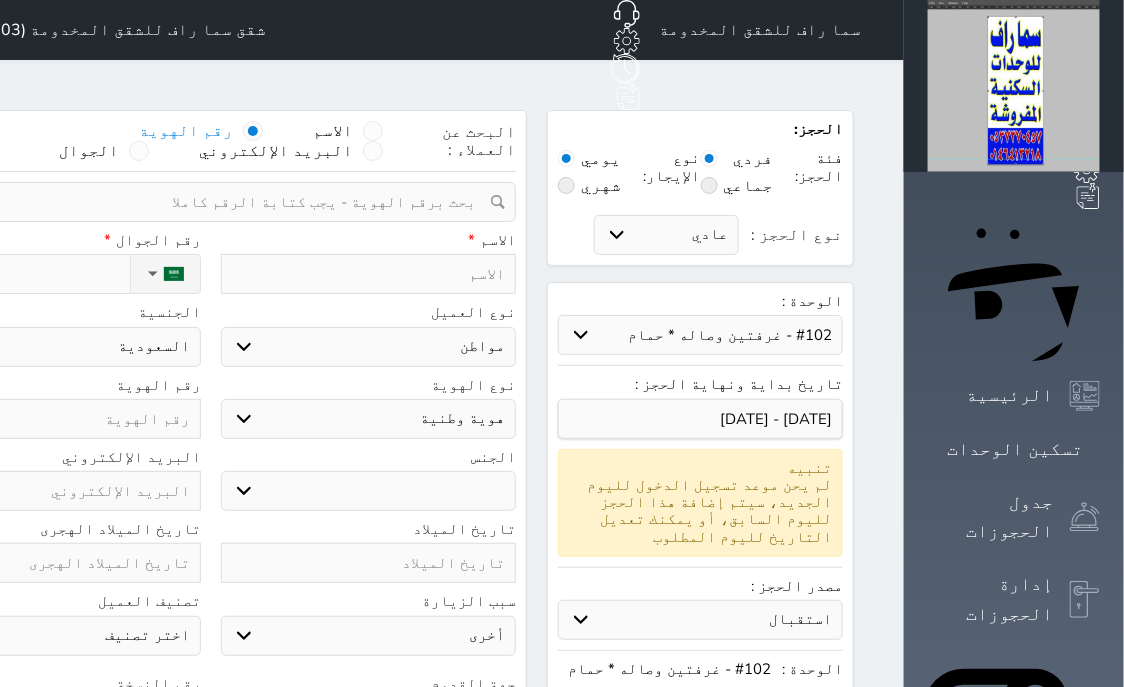 click on "ذكر" at bounding box center (0, 0) 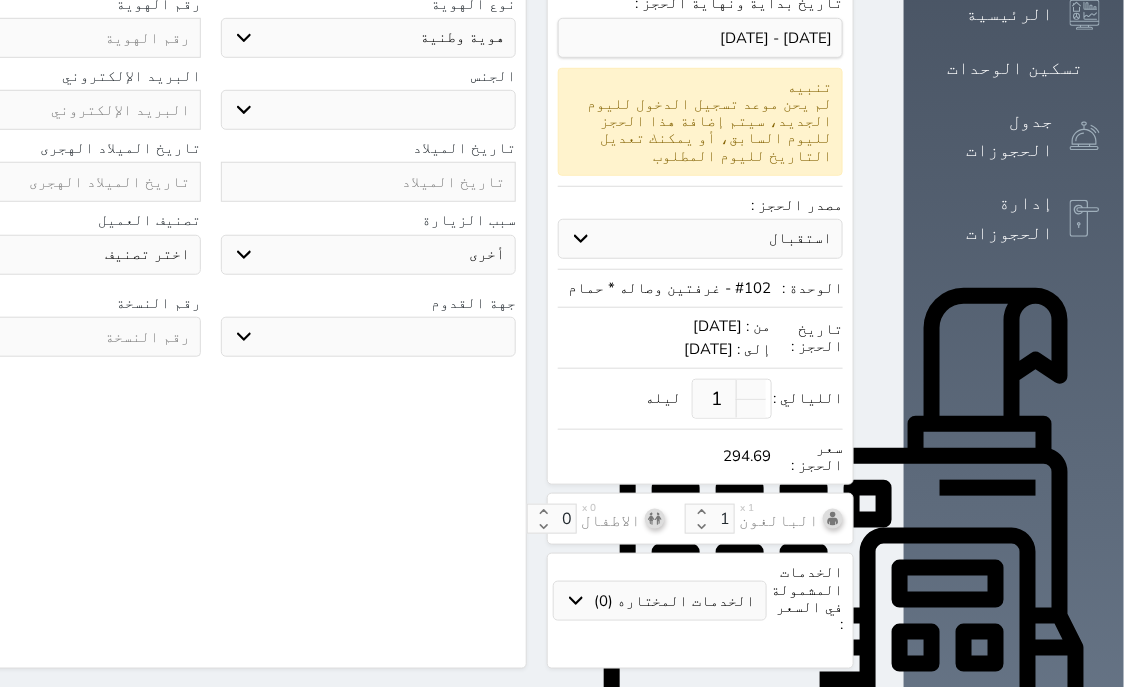 scroll, scrollTop: 665, scrollLeft: 0, axis: vertical 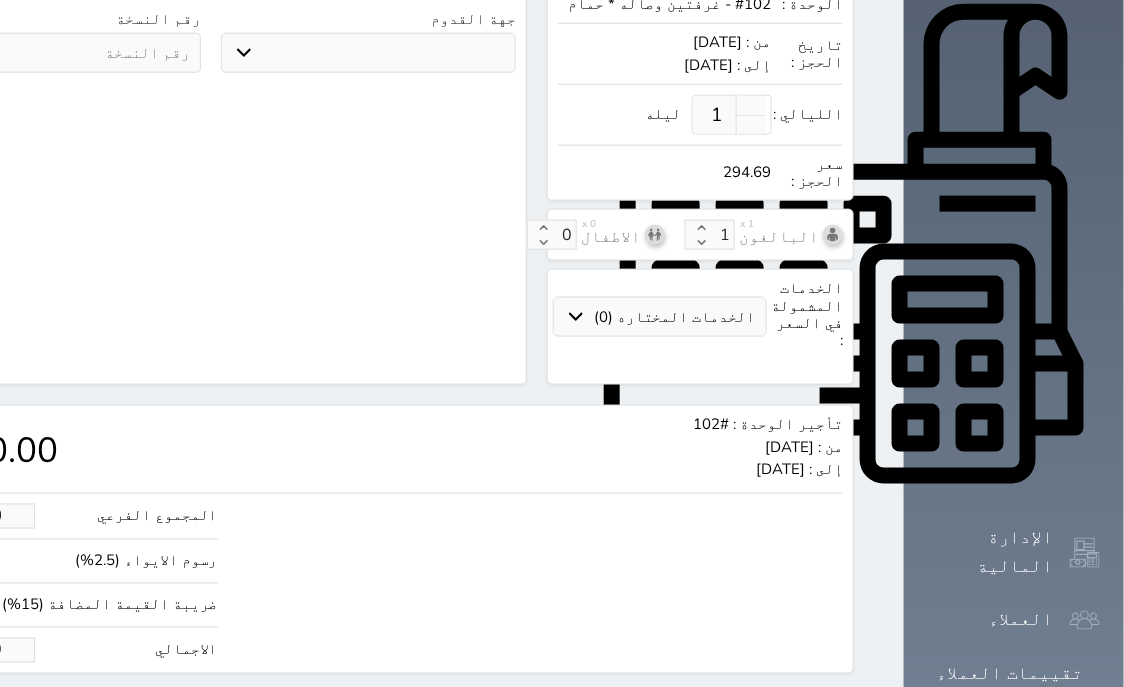 drag, startPoint x: 151, startPoint y: 577, endPoint x: 4, endPoint y: 609, distance: 150.44267 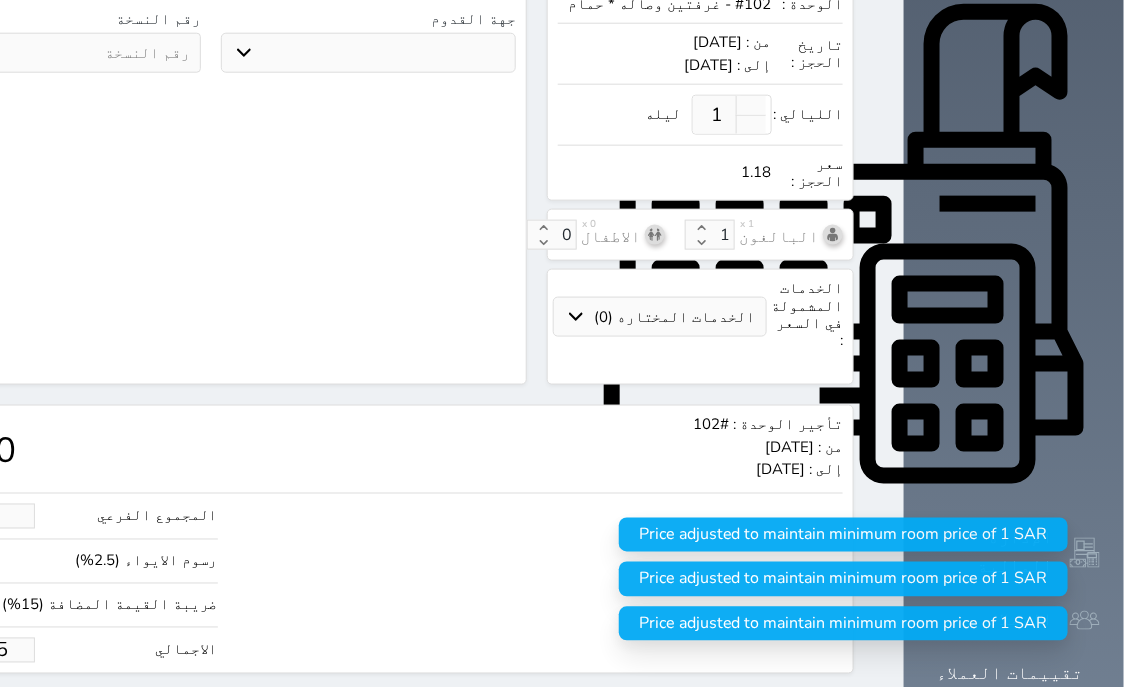 select 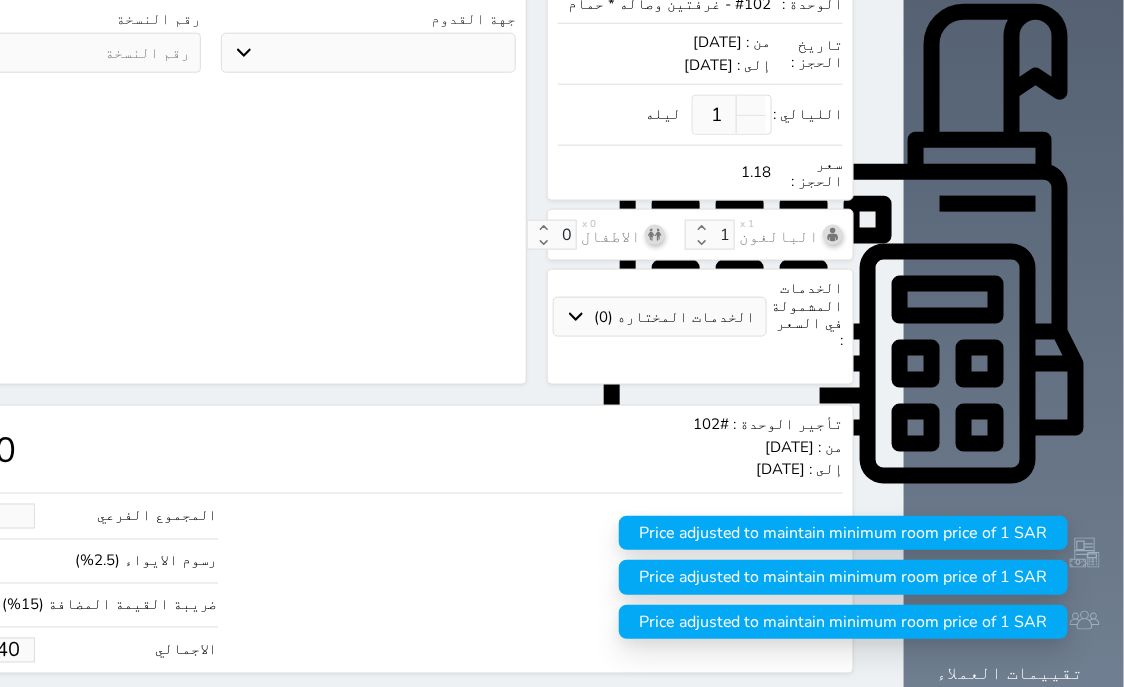 type on "1.178754" 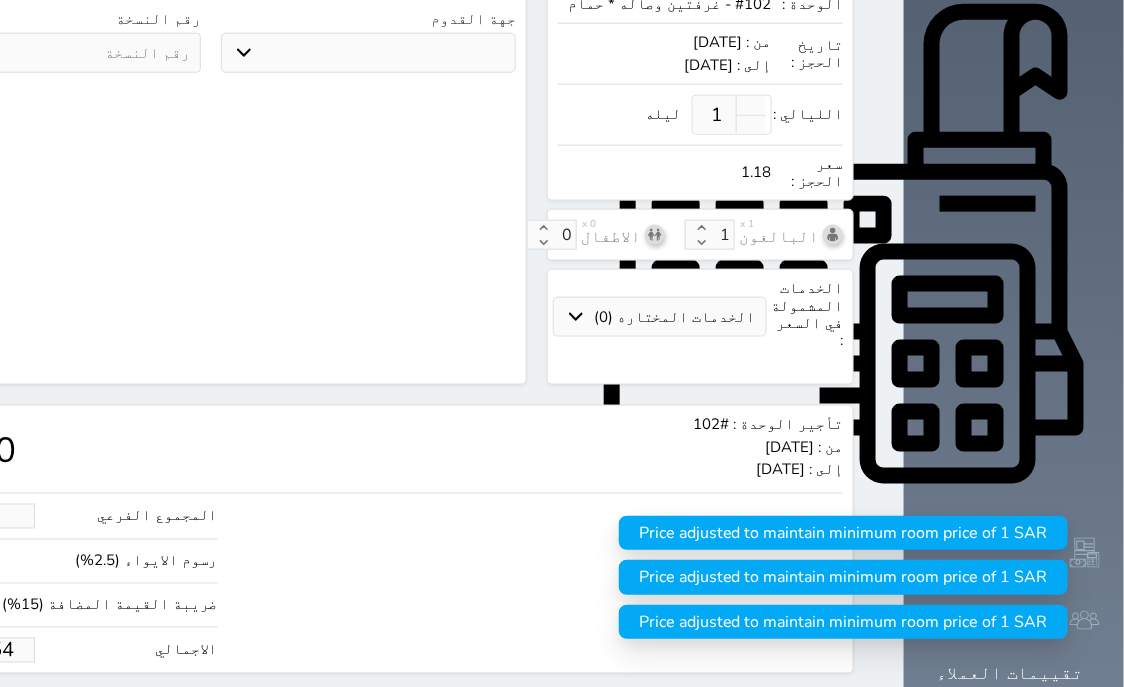 select 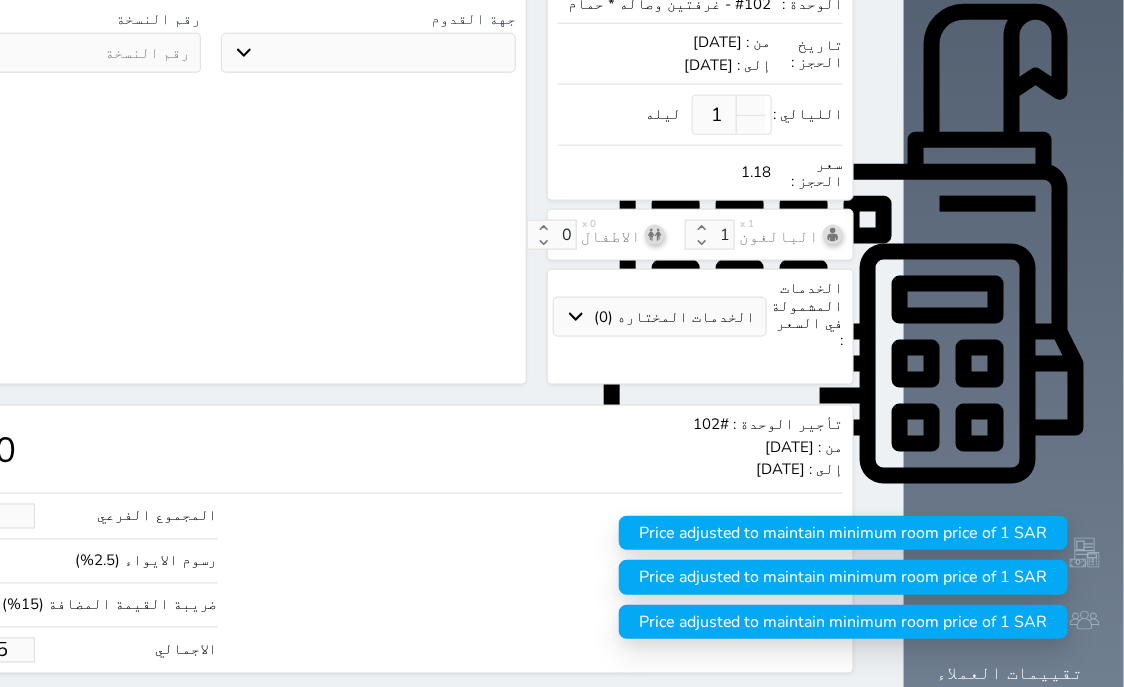 select 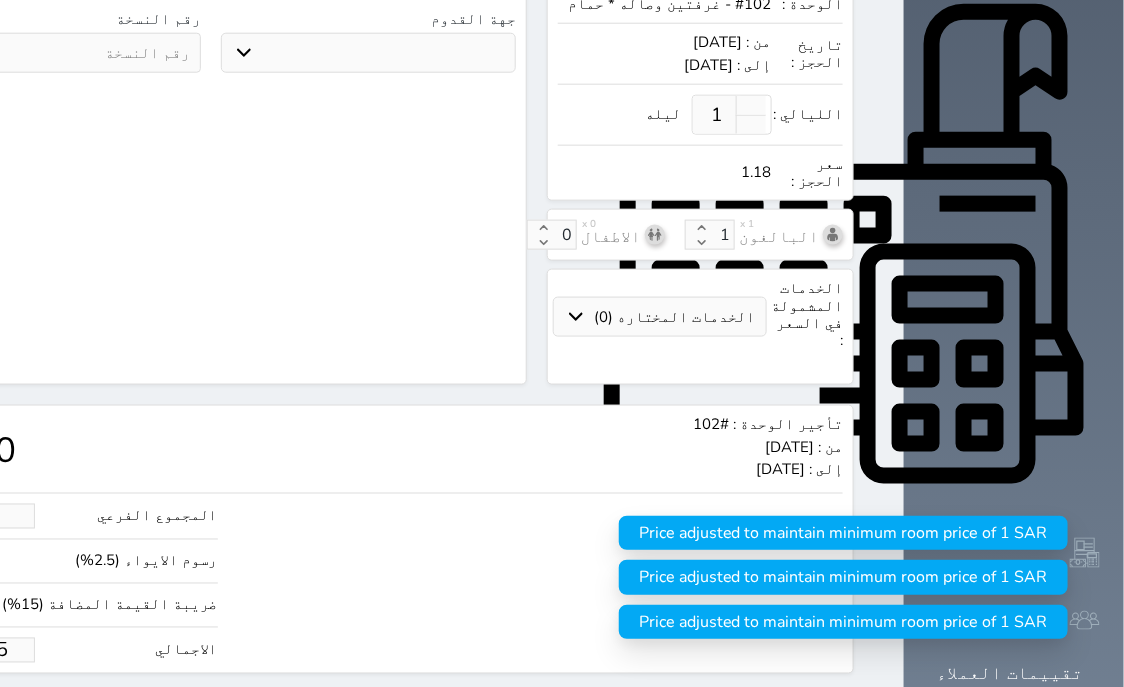 type on "1.1787" 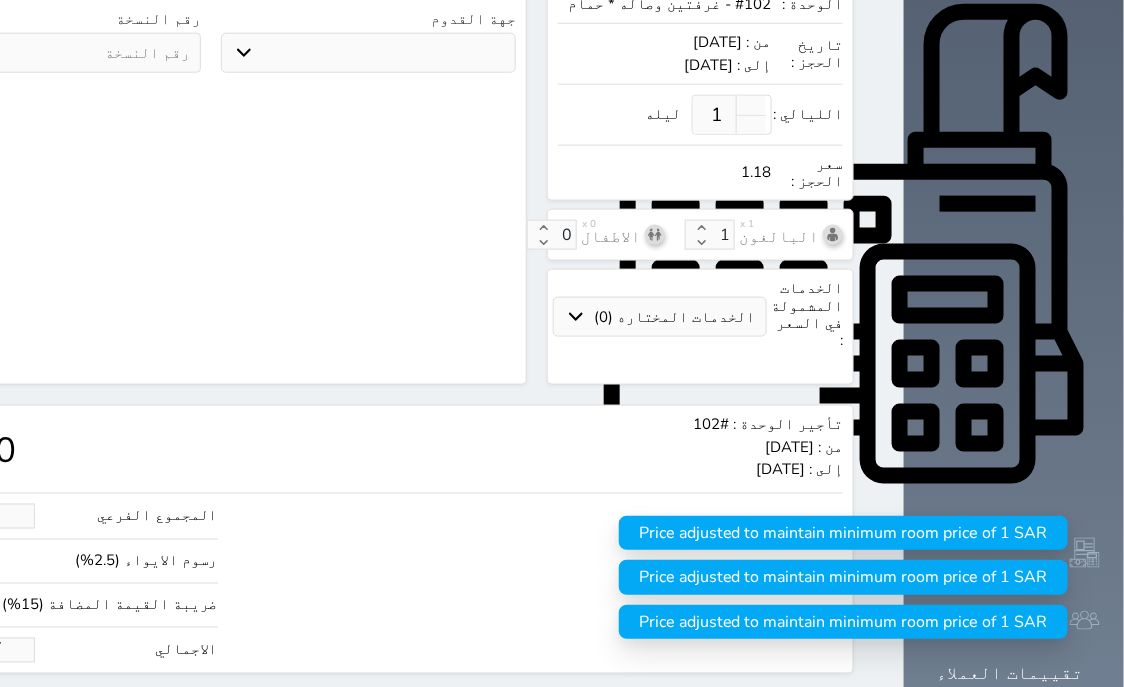 select 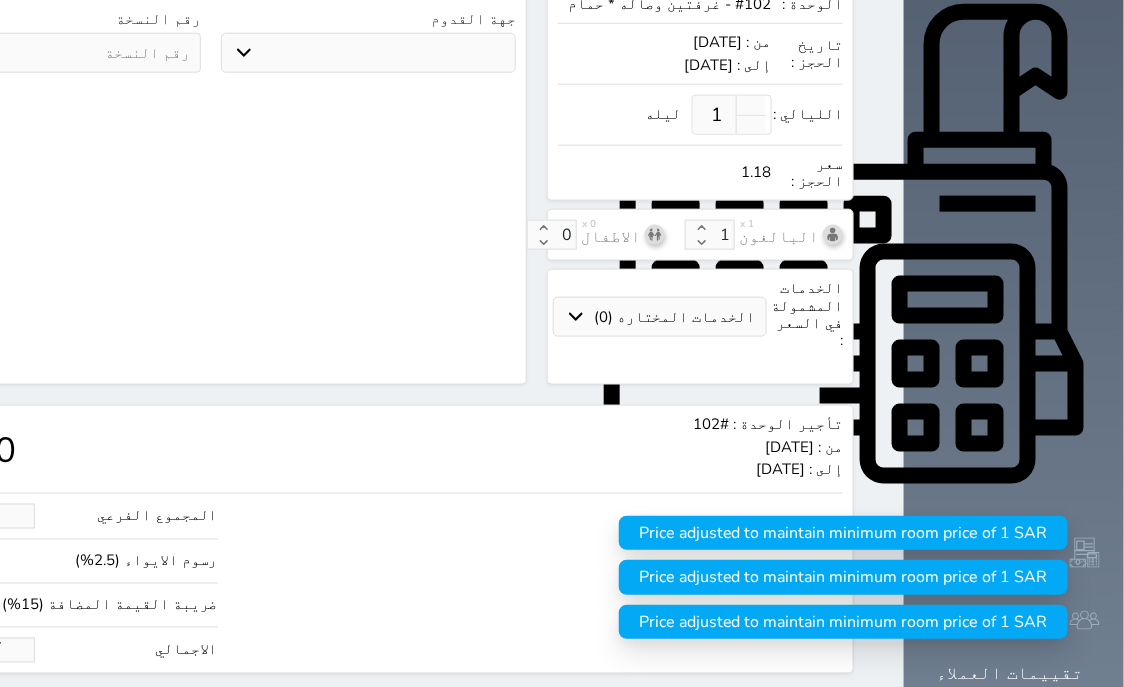 type on "1.178" 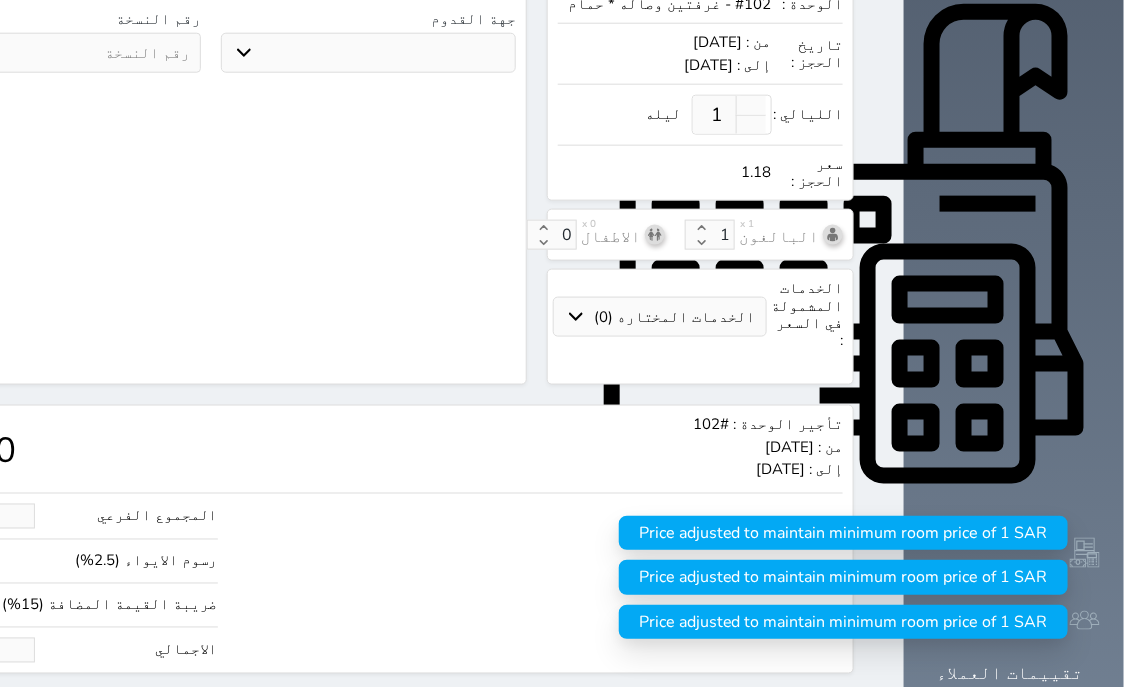 select 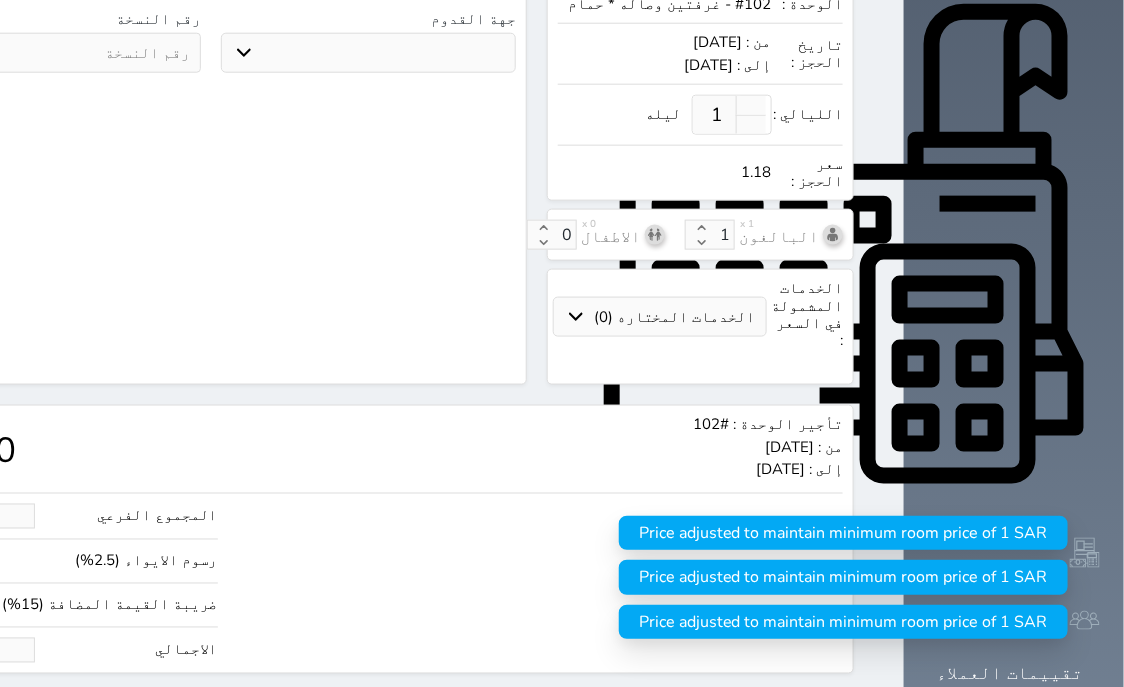 type on "1.17" 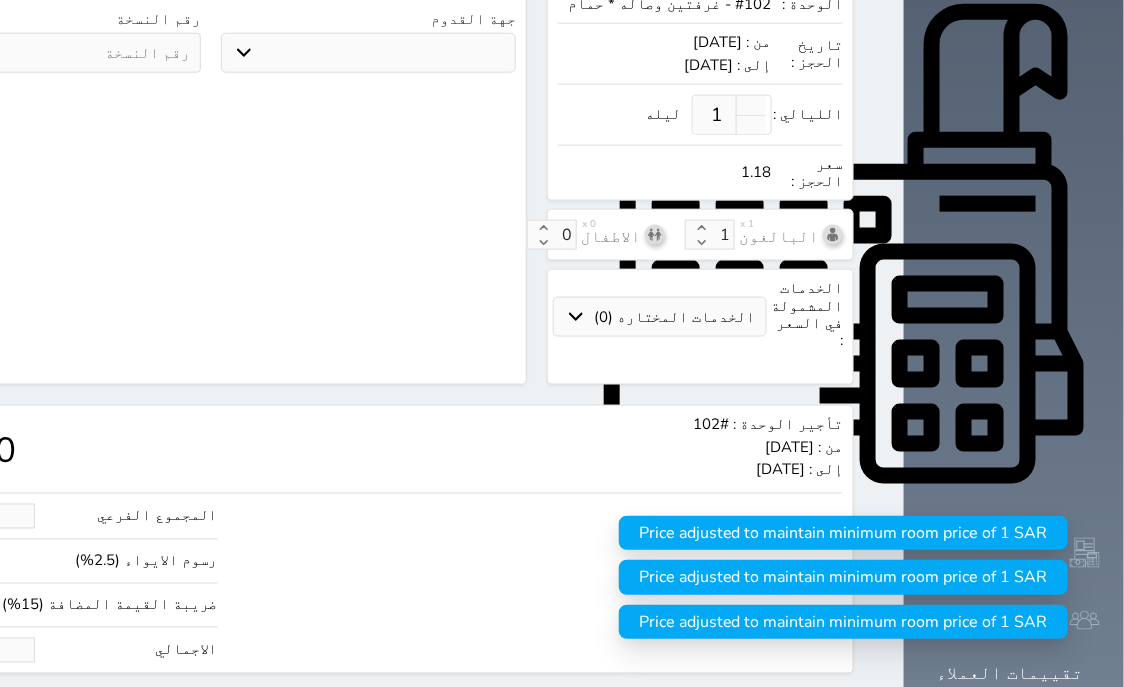 select 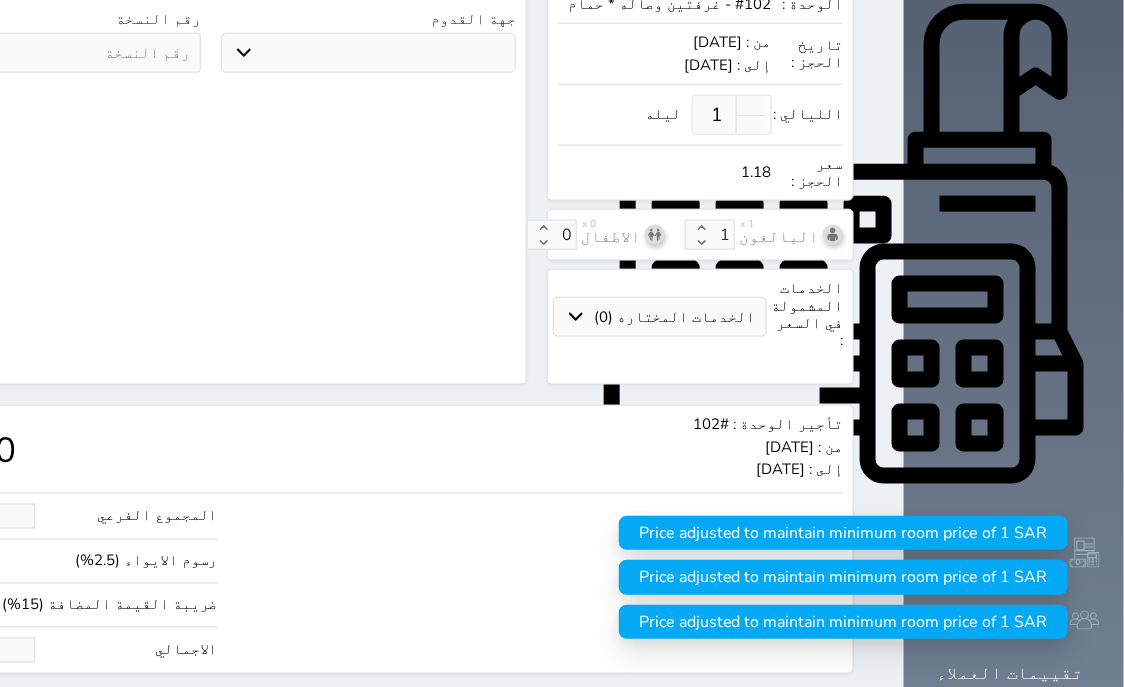 type on "1.1" 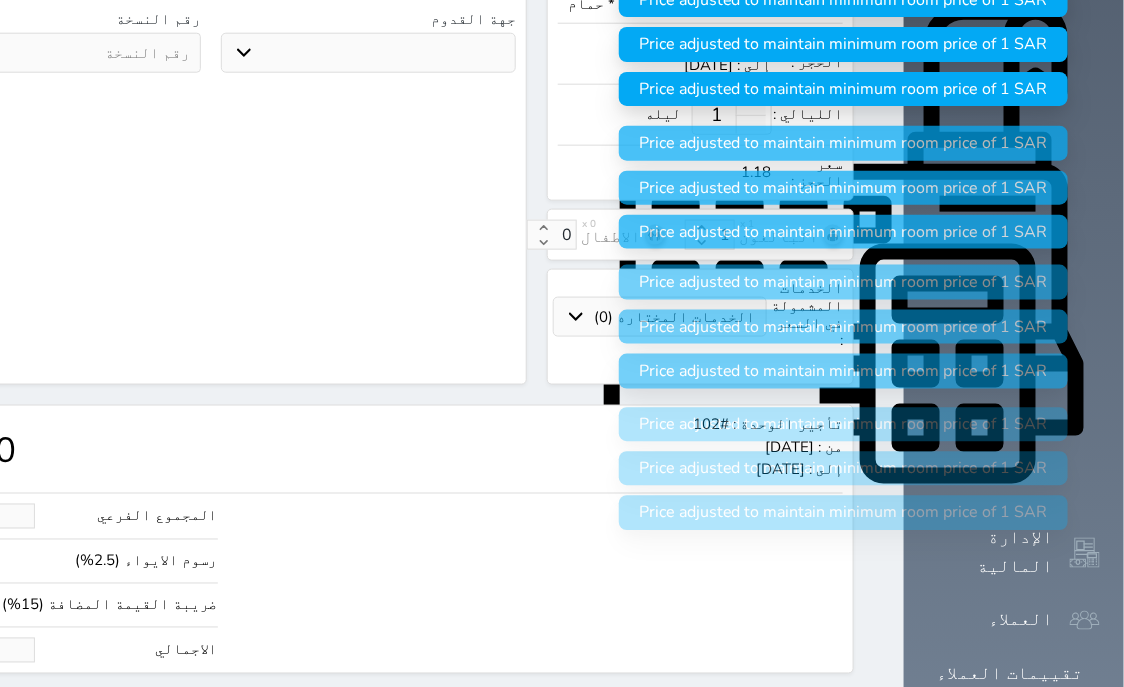select 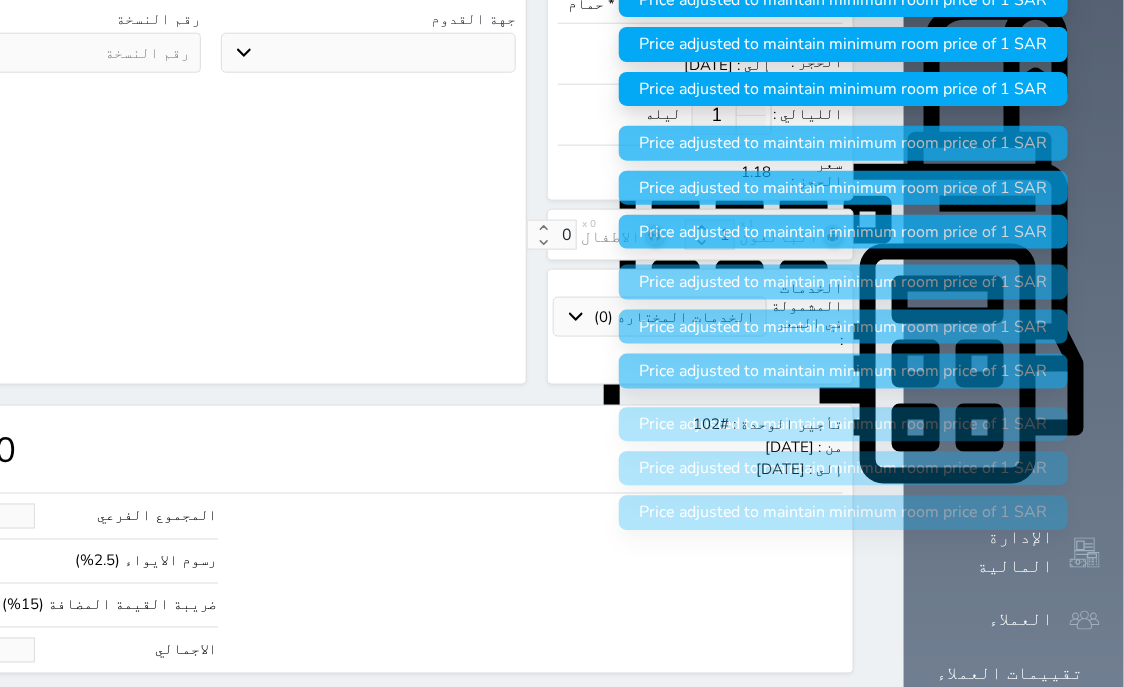 type on "1." 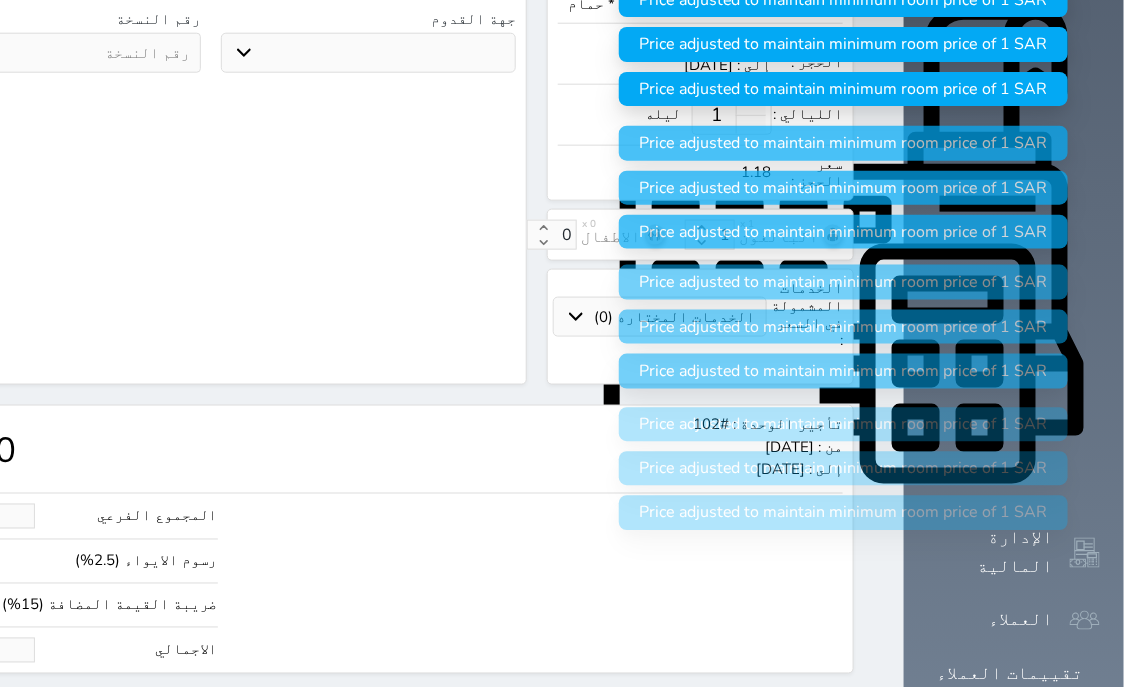 select 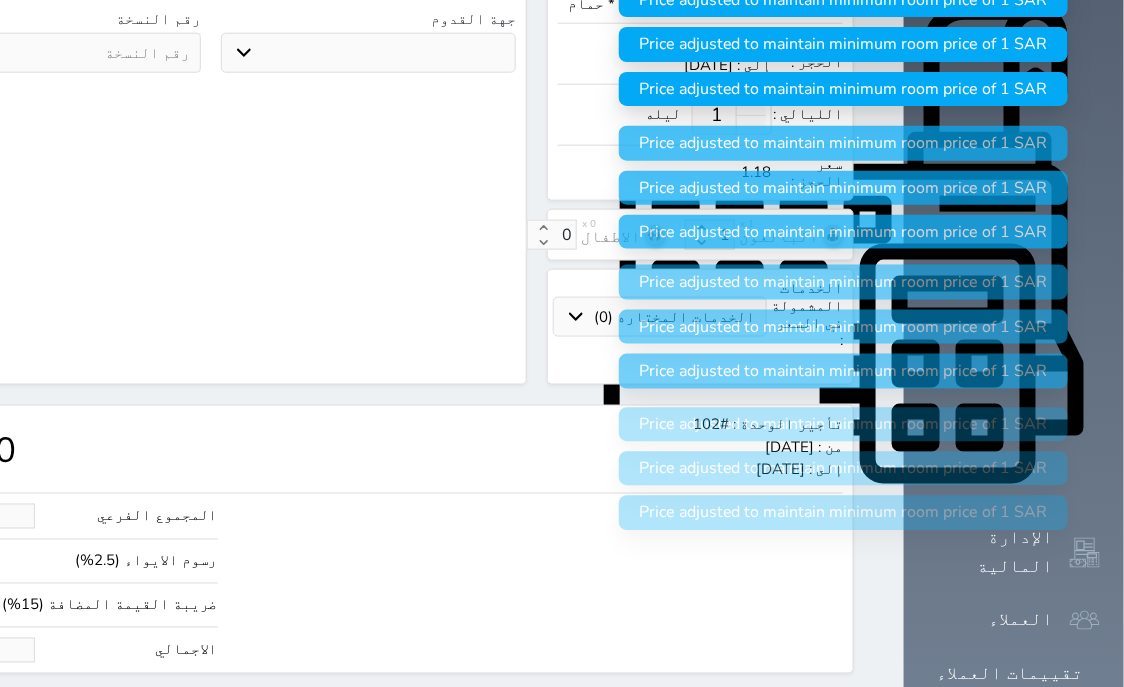 type on "1" 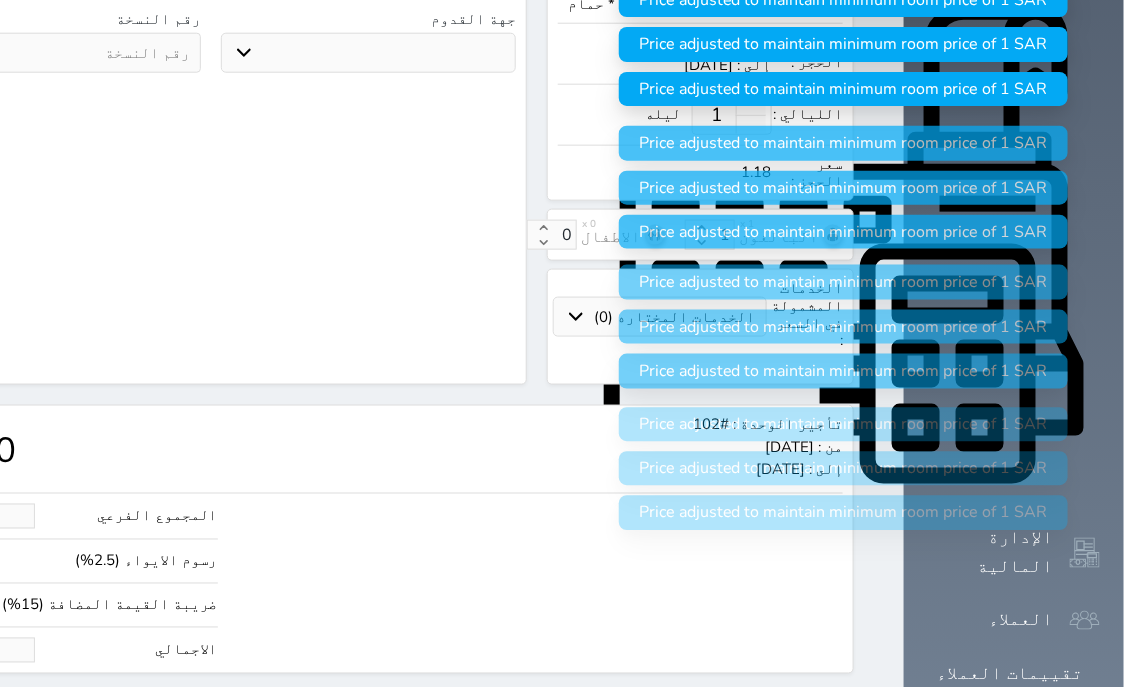 select 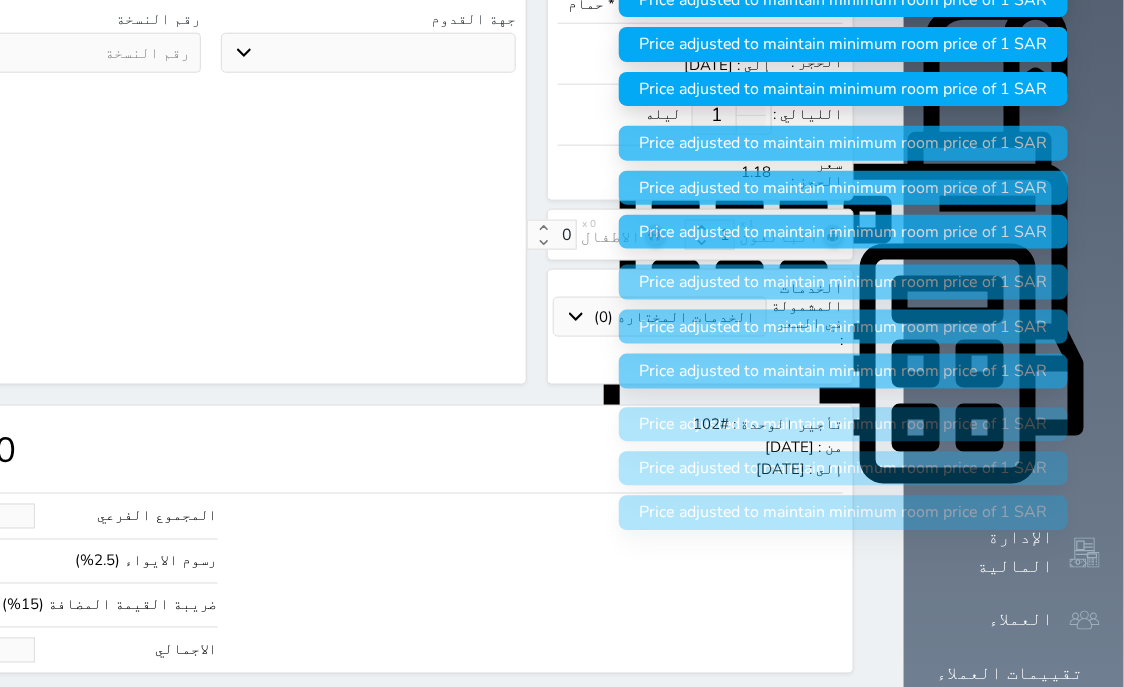 type 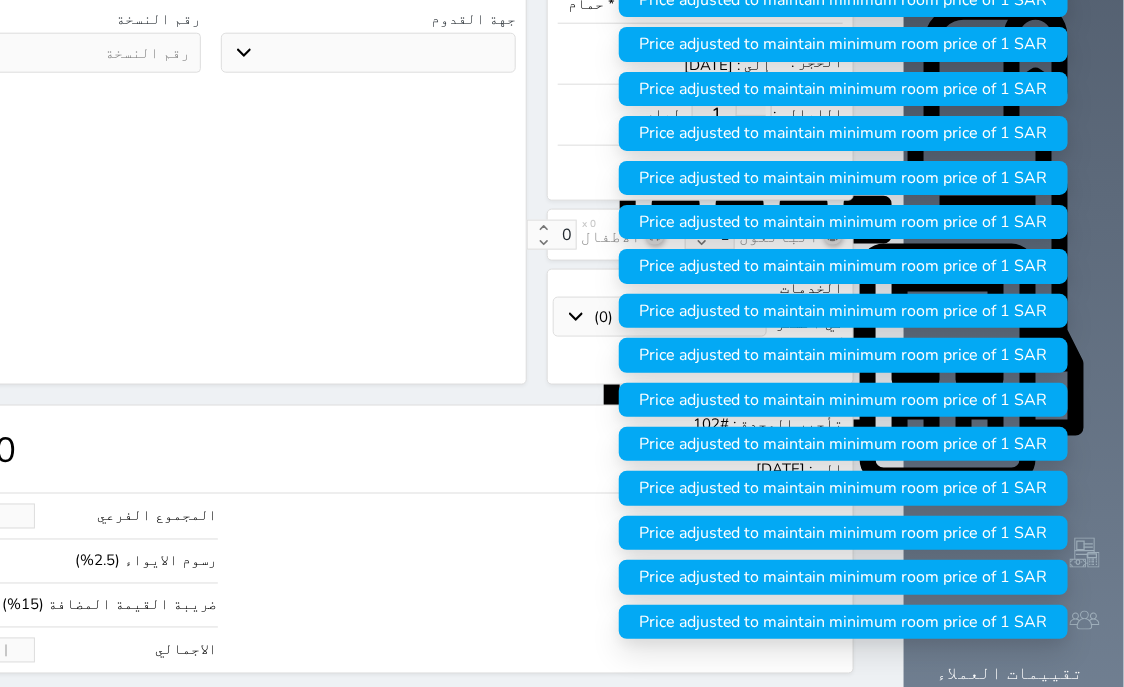 select 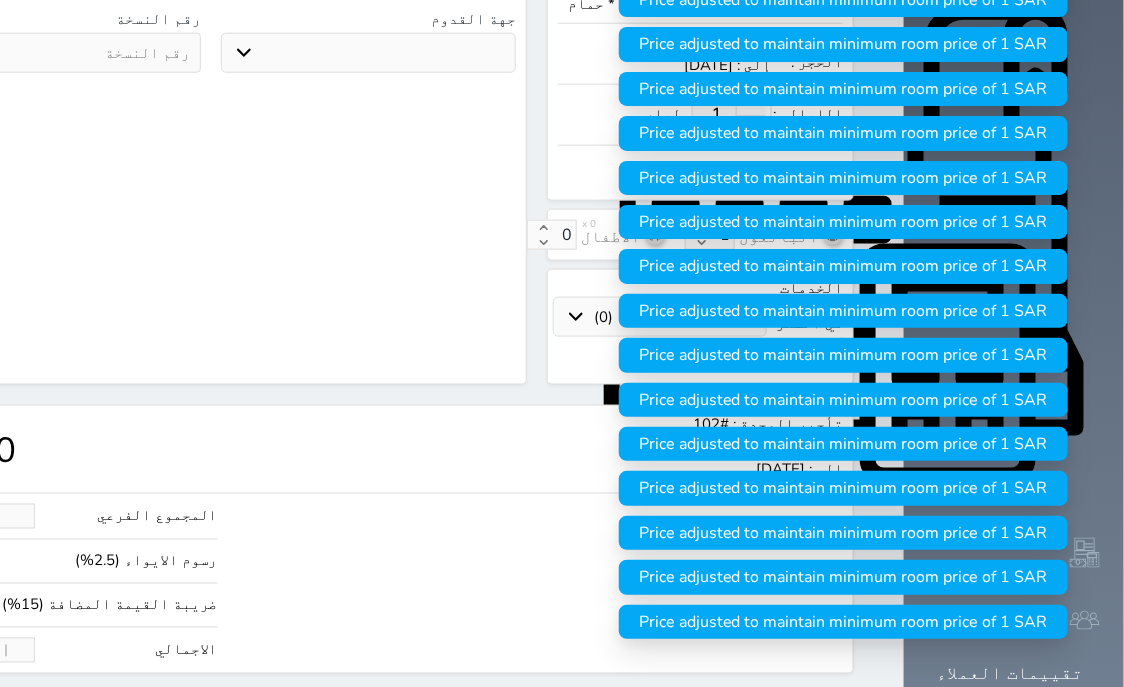 type on "1" 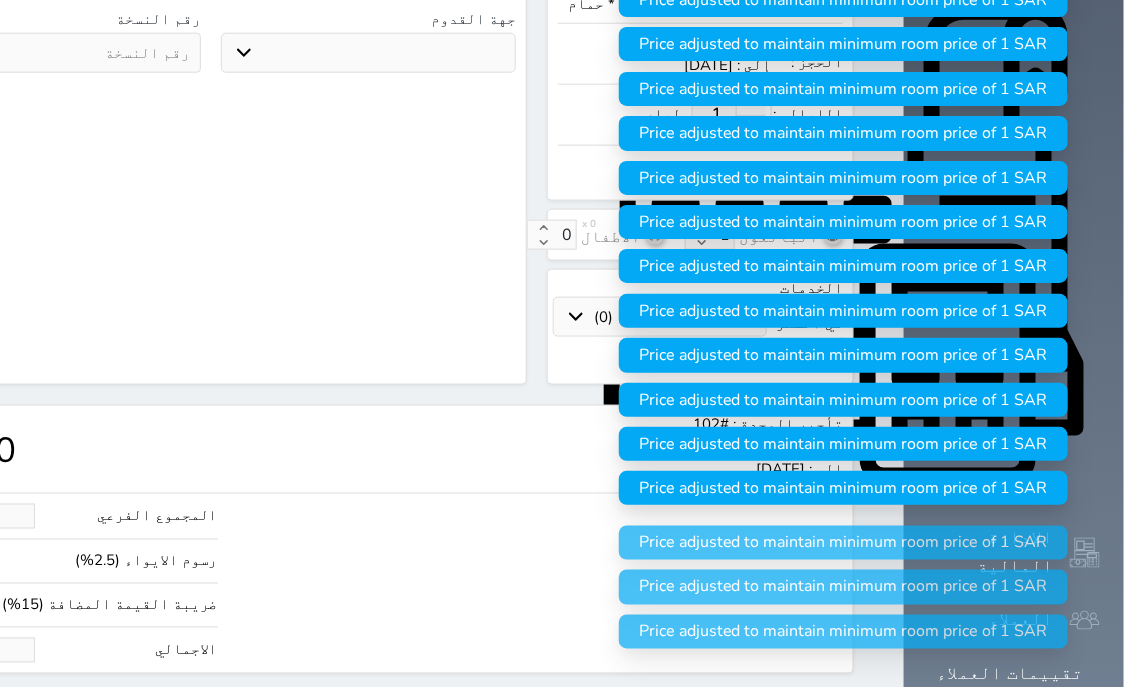 select 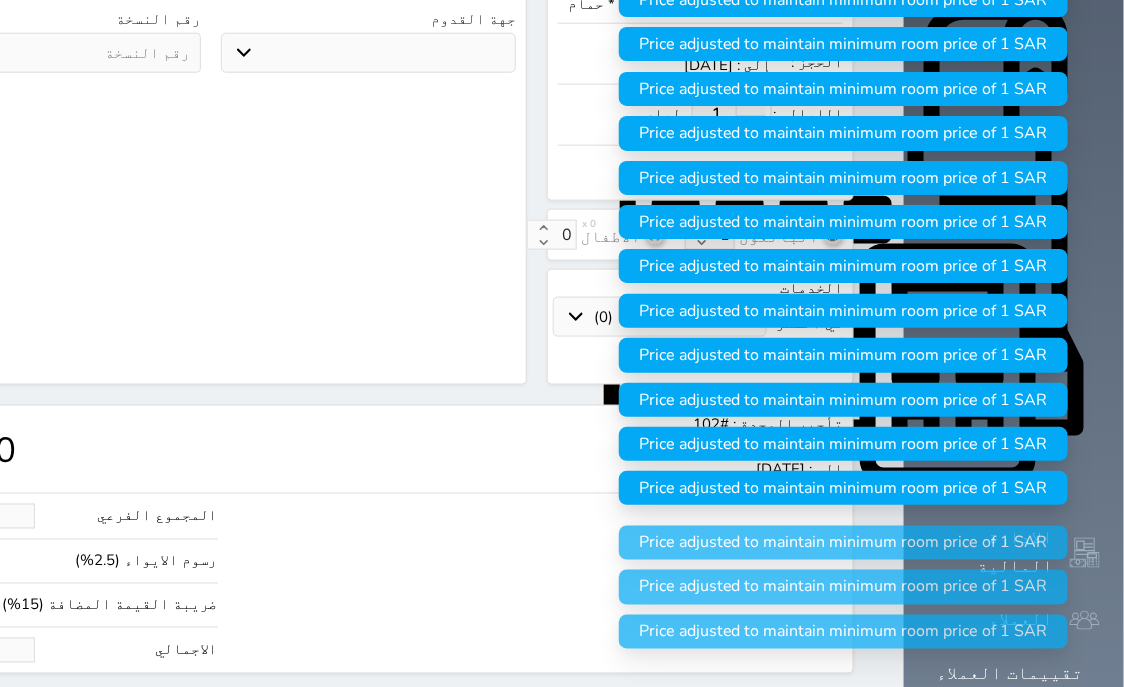 type on "11.88" 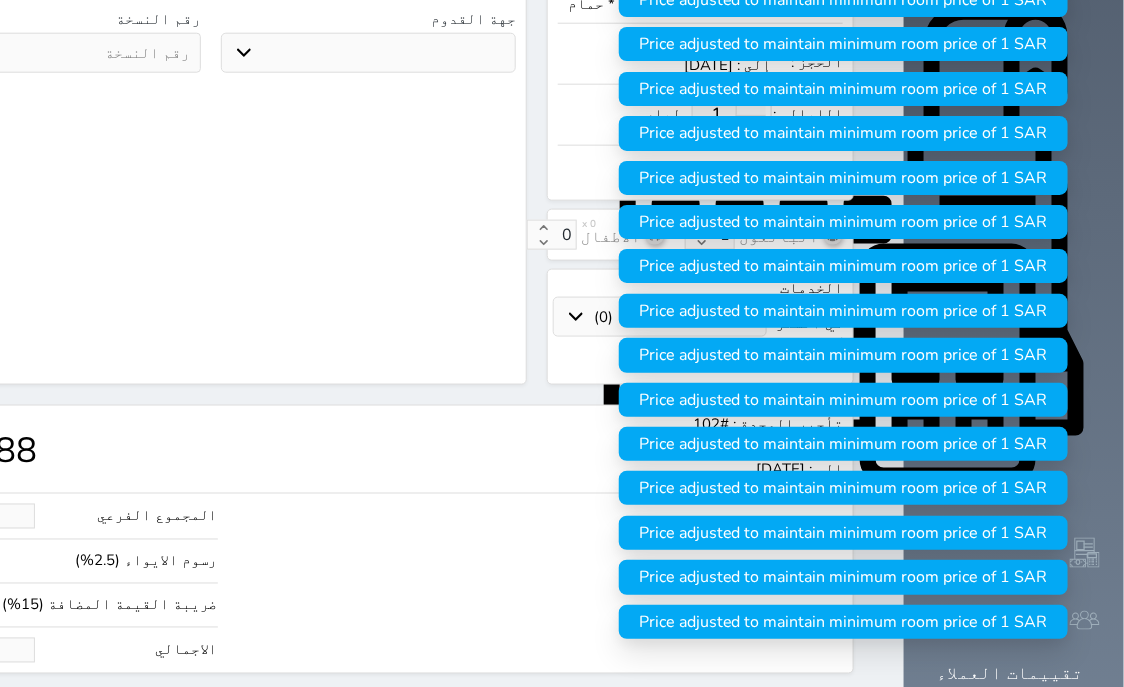 select 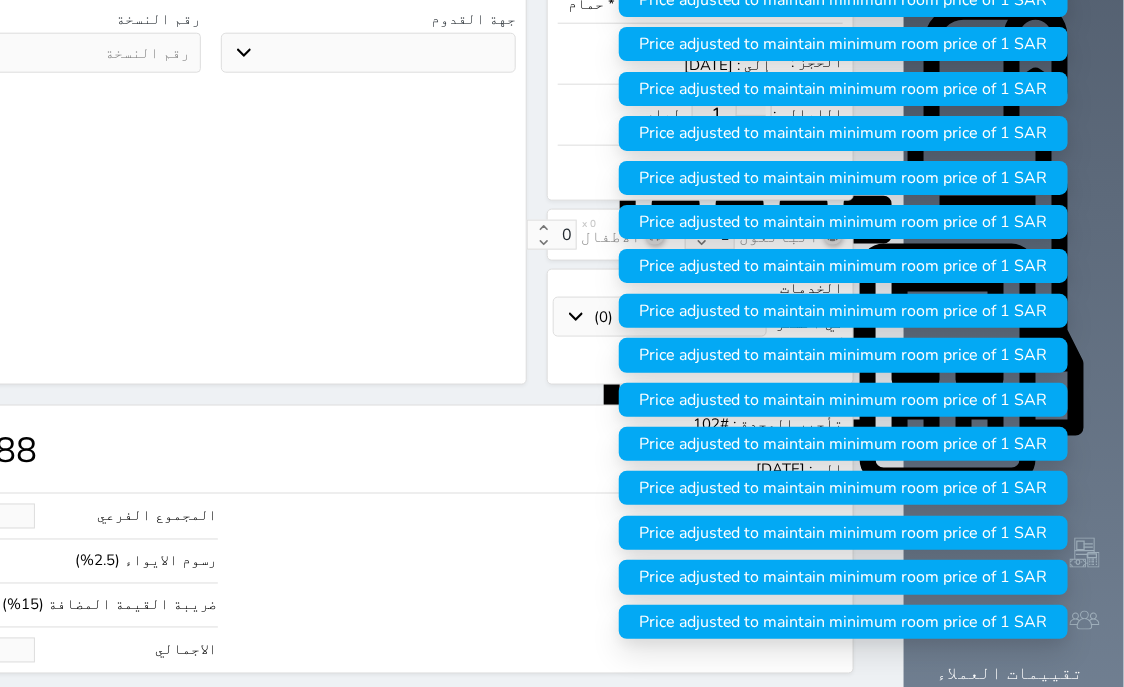 type on "118.77" 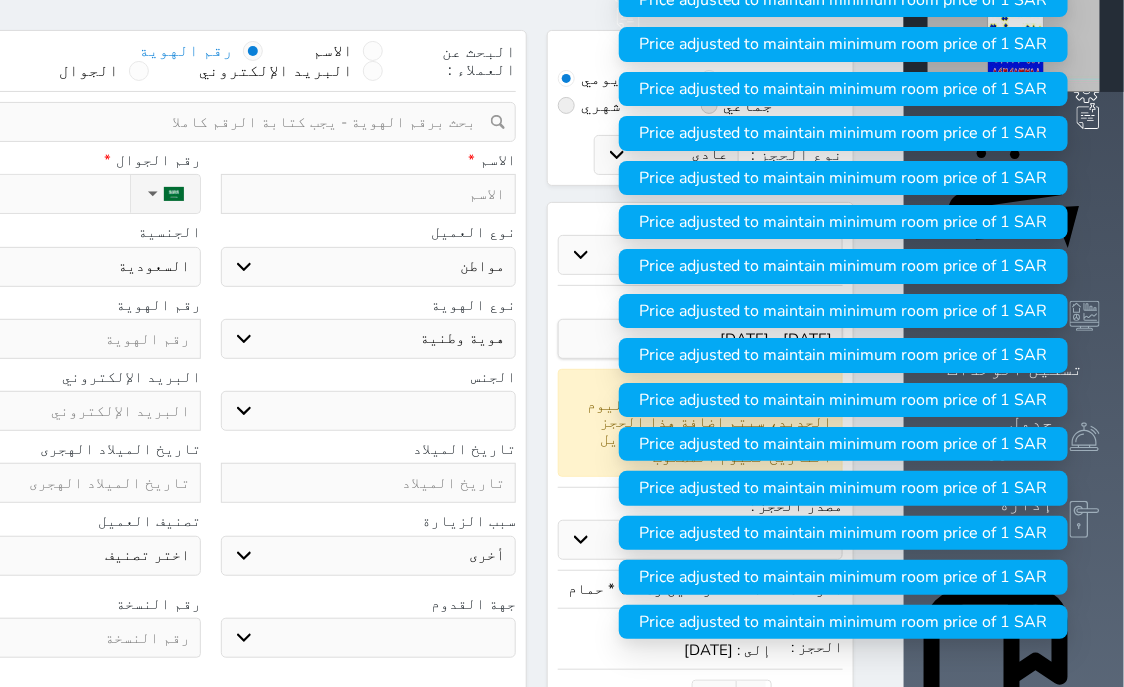 scroll, scrollTop: 0, scrollLeft: 0, axis: both 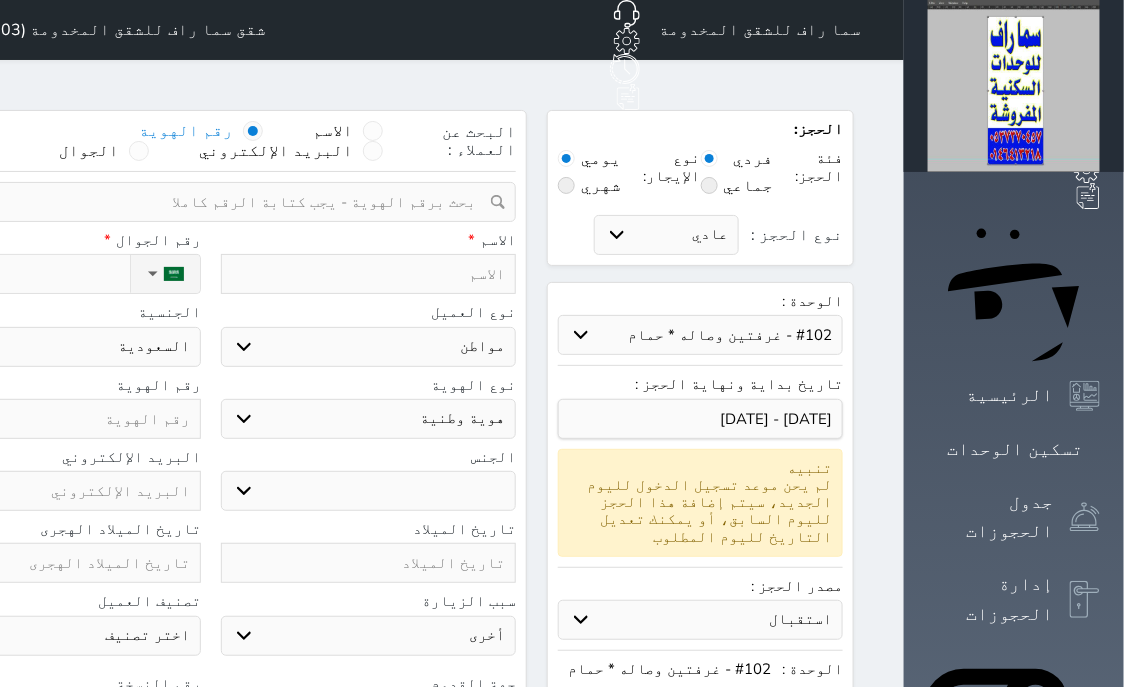 type on "140.00" 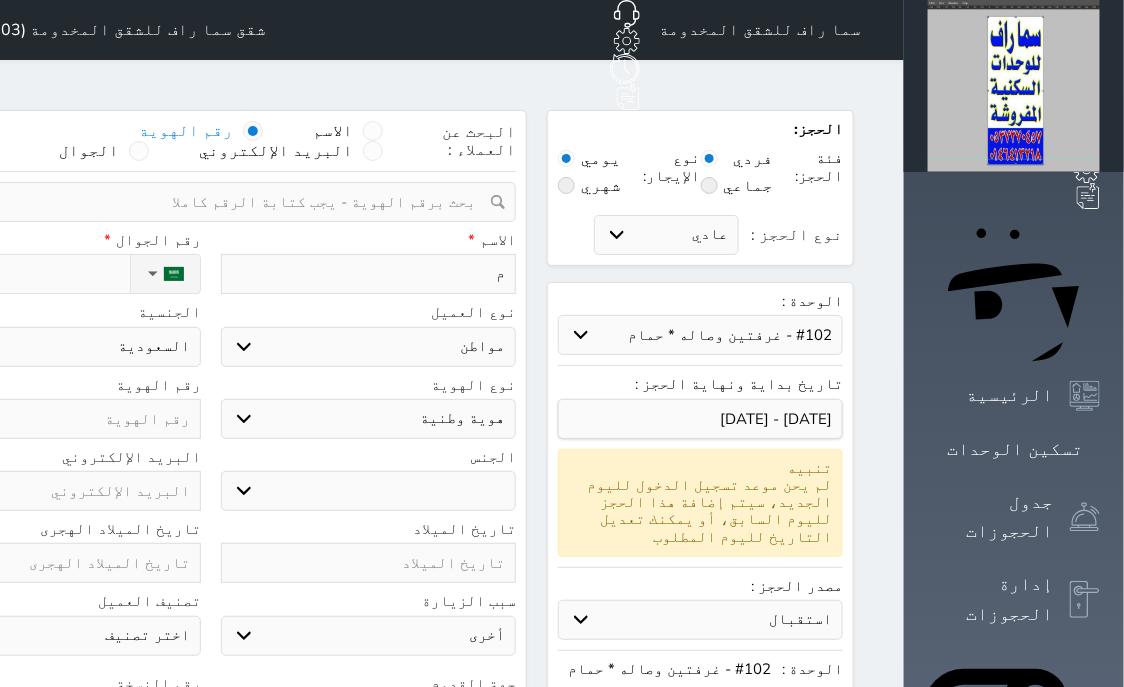 type on "مط" 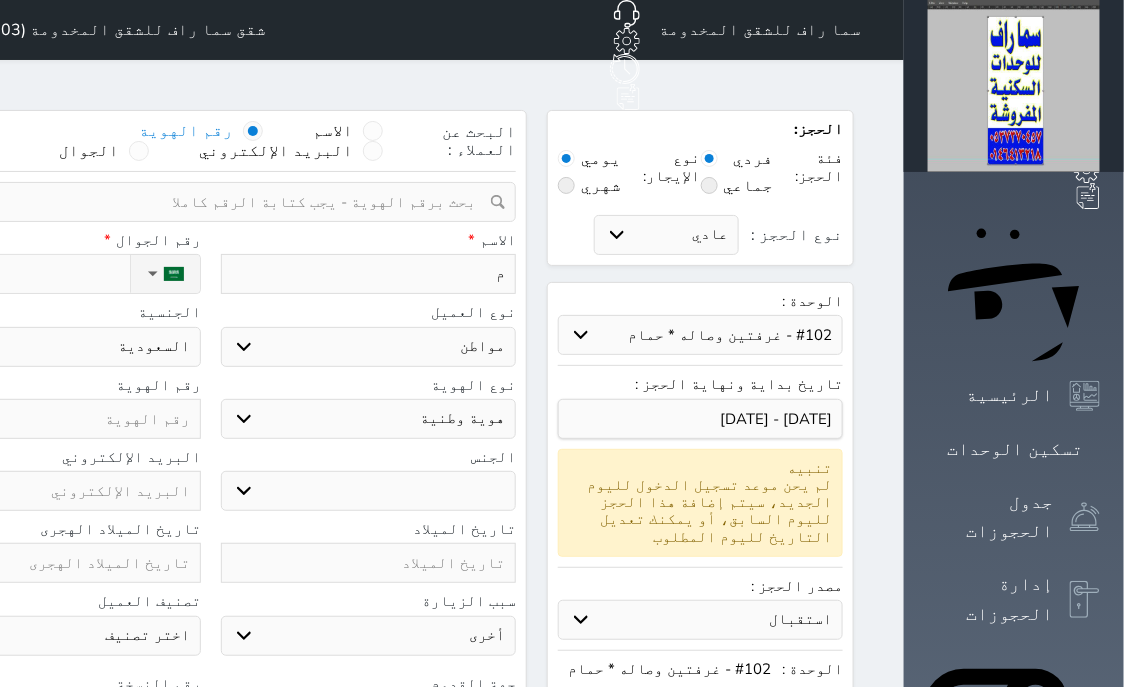 select 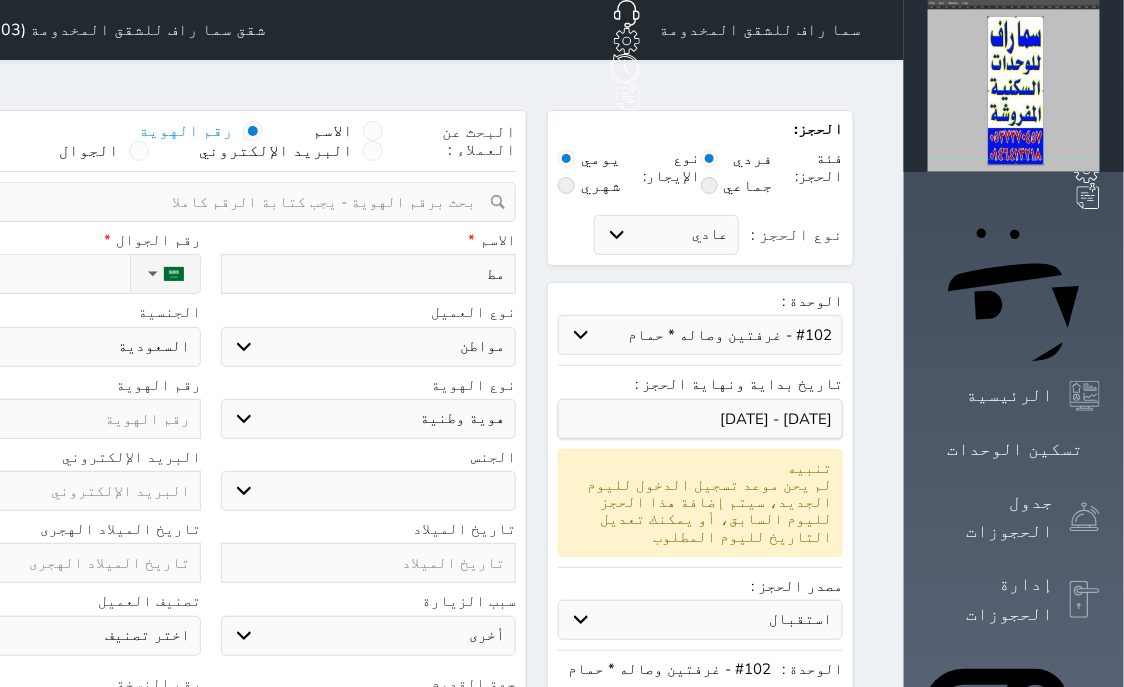 type on "مطل" 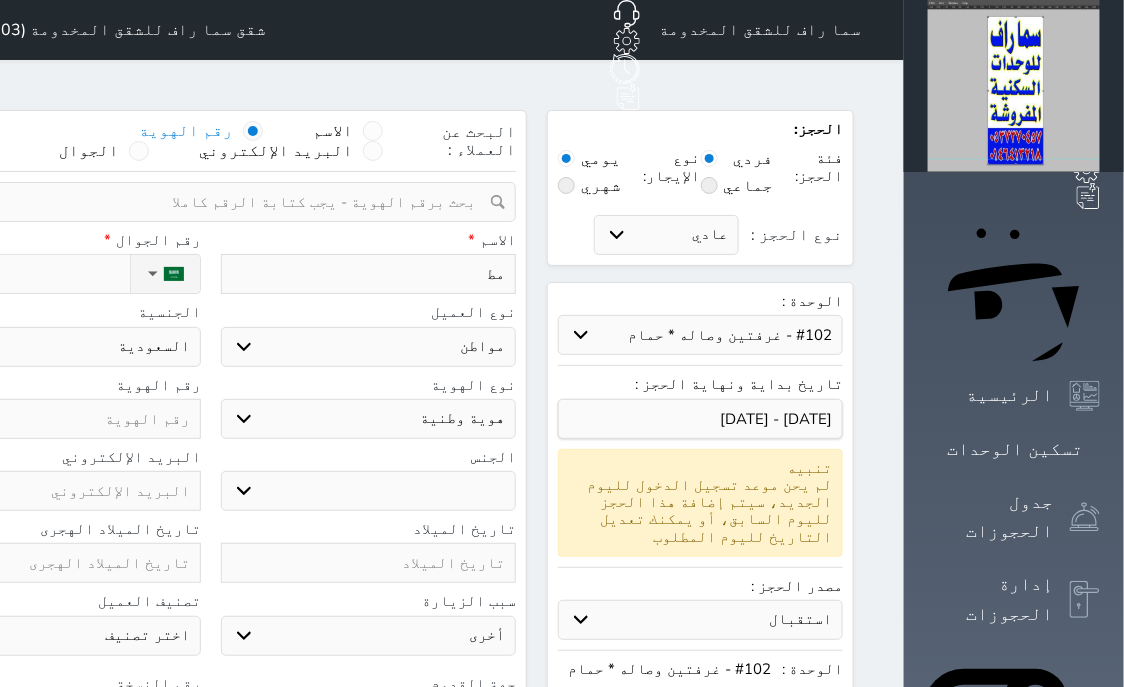 select 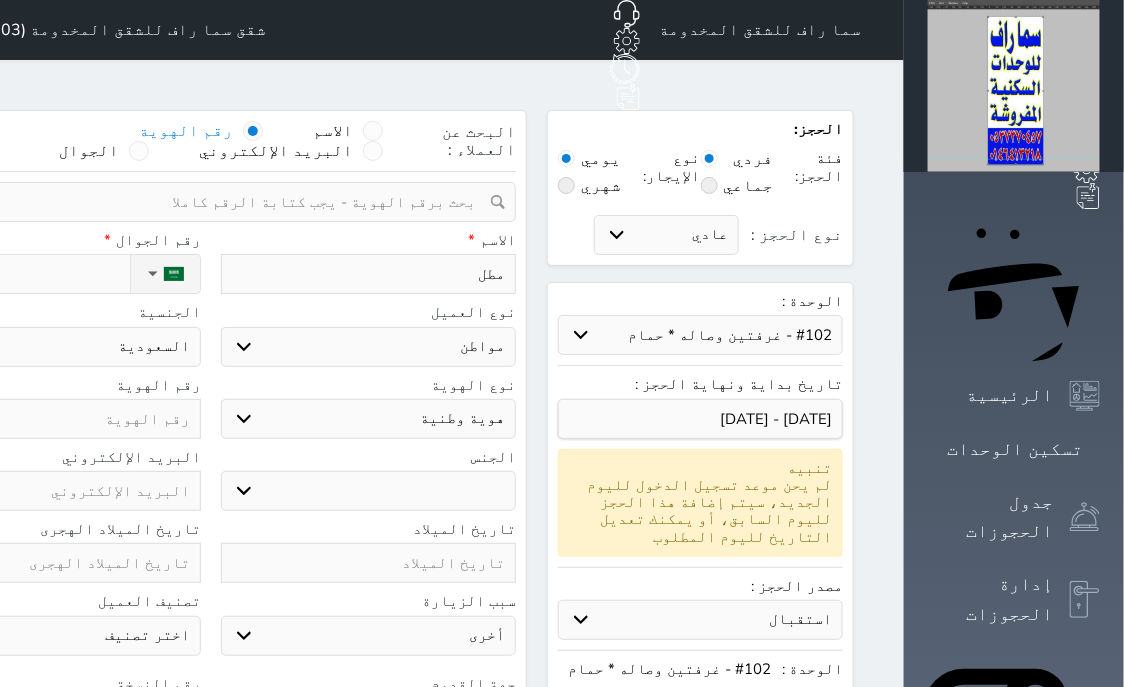 type on "مطلق" 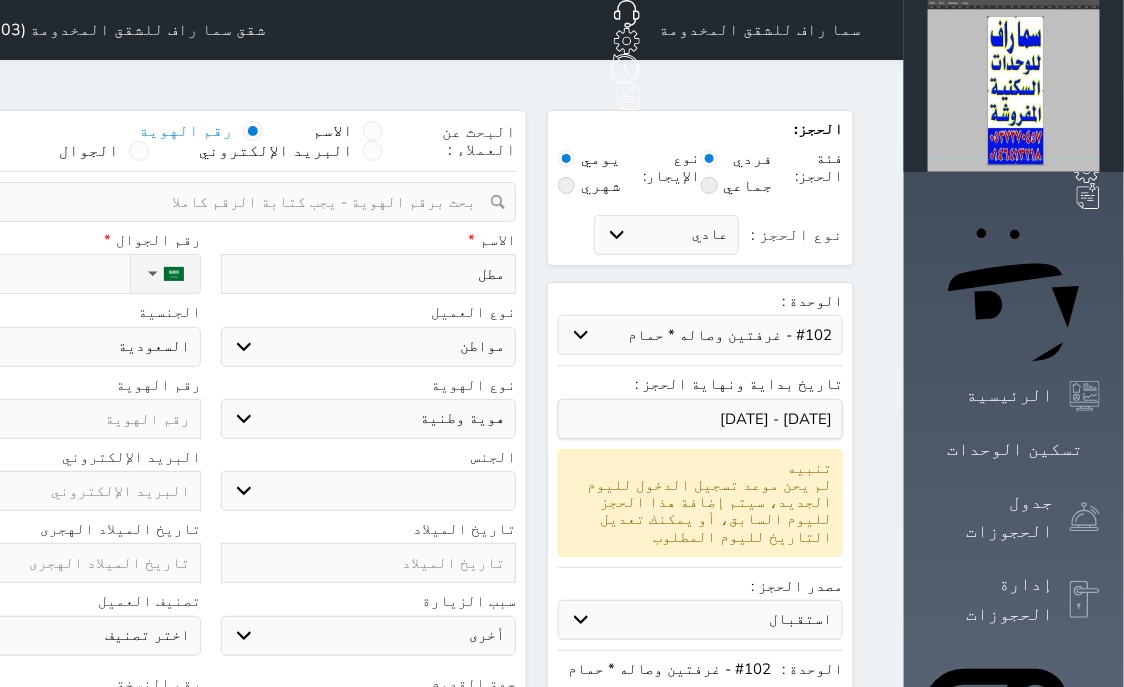 select 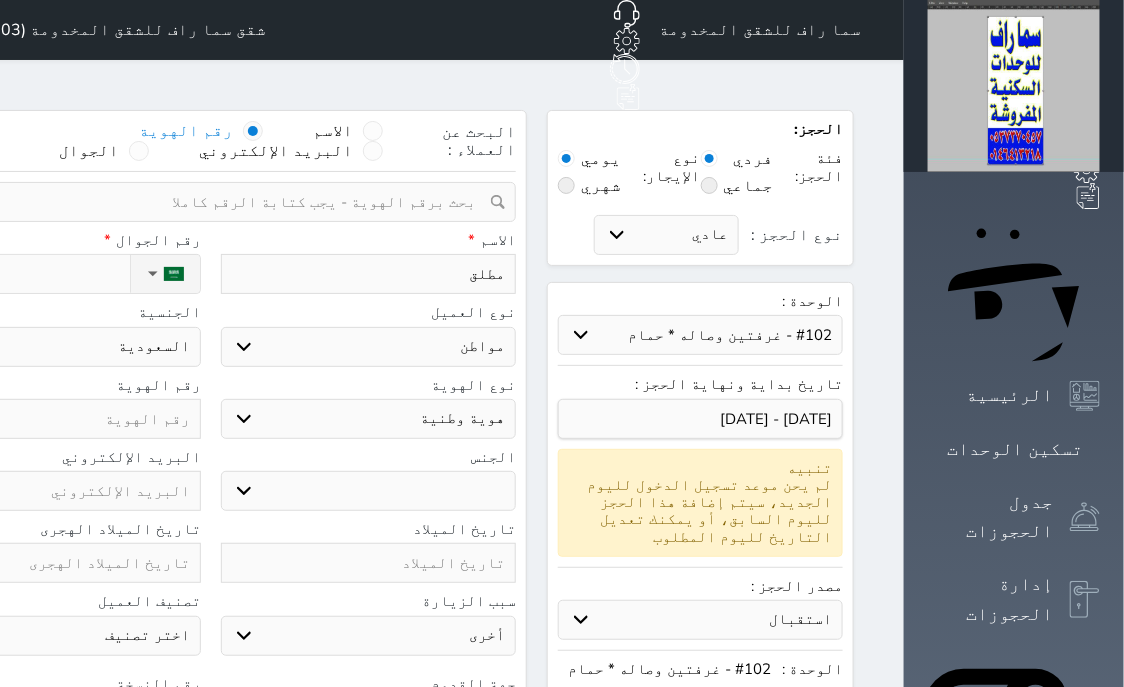 type on "مطلق" 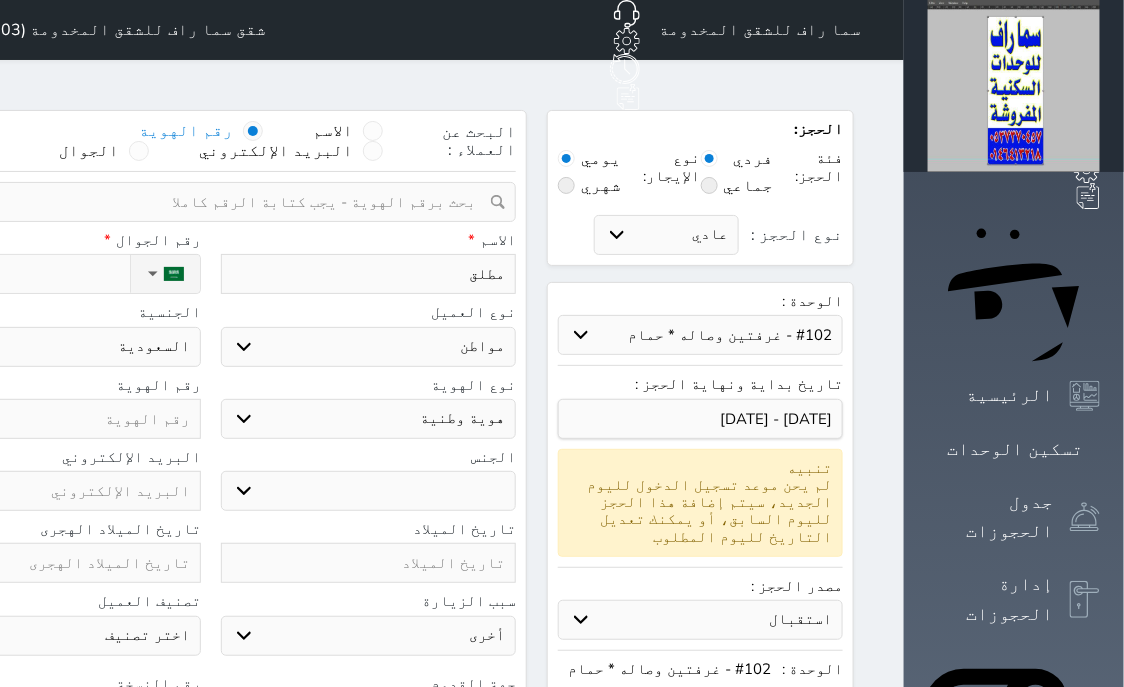 select 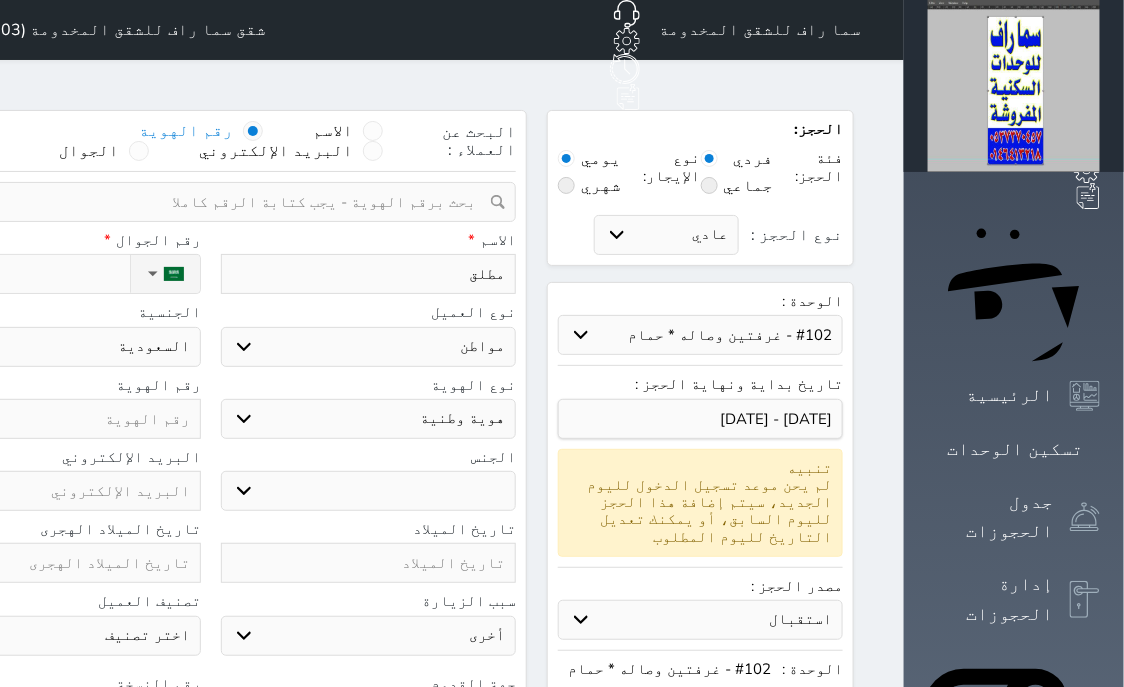 type on "مطلق ف" 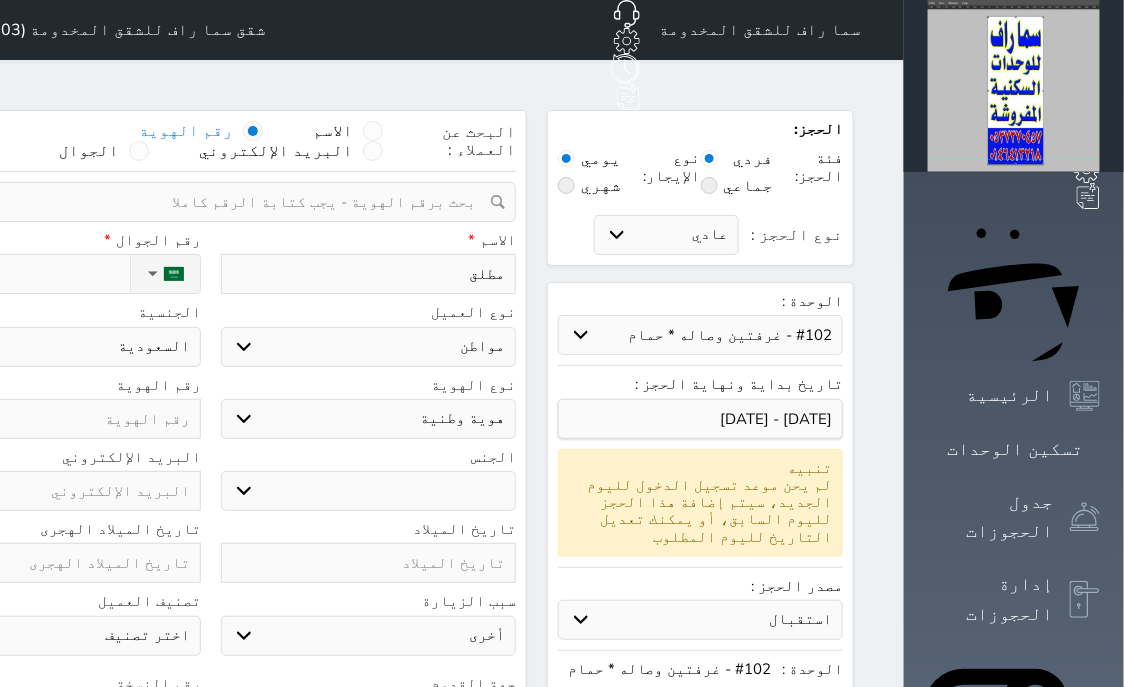 select 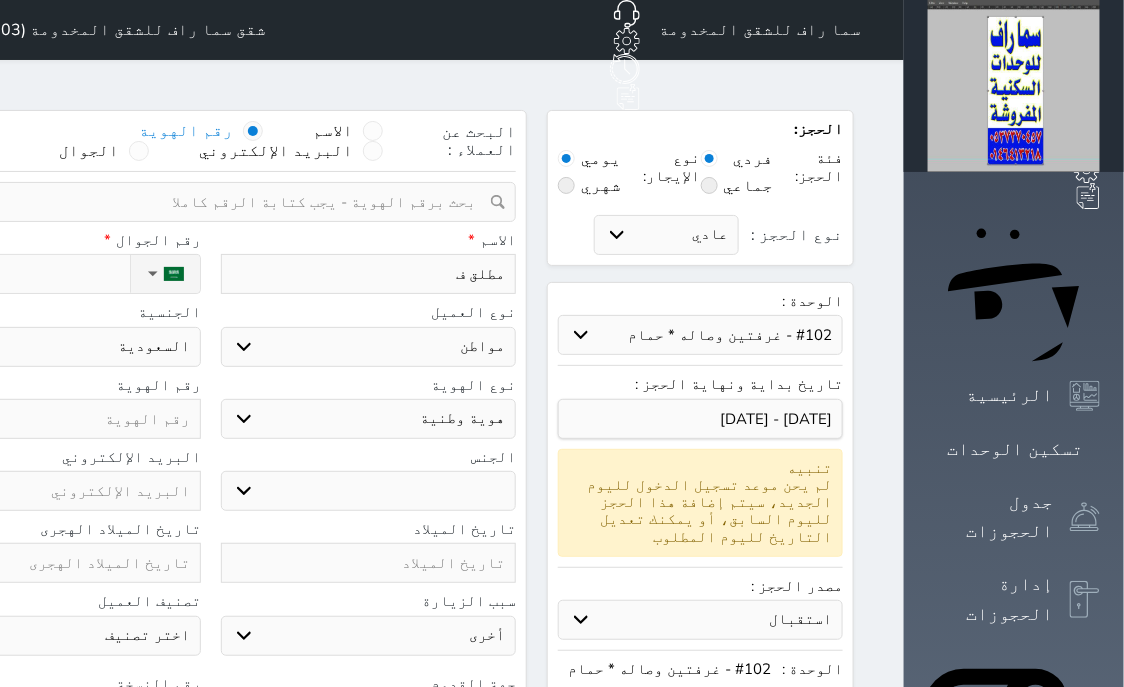 type on "مطلق فا" 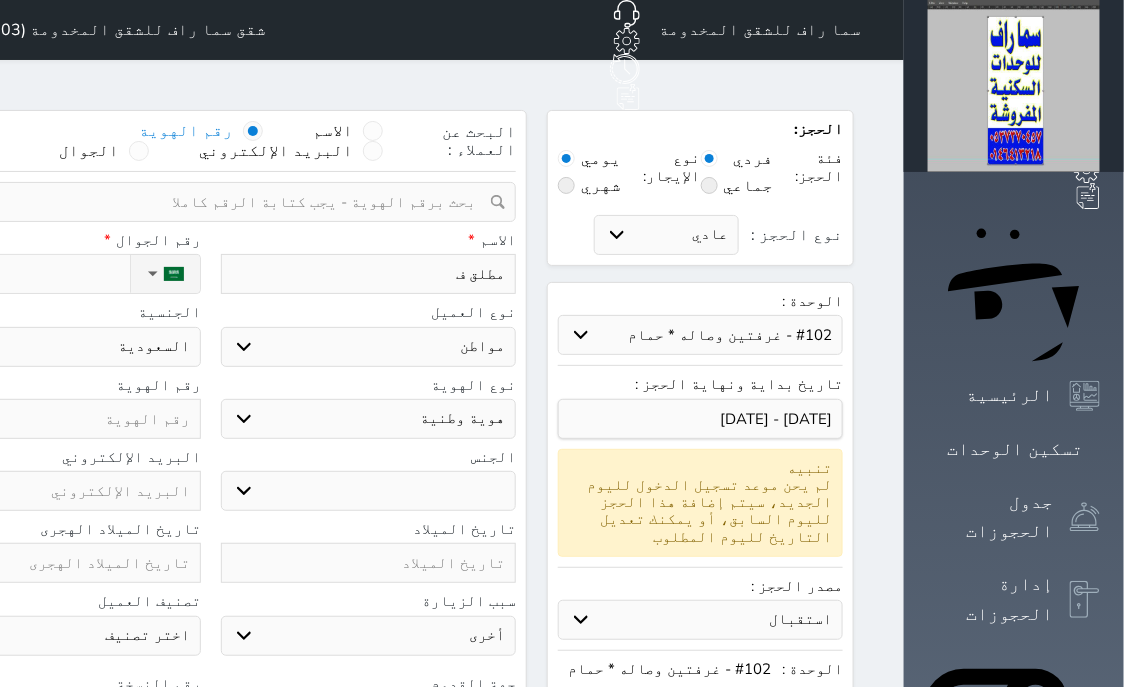 select 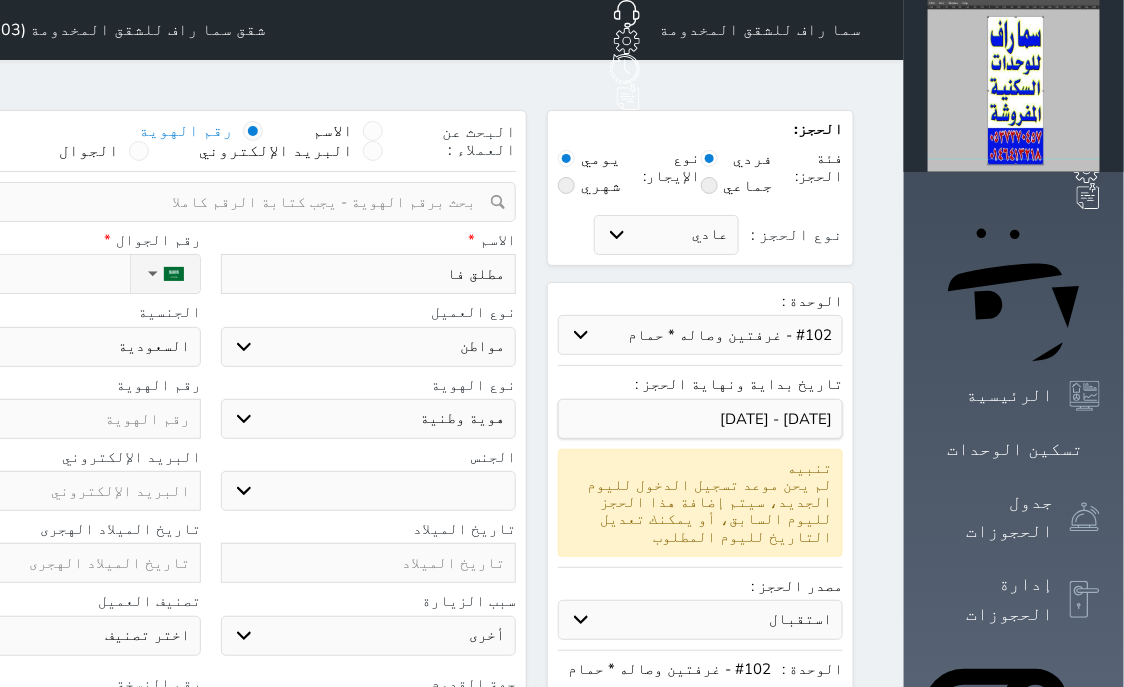 type on "مطلق فاي" 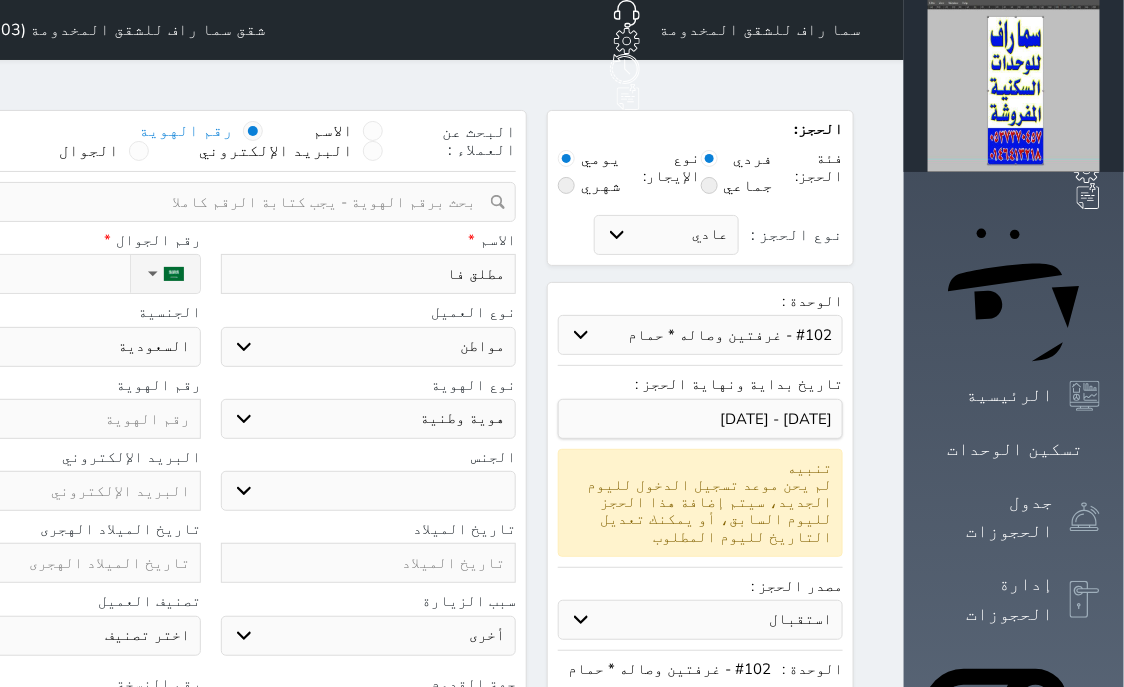 select 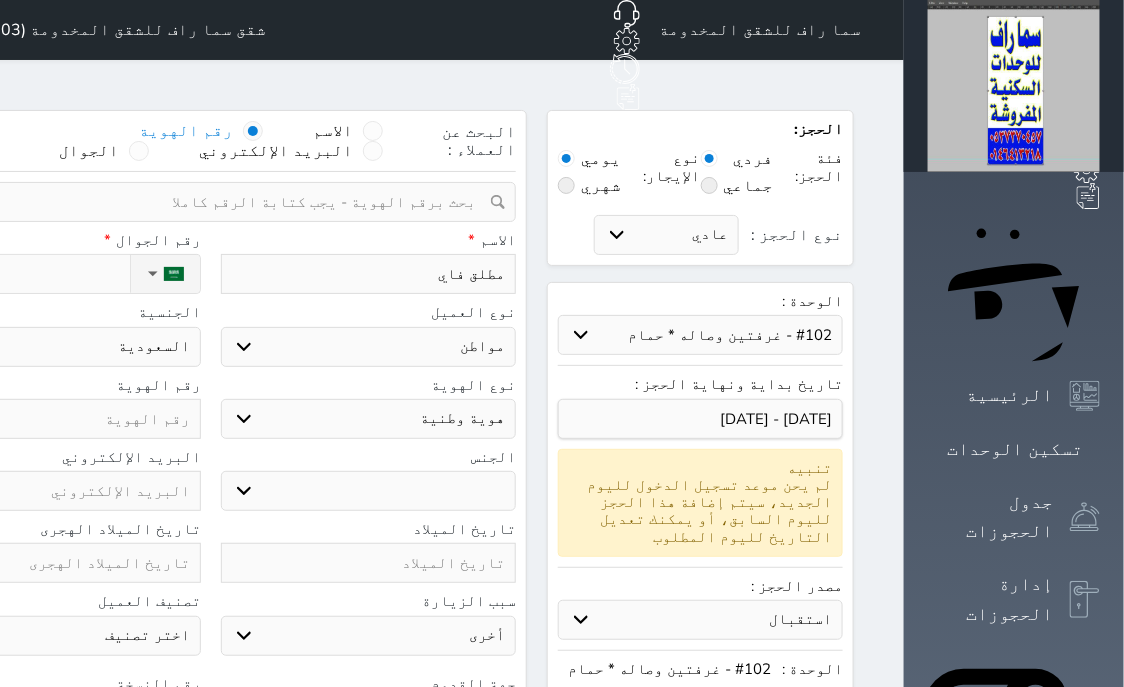 type on "[PERSON_NAME]" 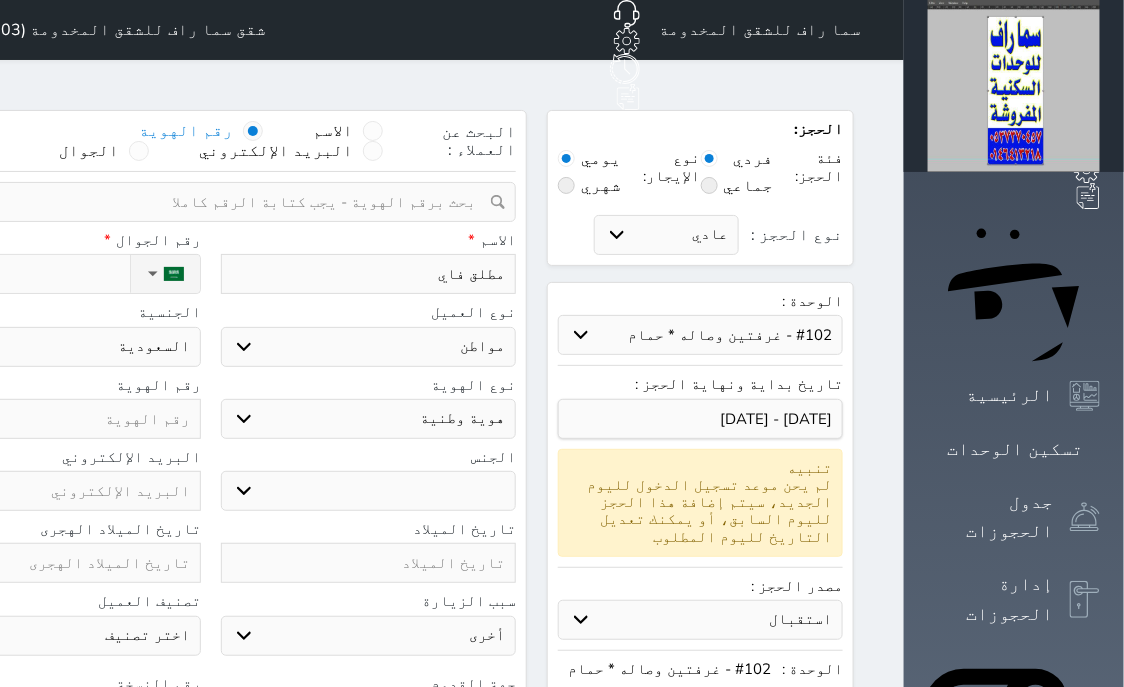 select 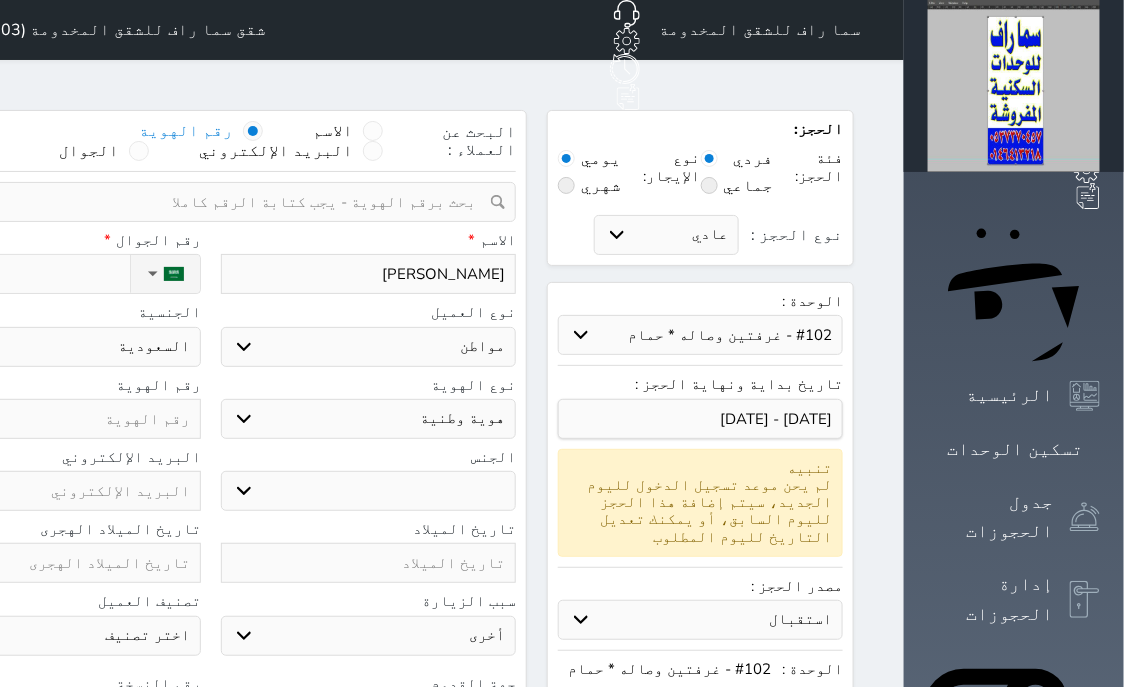 type on "[PERSON_NAME]" 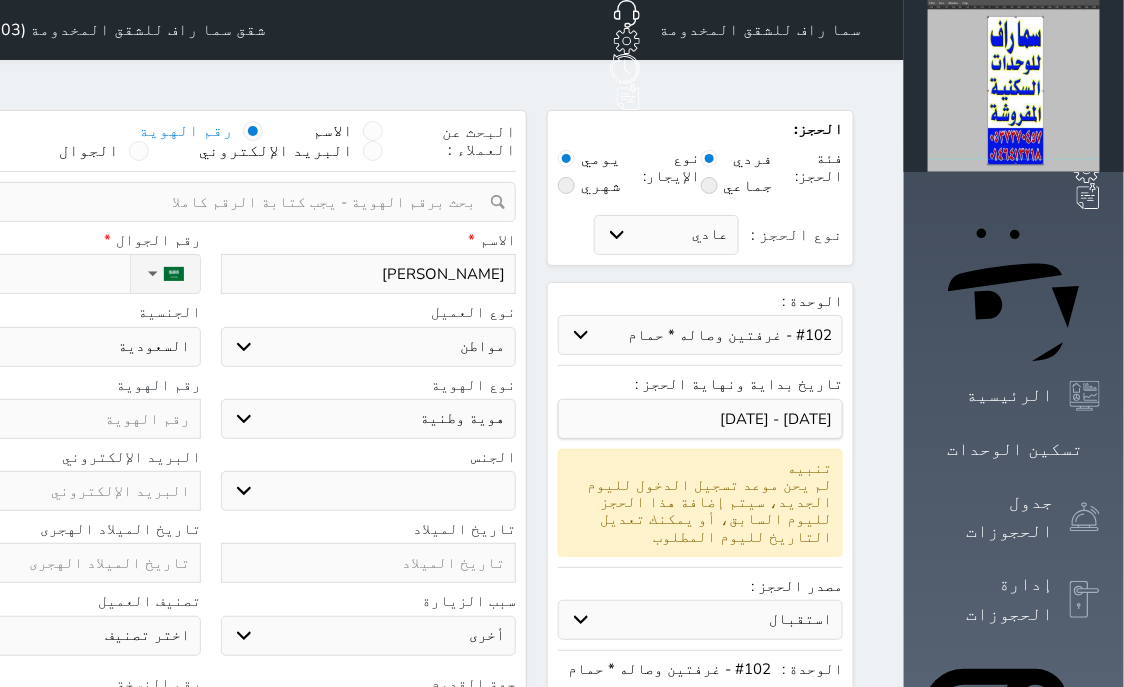 select 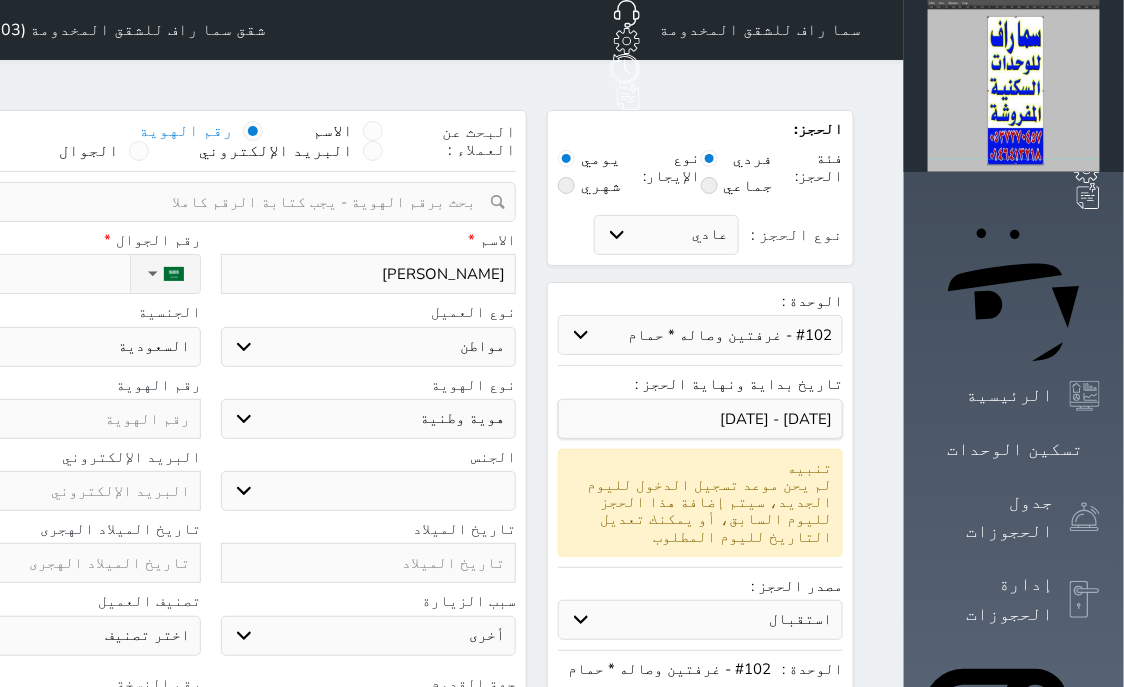 type on "[PERSON_NAME] م" 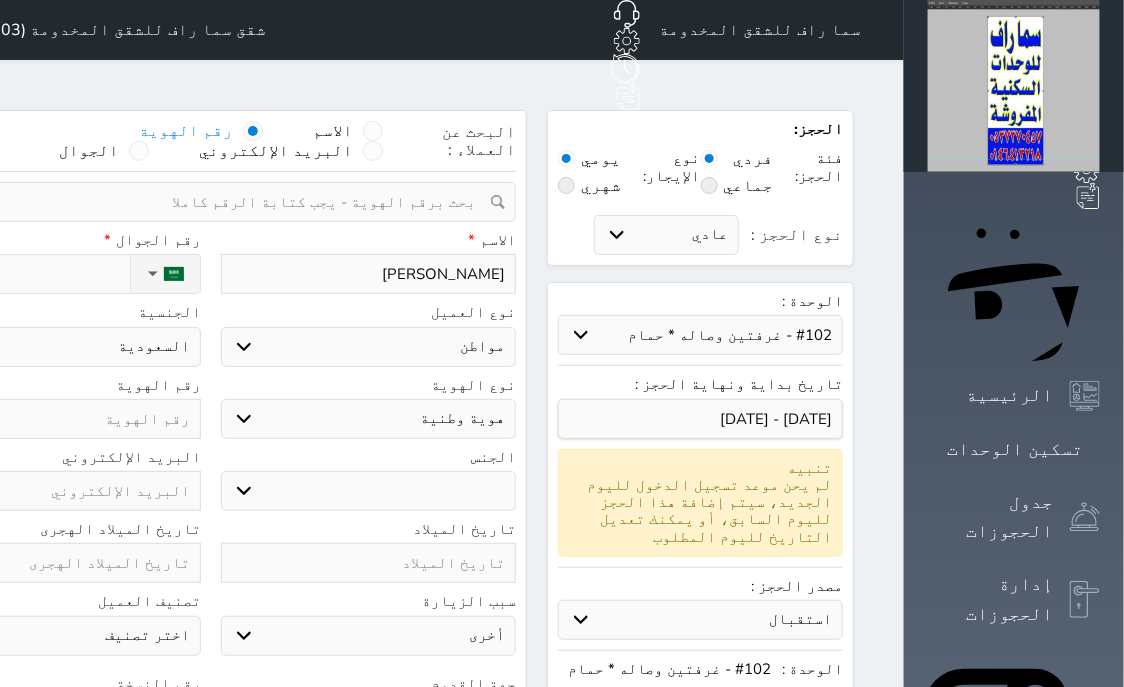 select 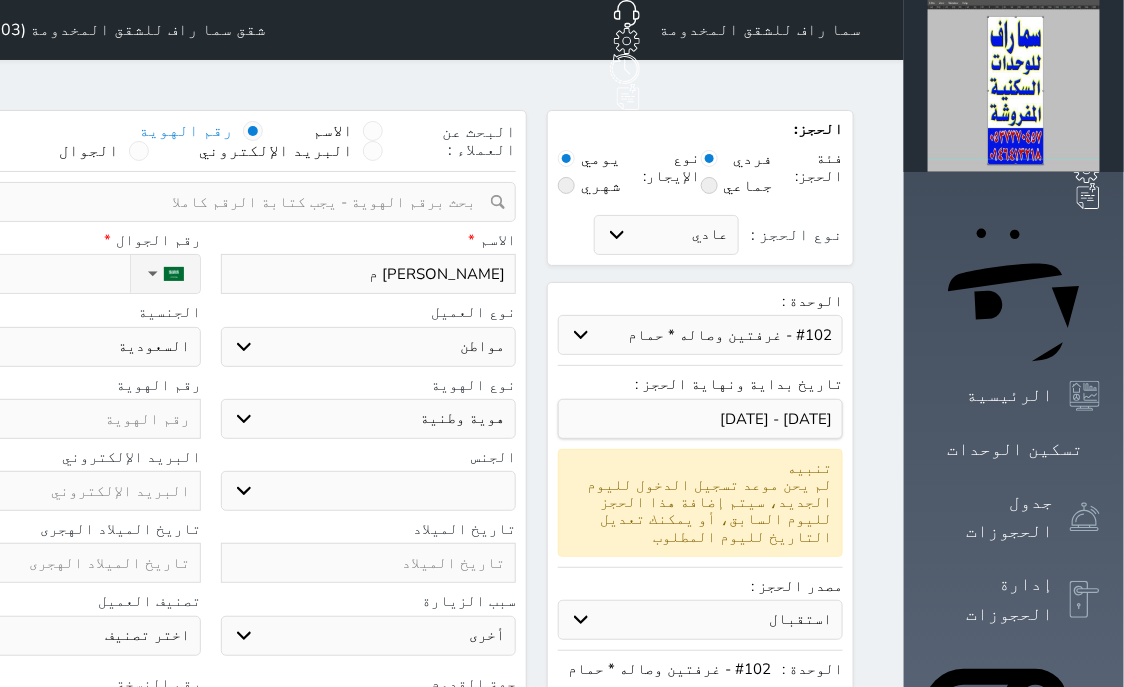 type on "[PERSON_NAME] مط" 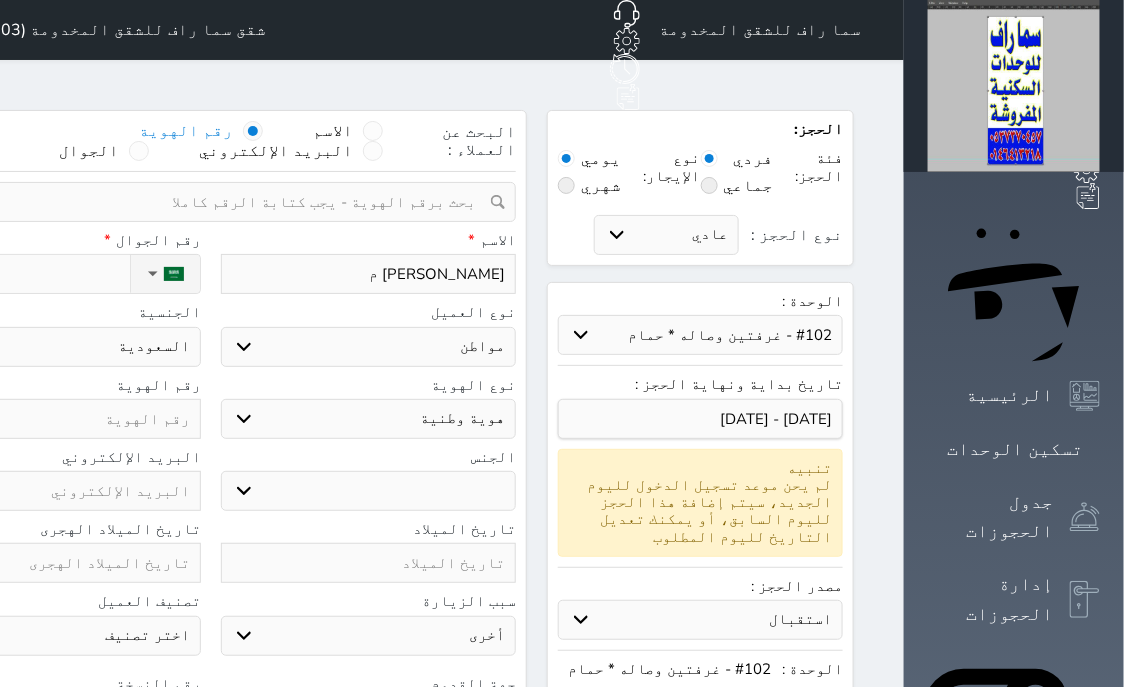 select 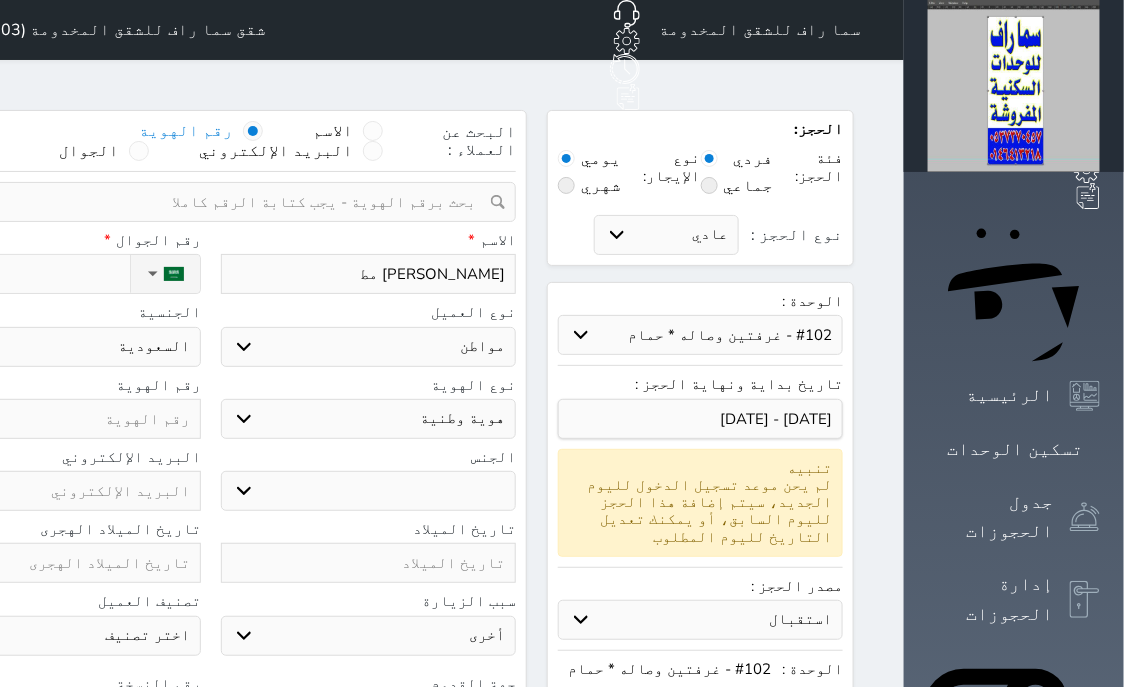 type on "[PERSON_NAME] مطل" 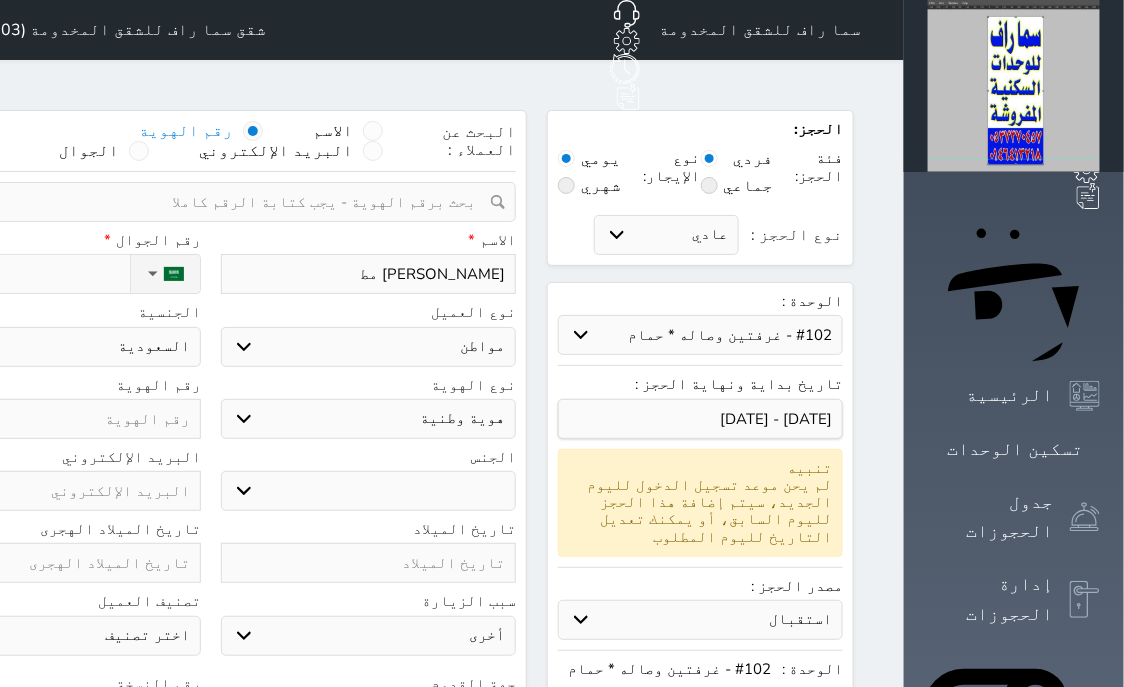 select 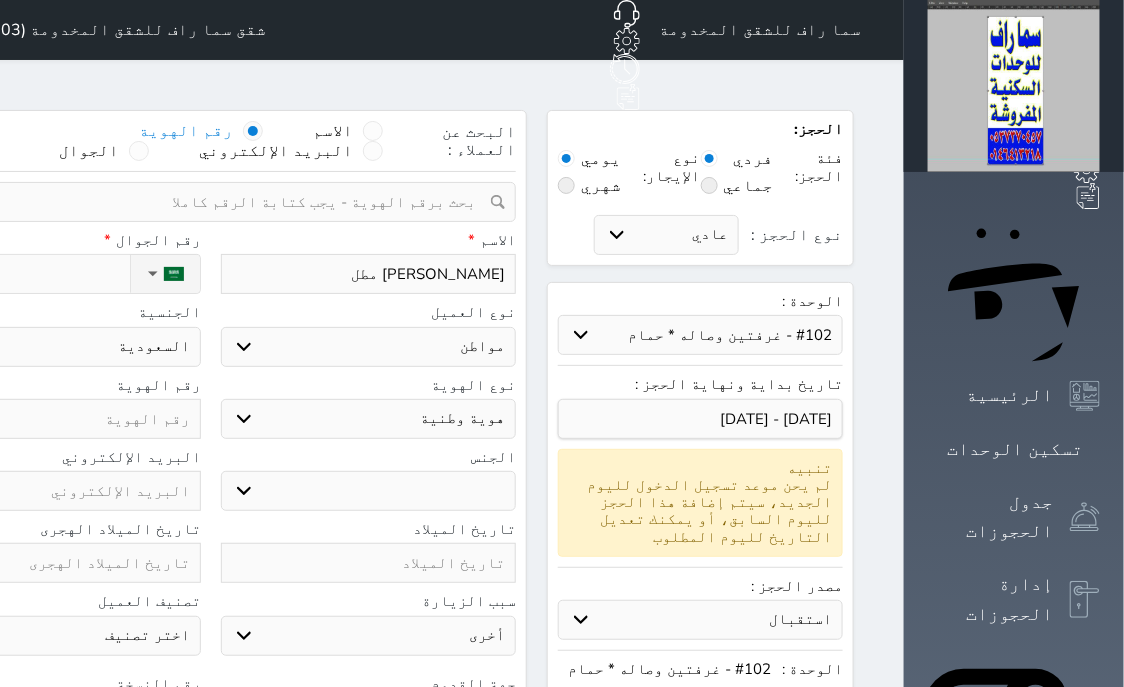 type on "[PERSON_NAME]" 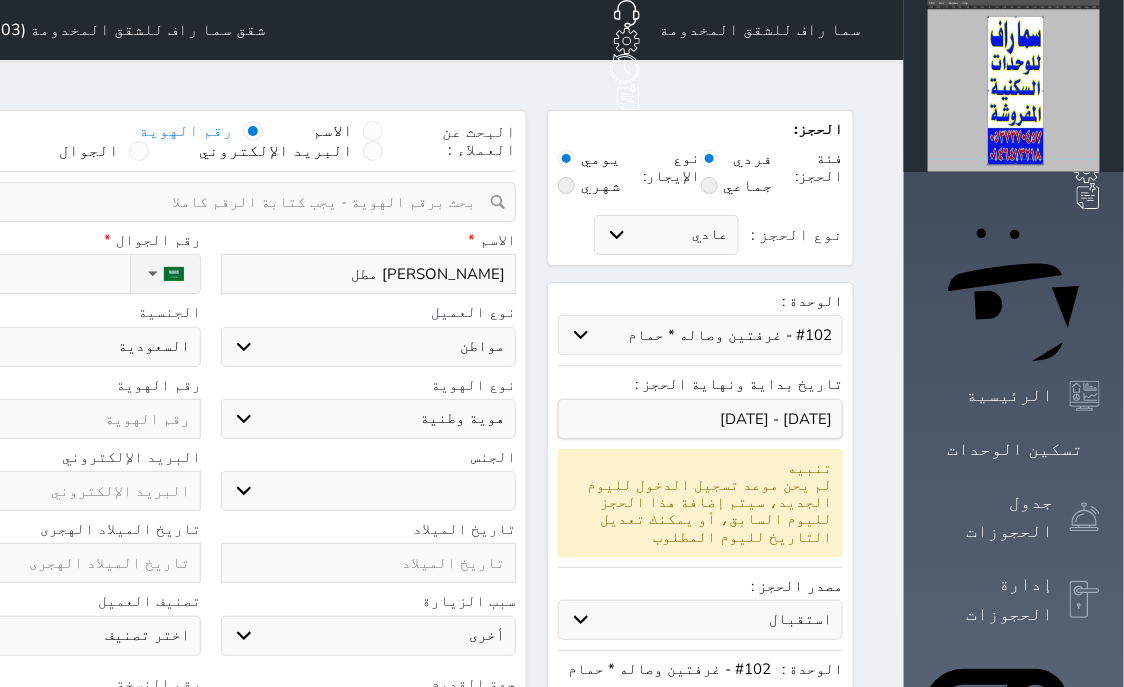 select 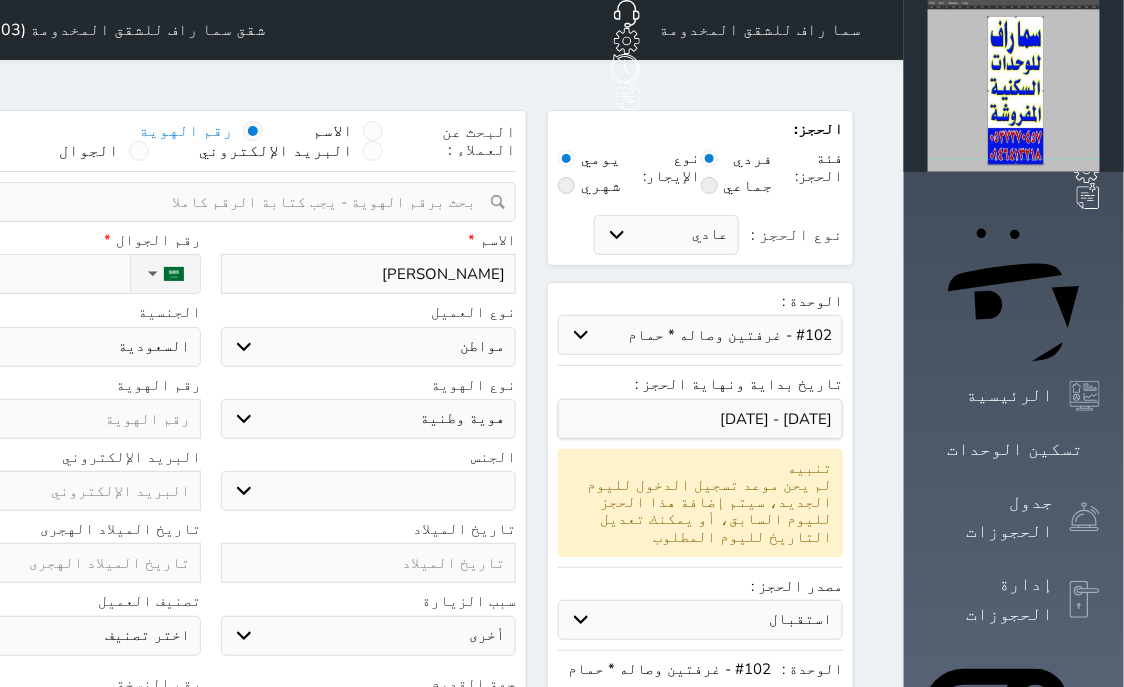 type on "[PERSON_NAME]" 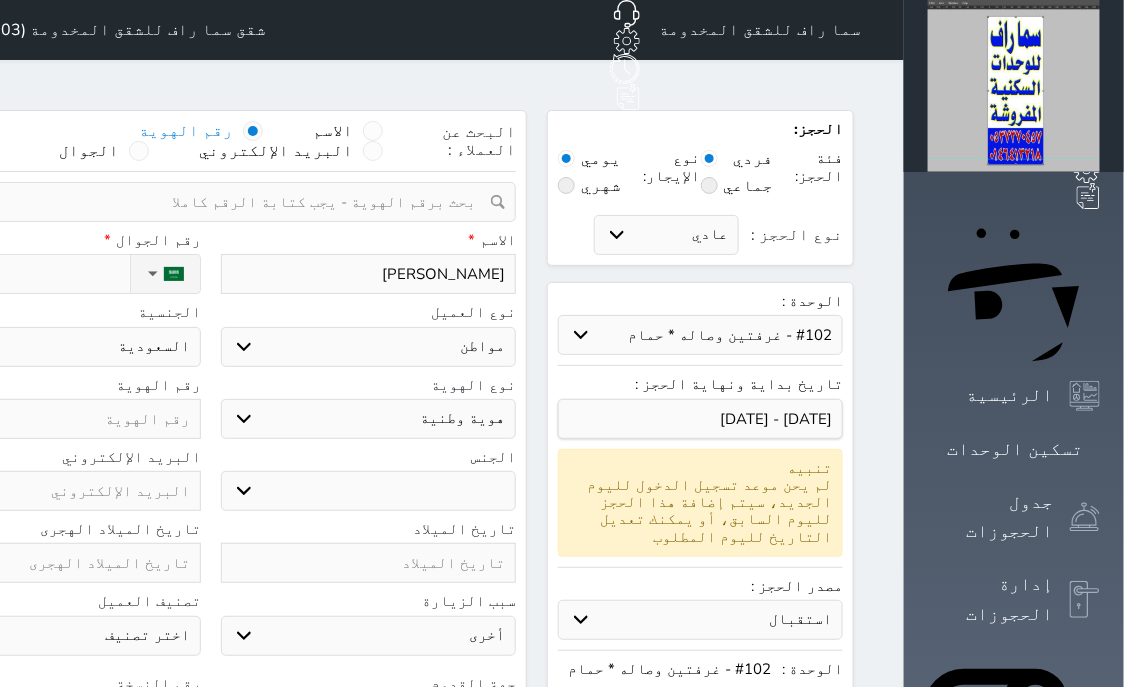 select 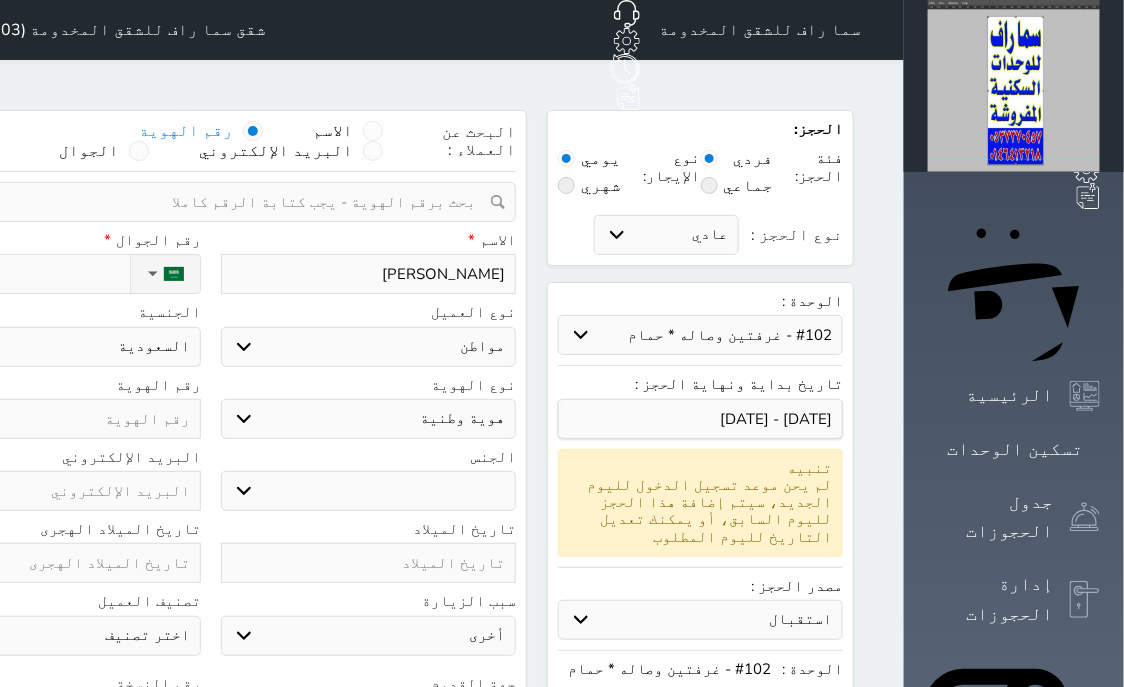 type on "[PERSON_NAME] ا" 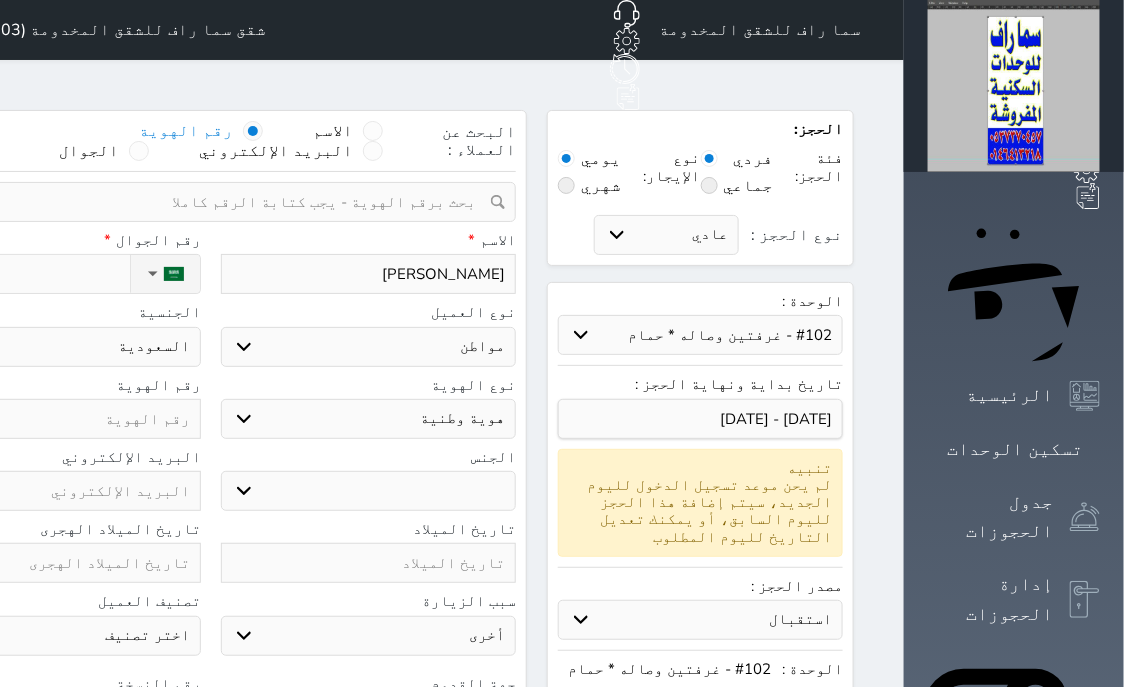 select 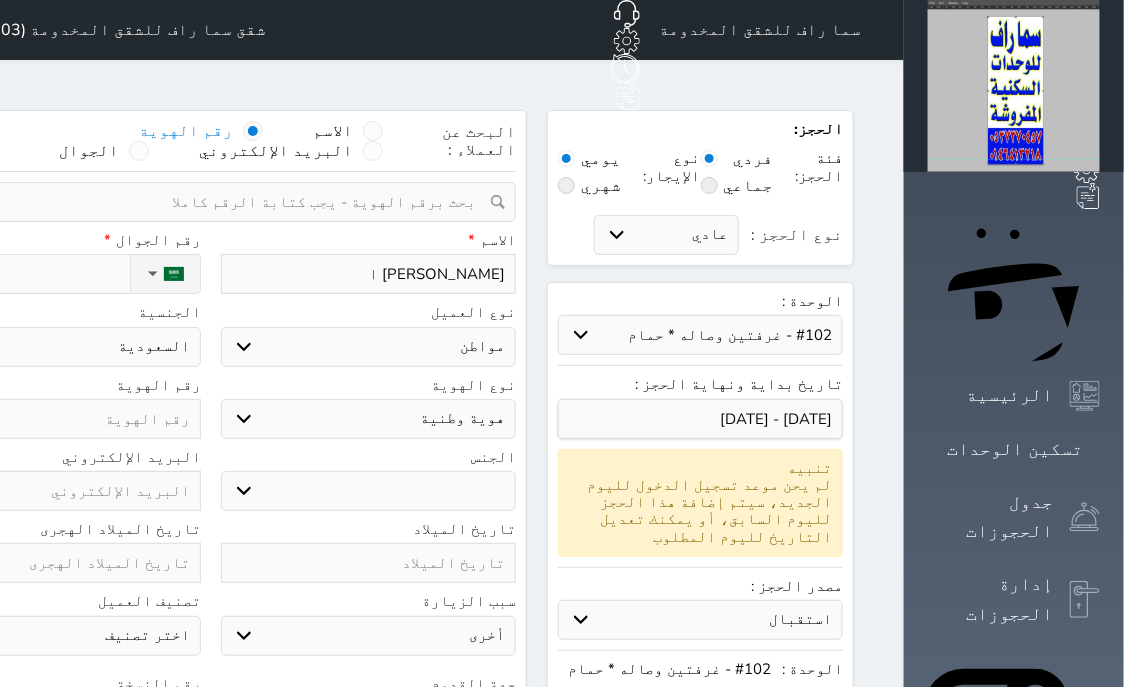 type on "[PERSON_NAME] ال" 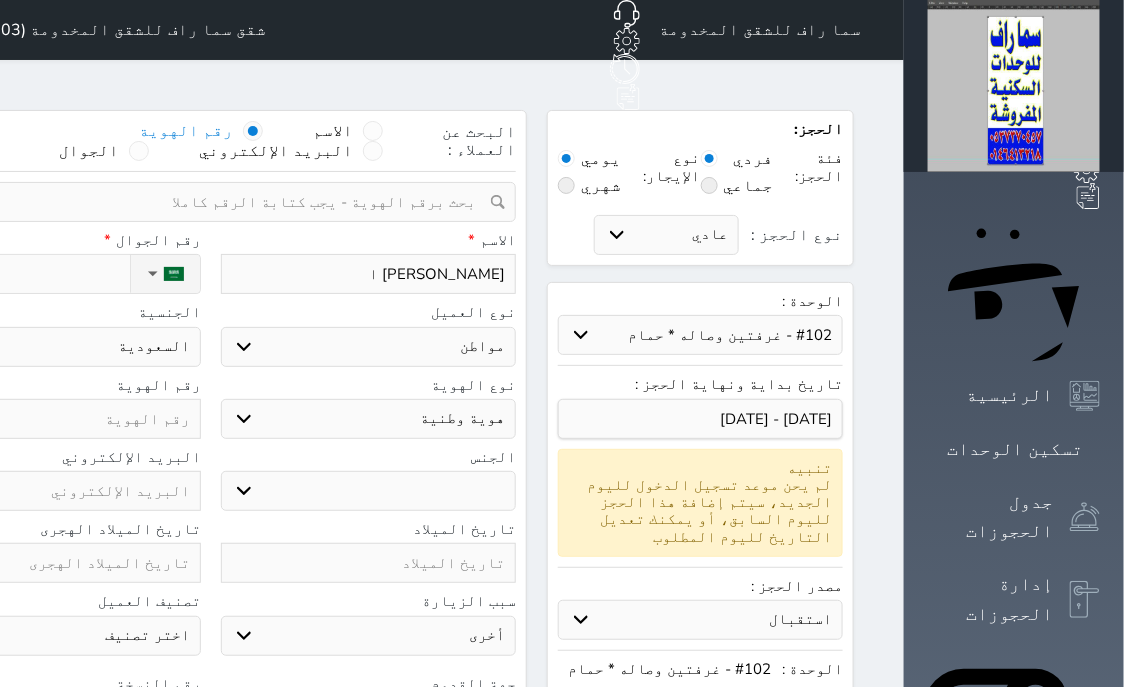 select 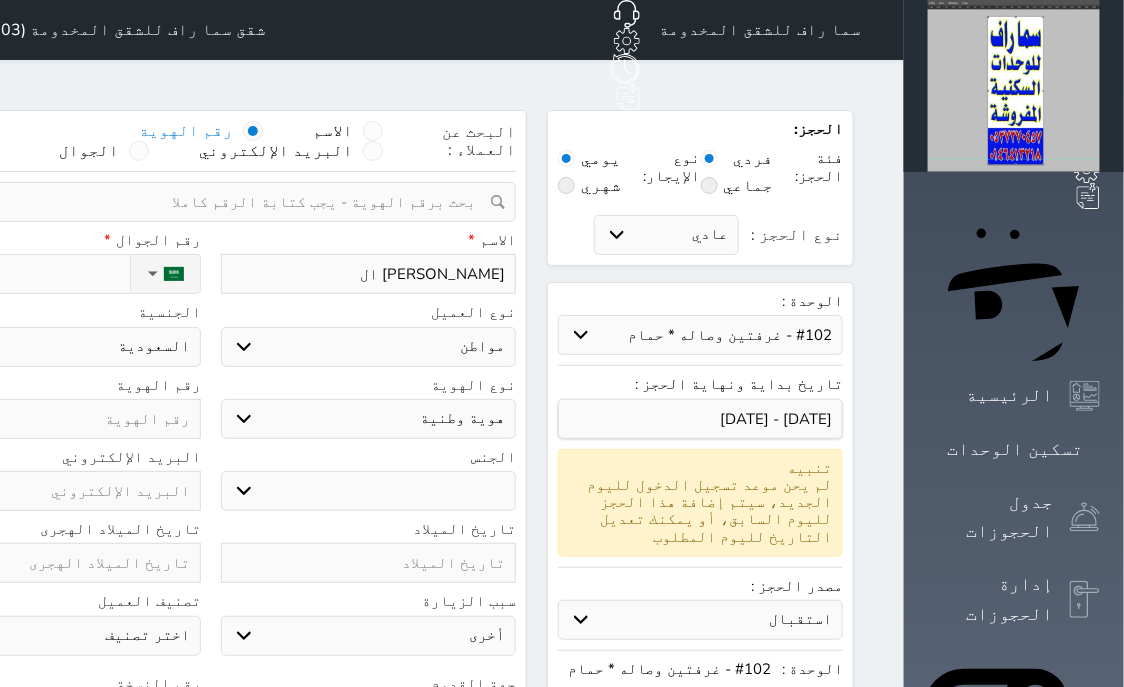 type on "[PERSON_NAME] الح" 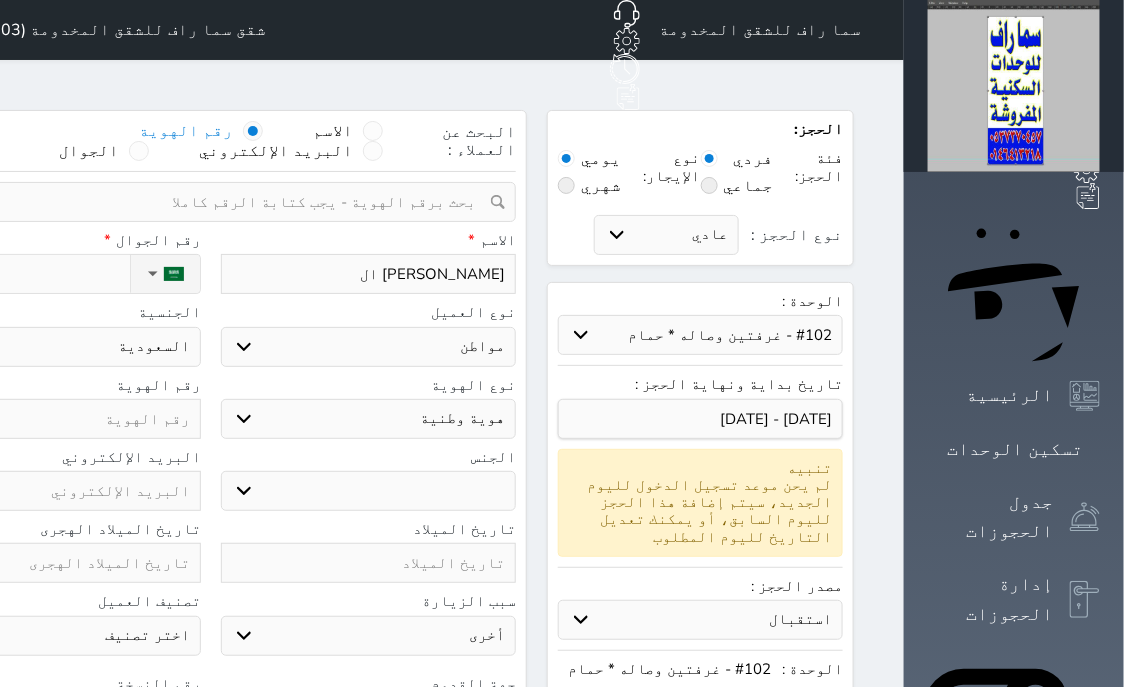 select 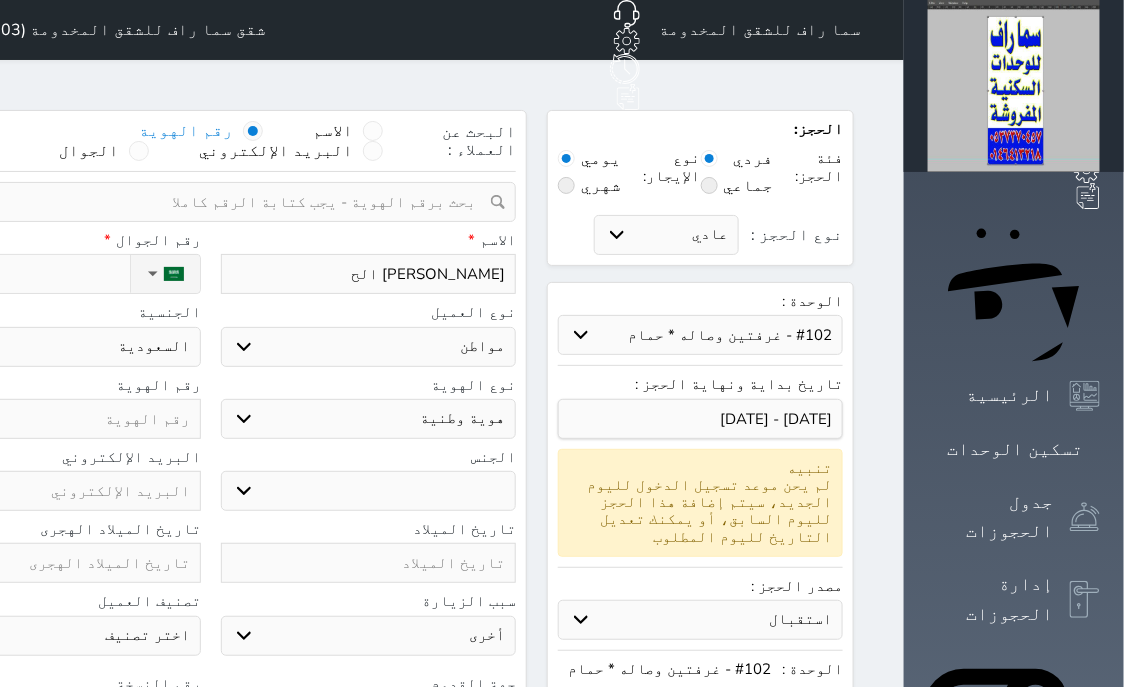 type on "[PERSON_NAME] الحا" 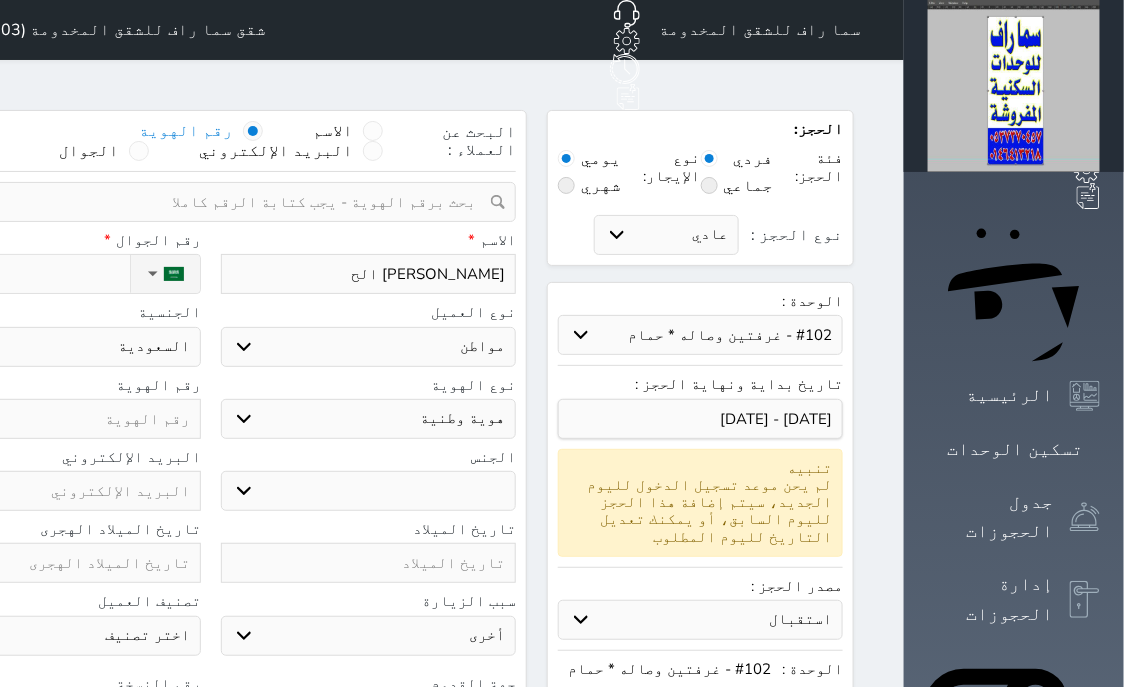 select 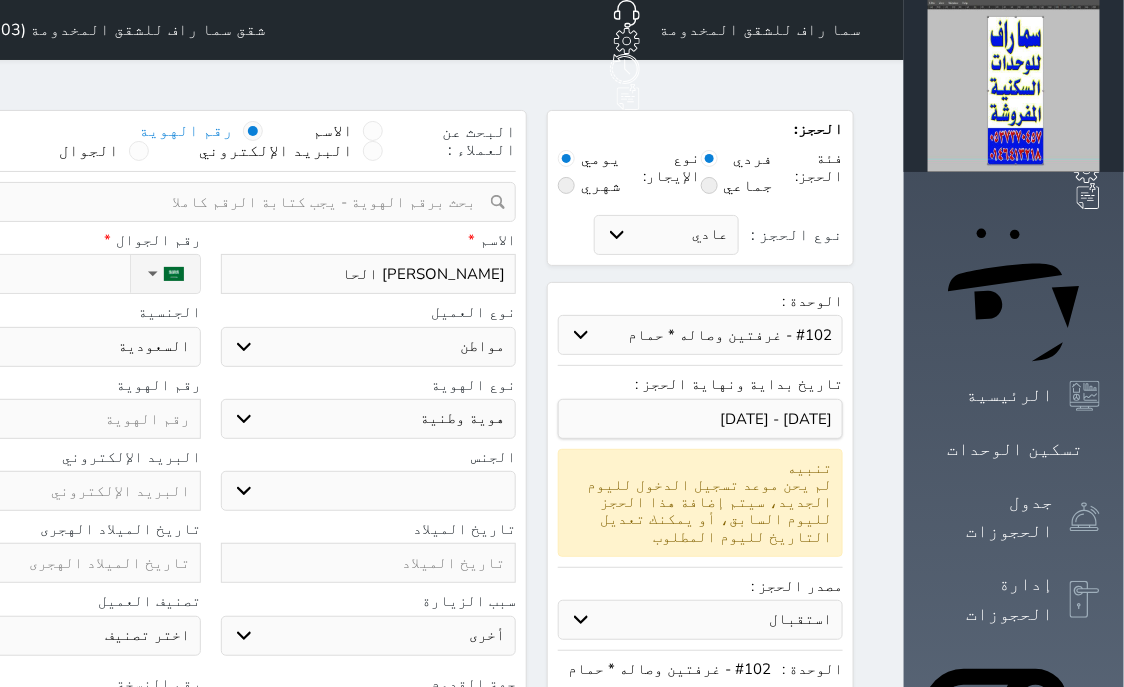 type on "مطلق [PERSON_NAME]" 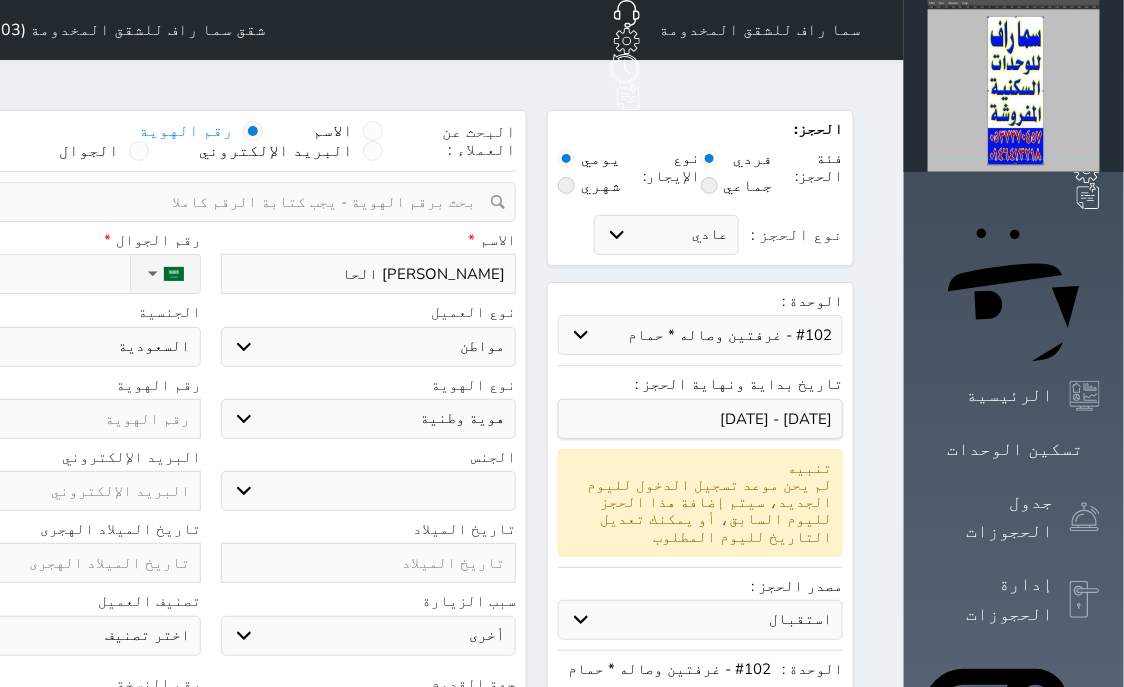 select 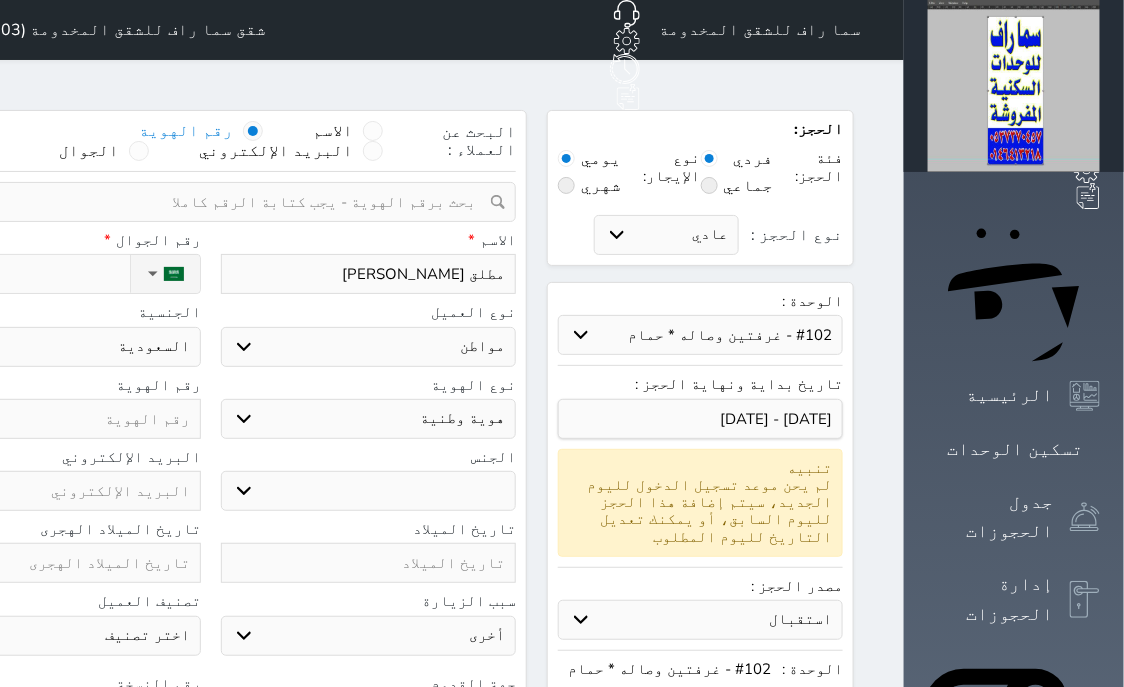 type on "[PERSON_NAME] الحازم" 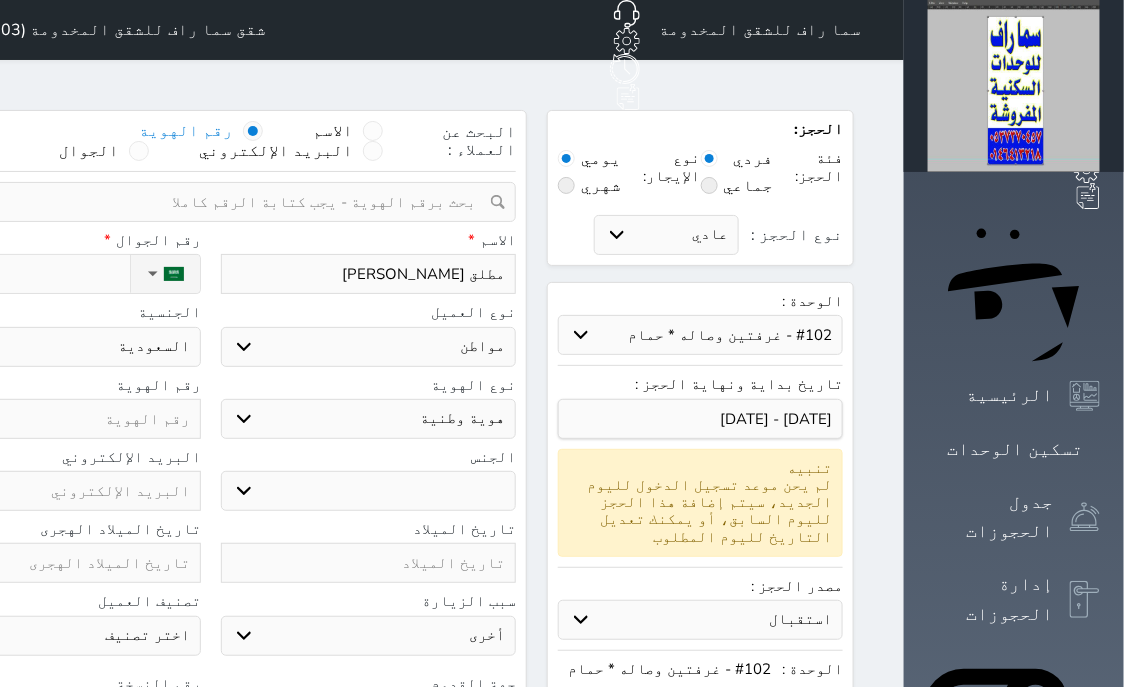 select 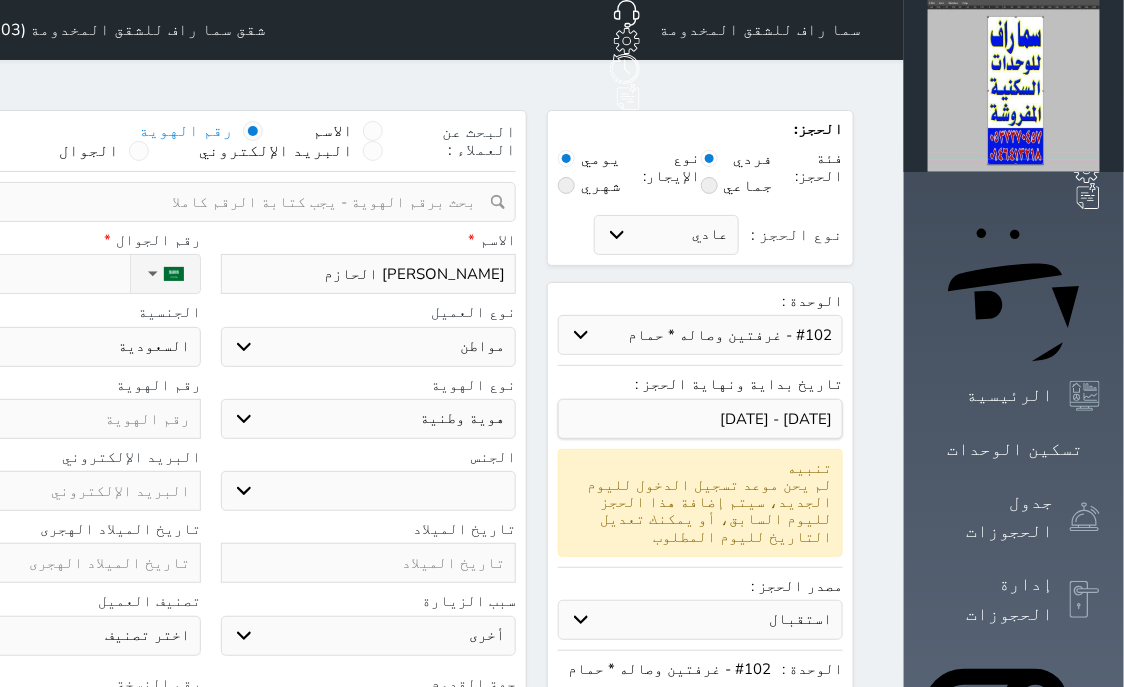 type on "مطلق [PERSON_NAME]" 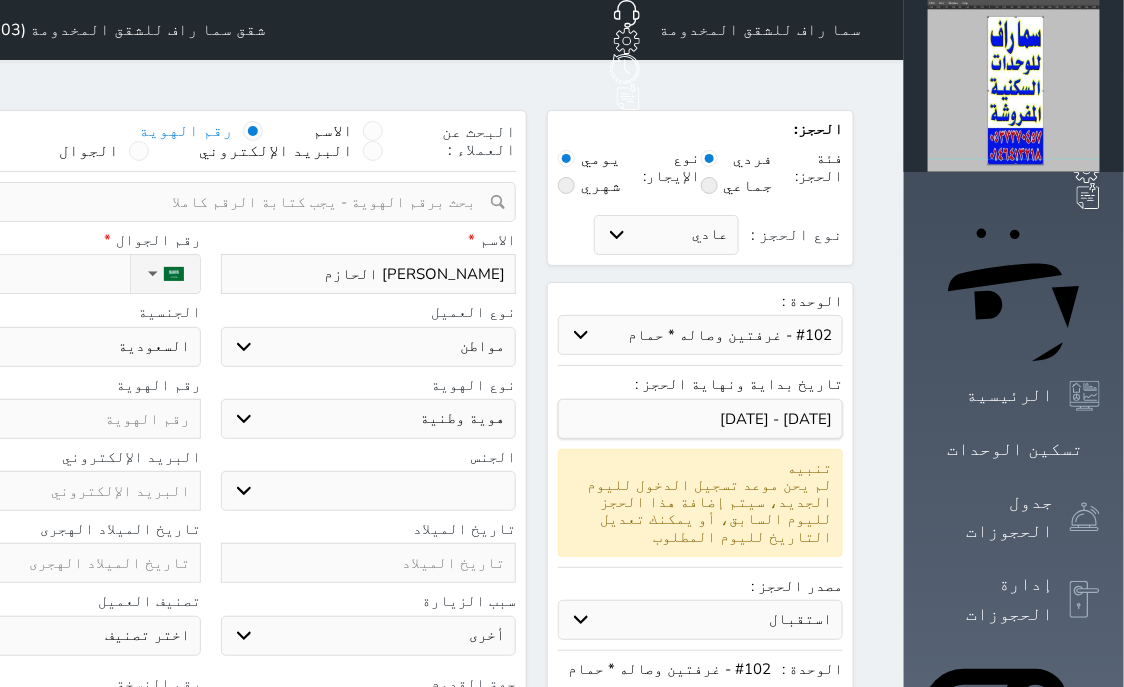select 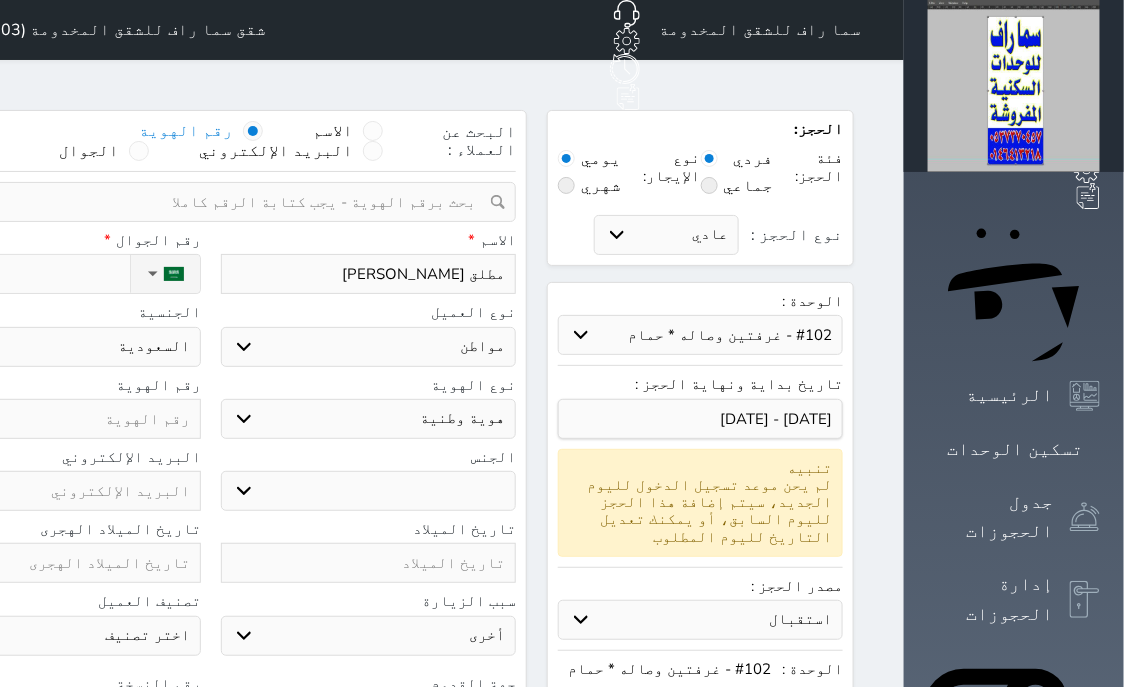 type on "مطلق [PERSON_NAME]" 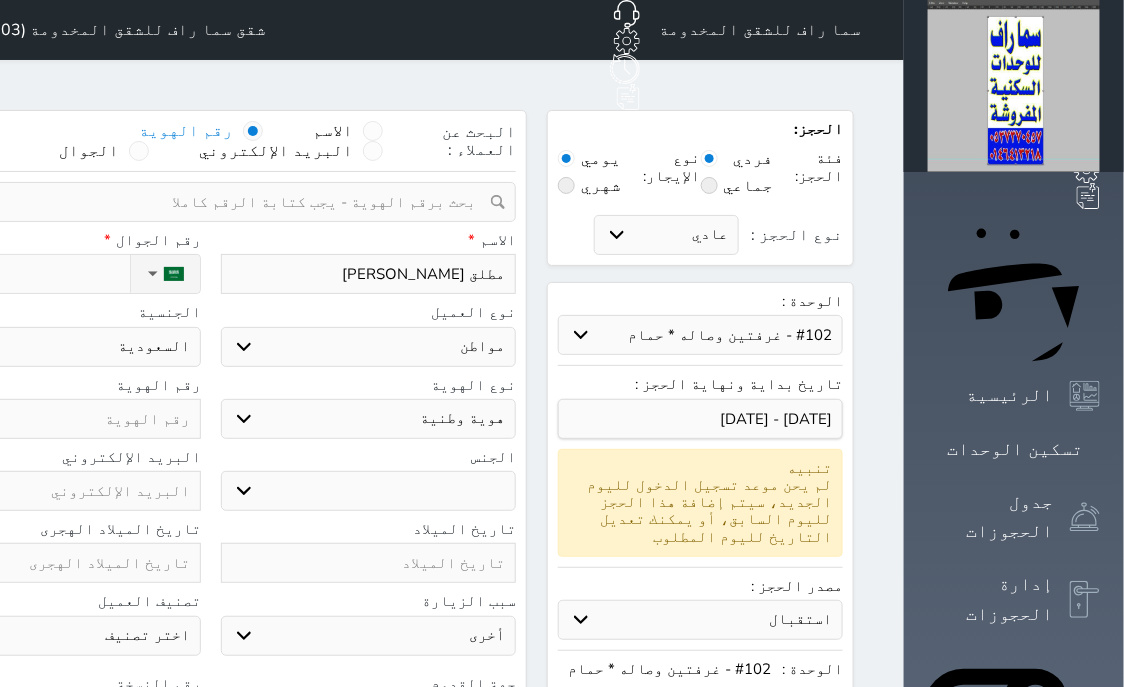 click on "اختر نوع   هوية وطنية هوية عائلية جواز السفر" at bounding box center (369, 419) 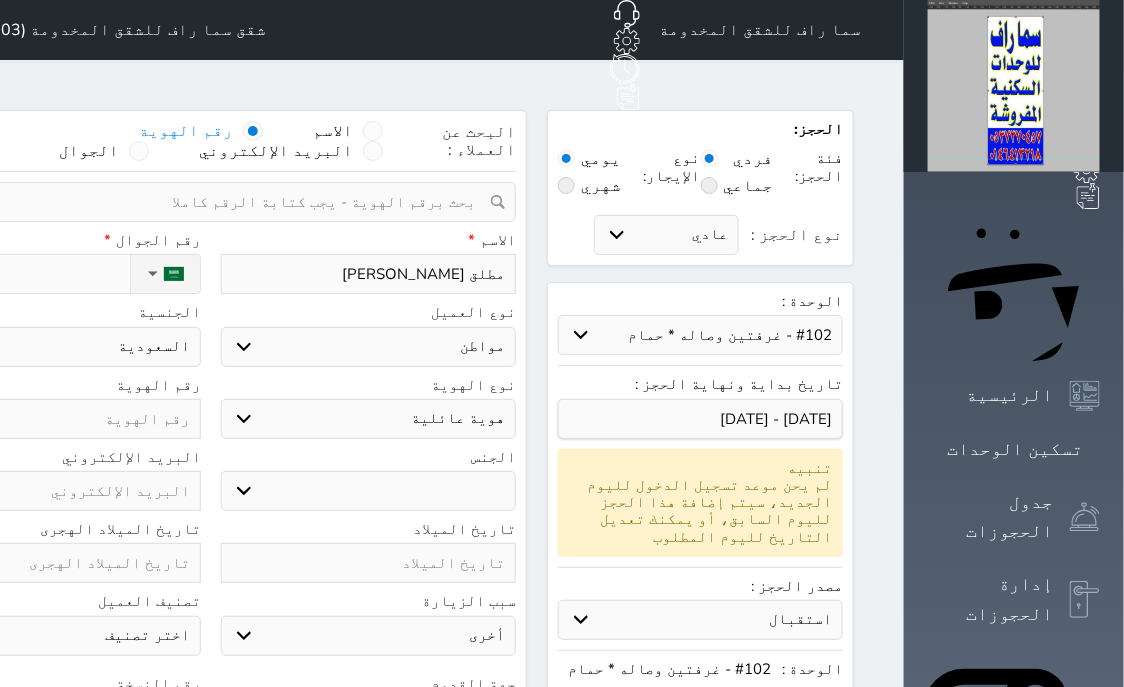 select 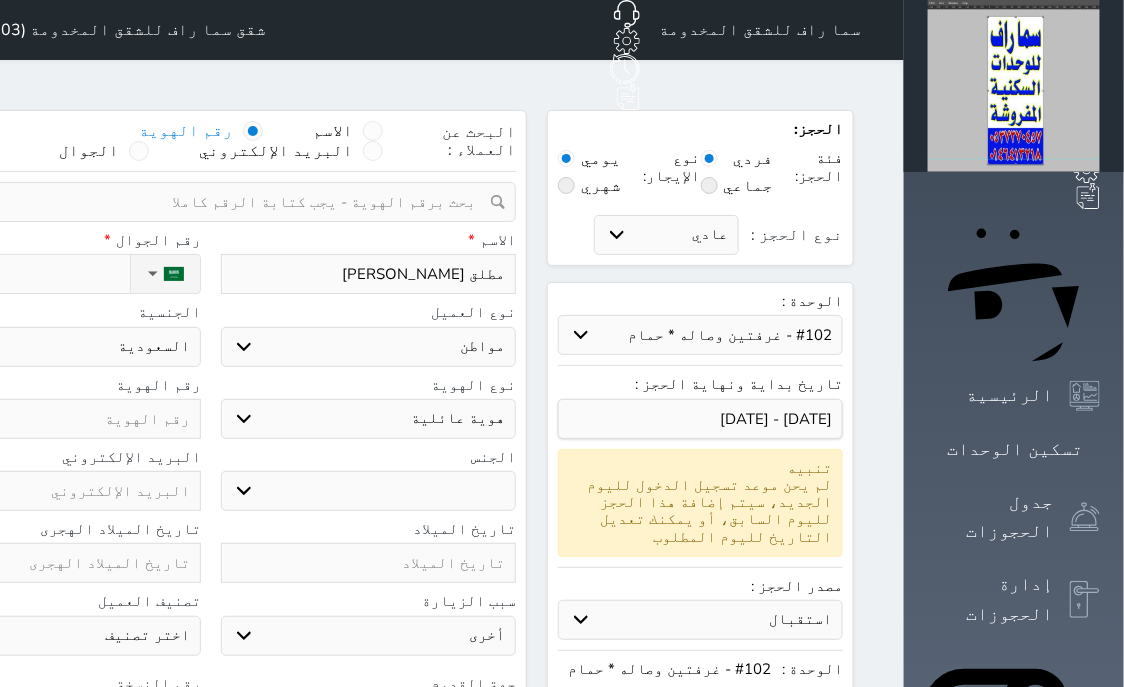 click on "الجنس
ذكر   انثى   البريد الإلكتروني" at bounding box center (210, 485) 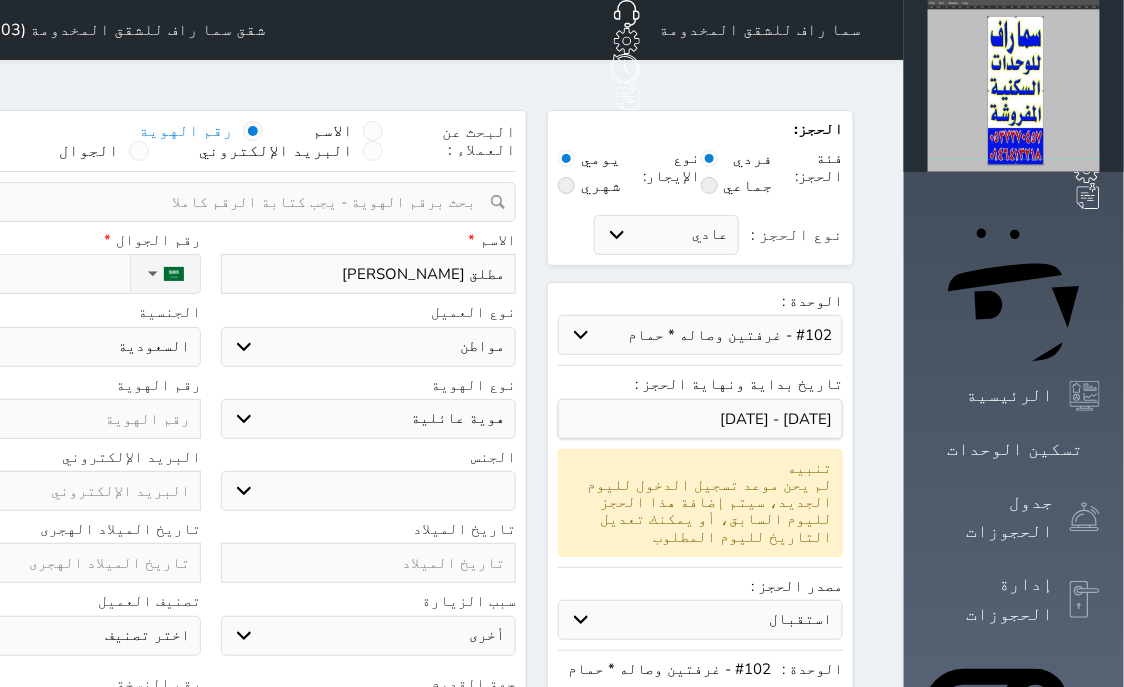 click at bounding box center [53, 419] 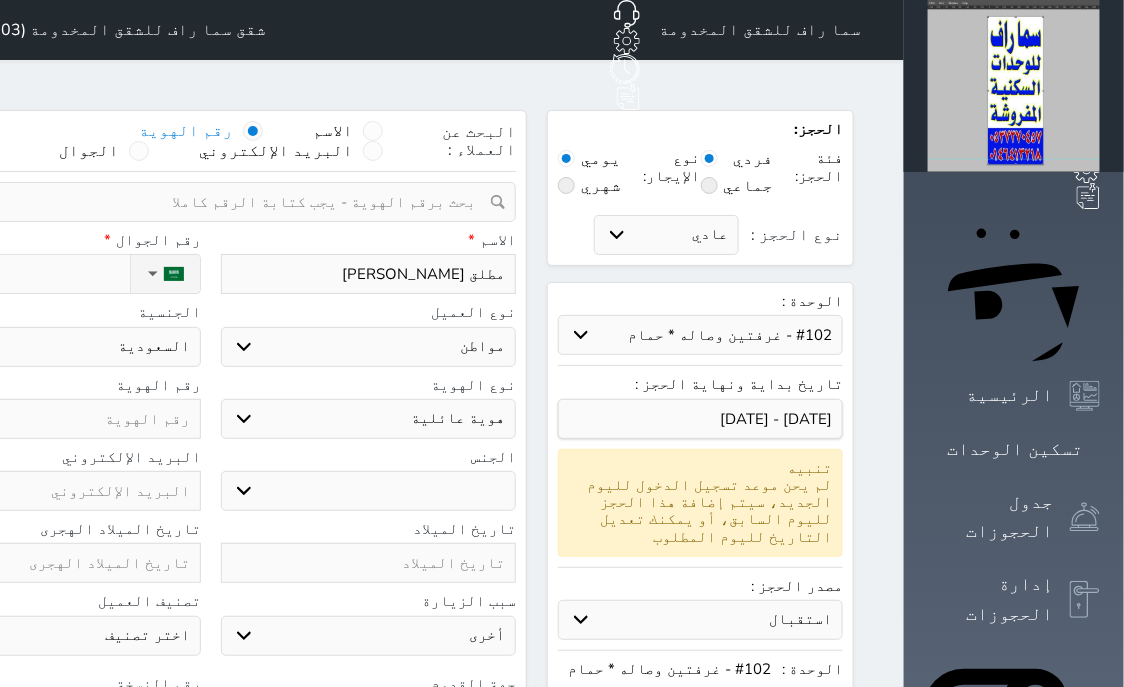 type on "1" 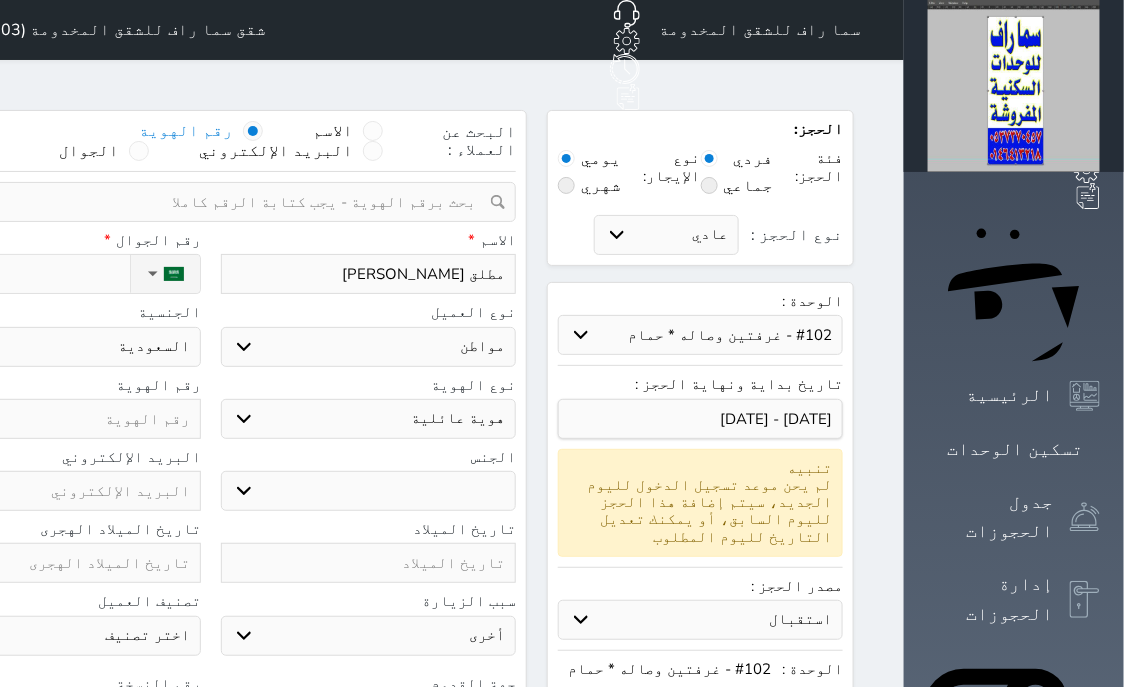 select 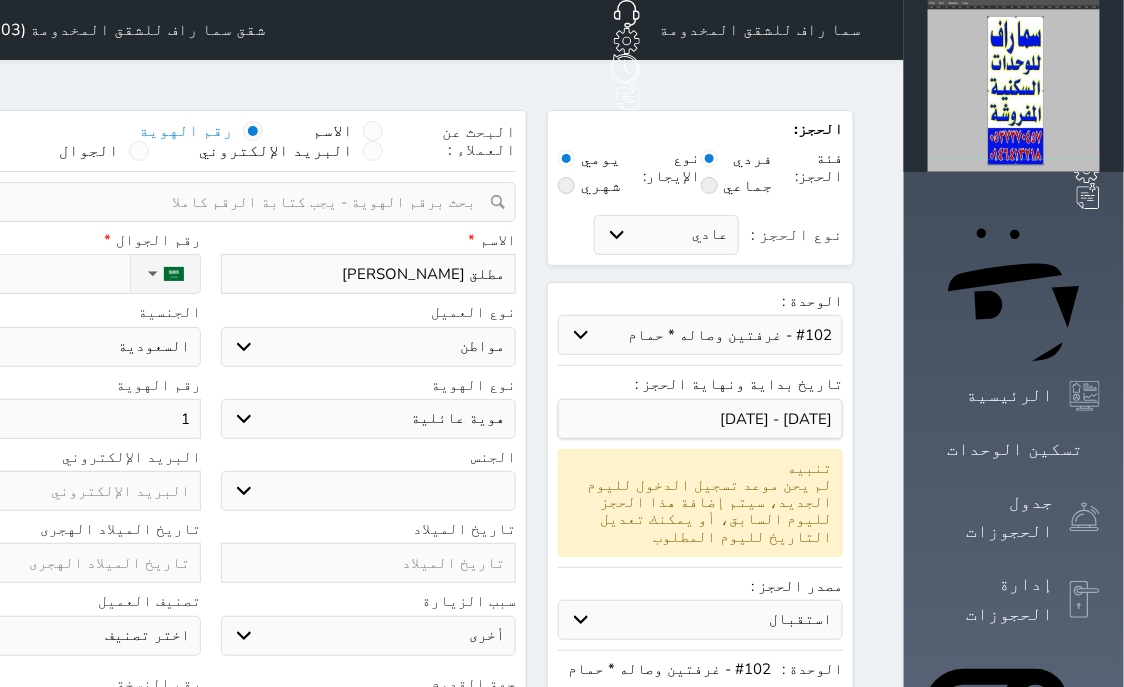 type on "11" 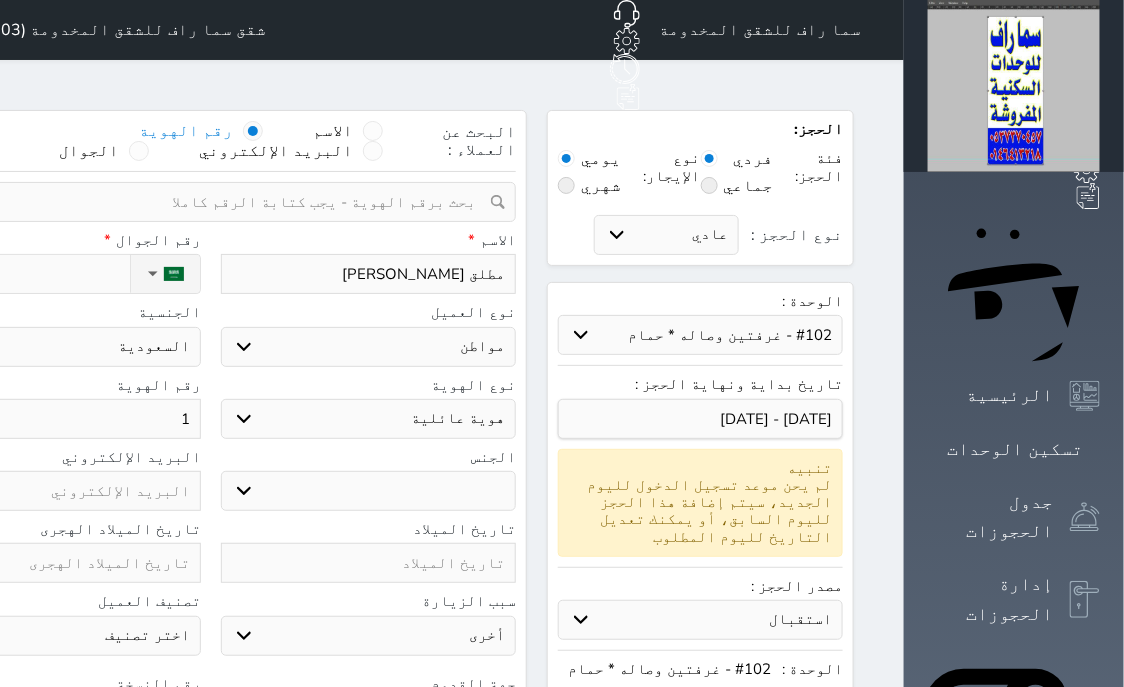 select 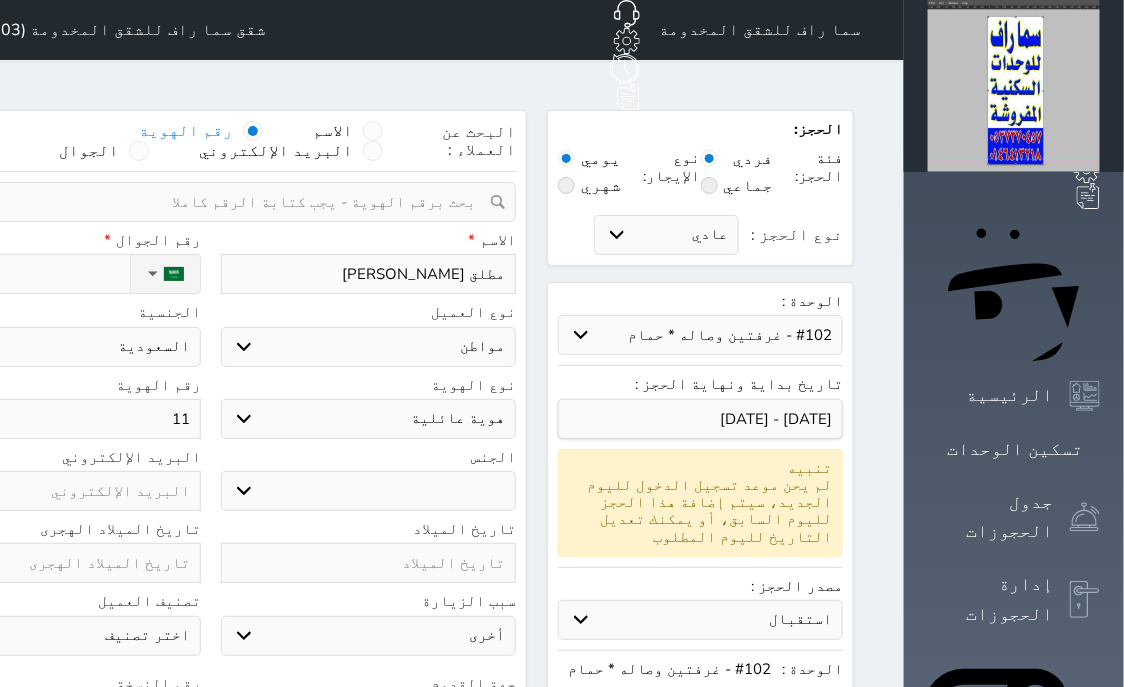 type on "110" 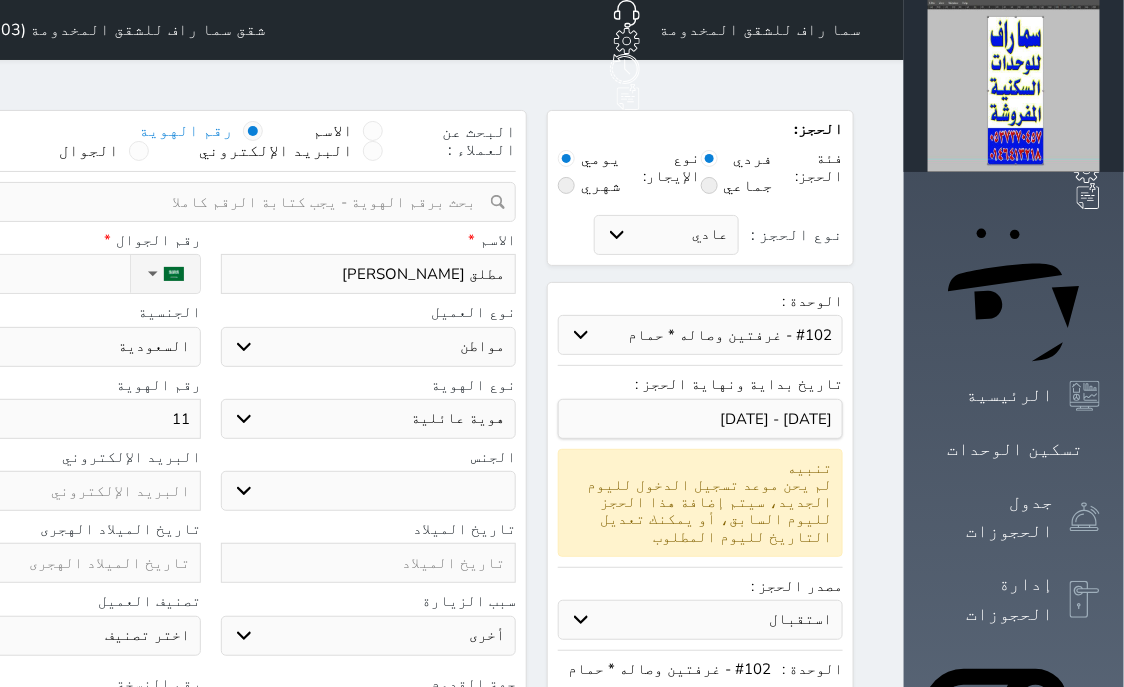 select 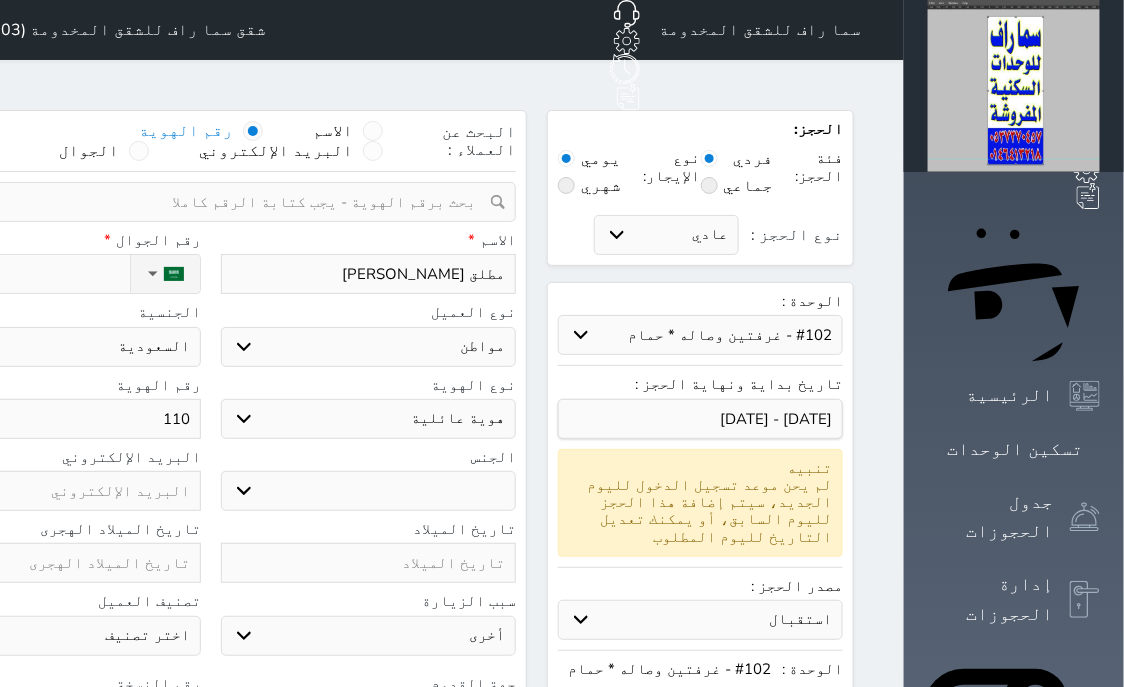 type on "1100" 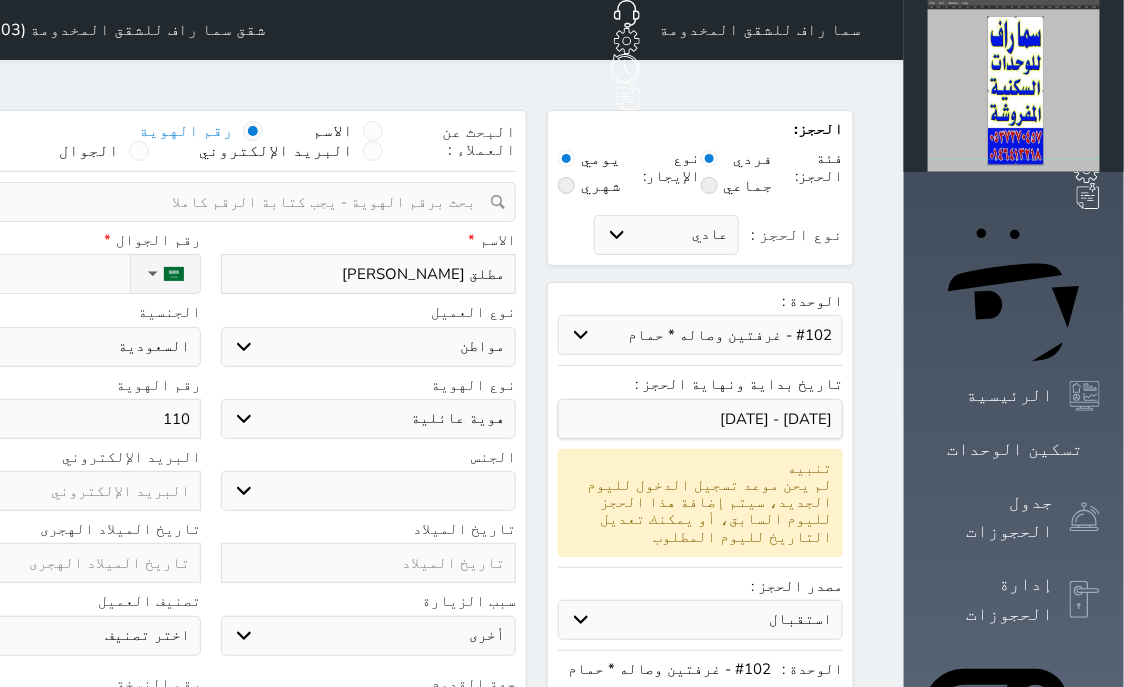 select 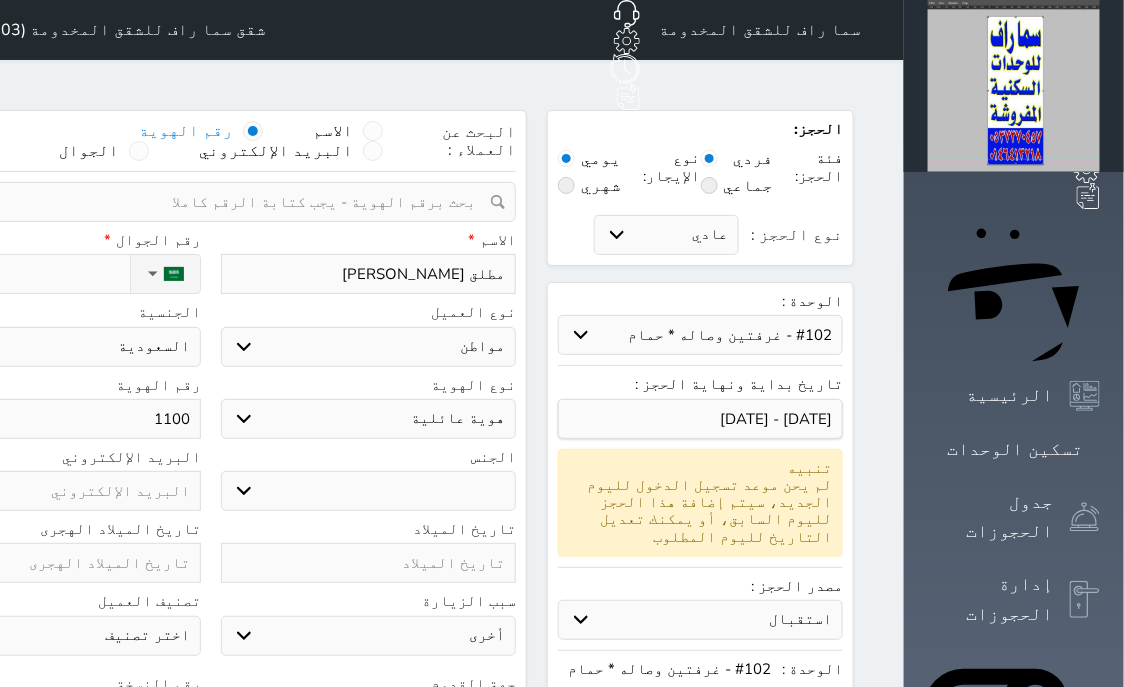 type on "11001" 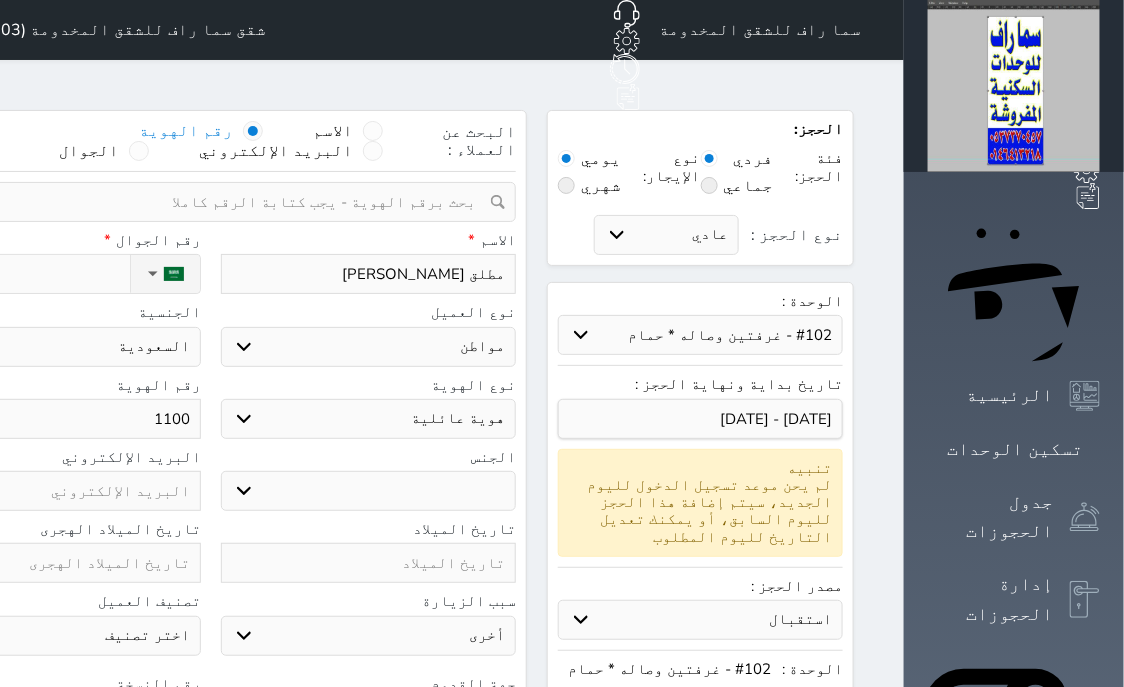 select 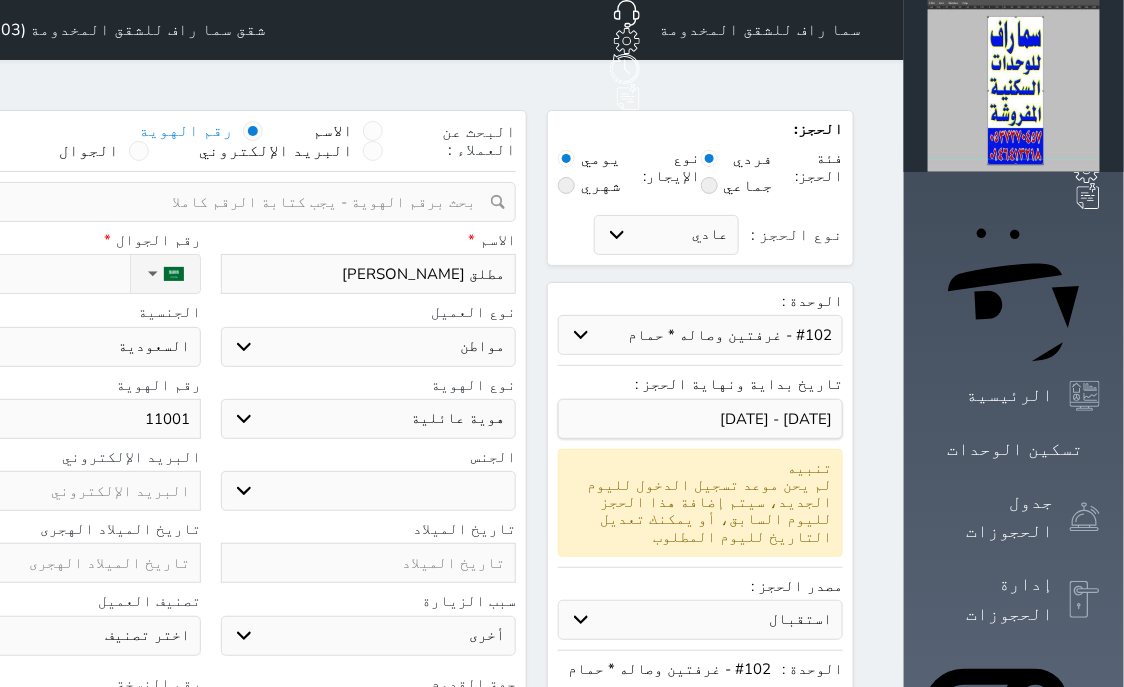 type on "110015" 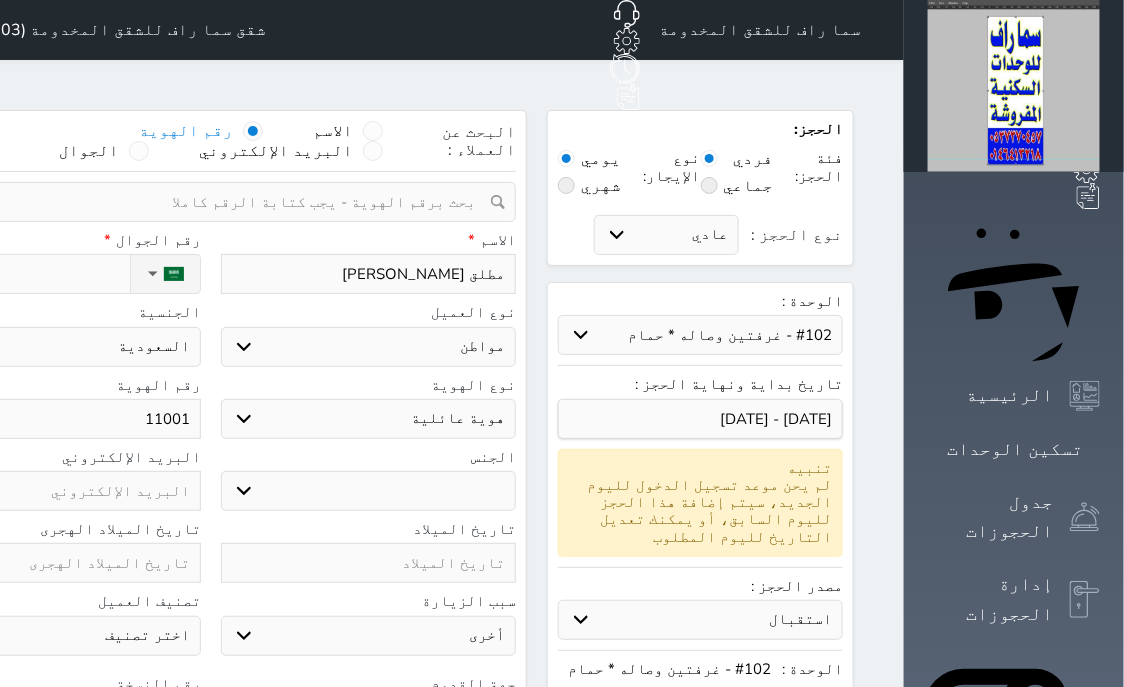 select 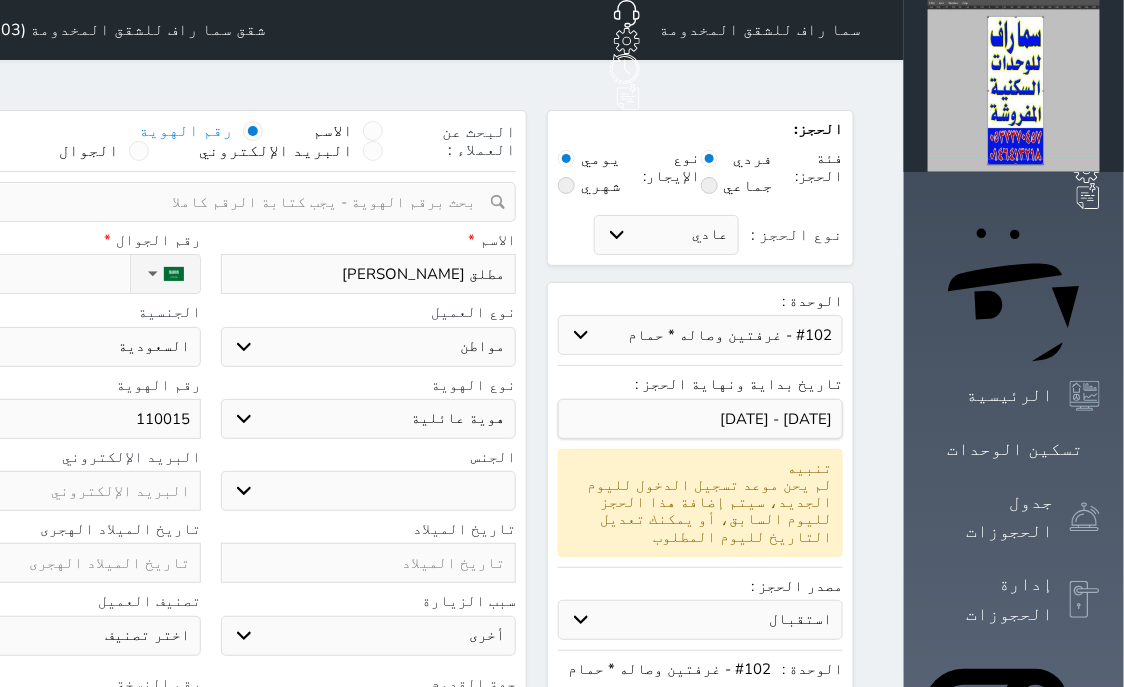 type on "1100159" 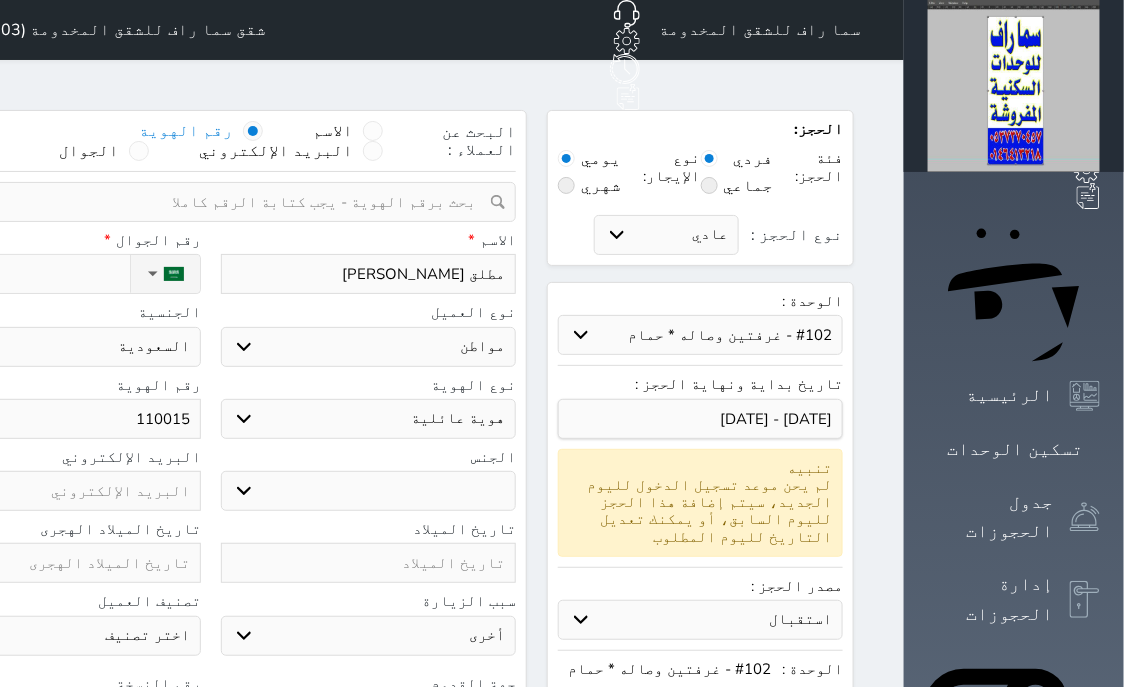 select 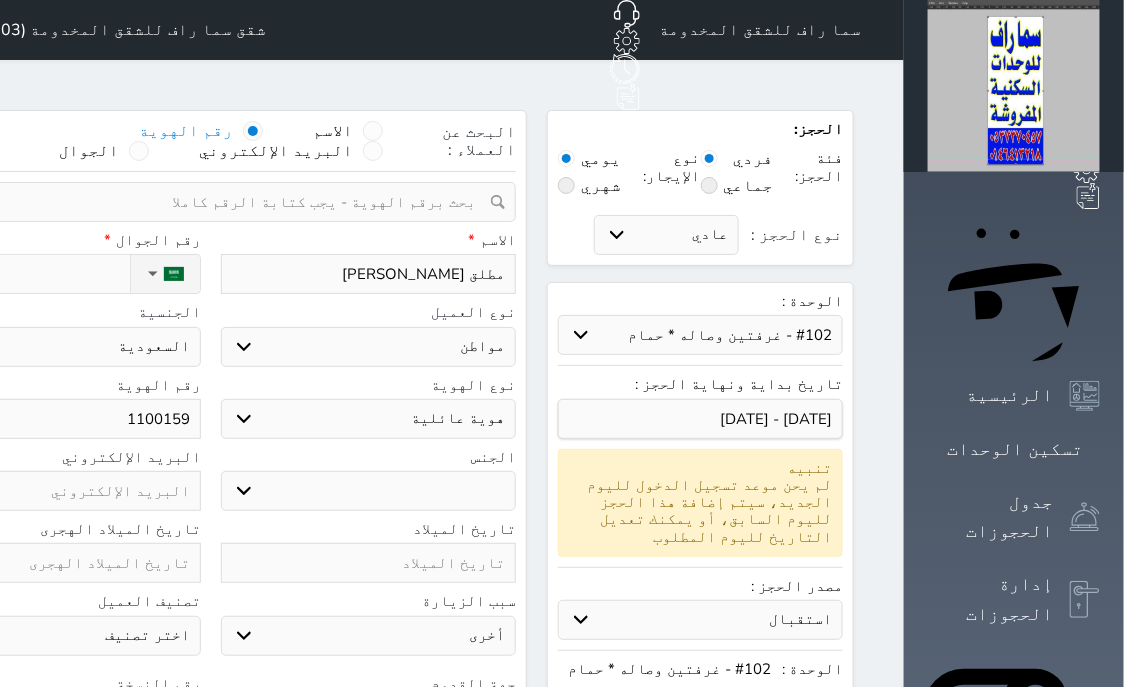 type on "11001593" 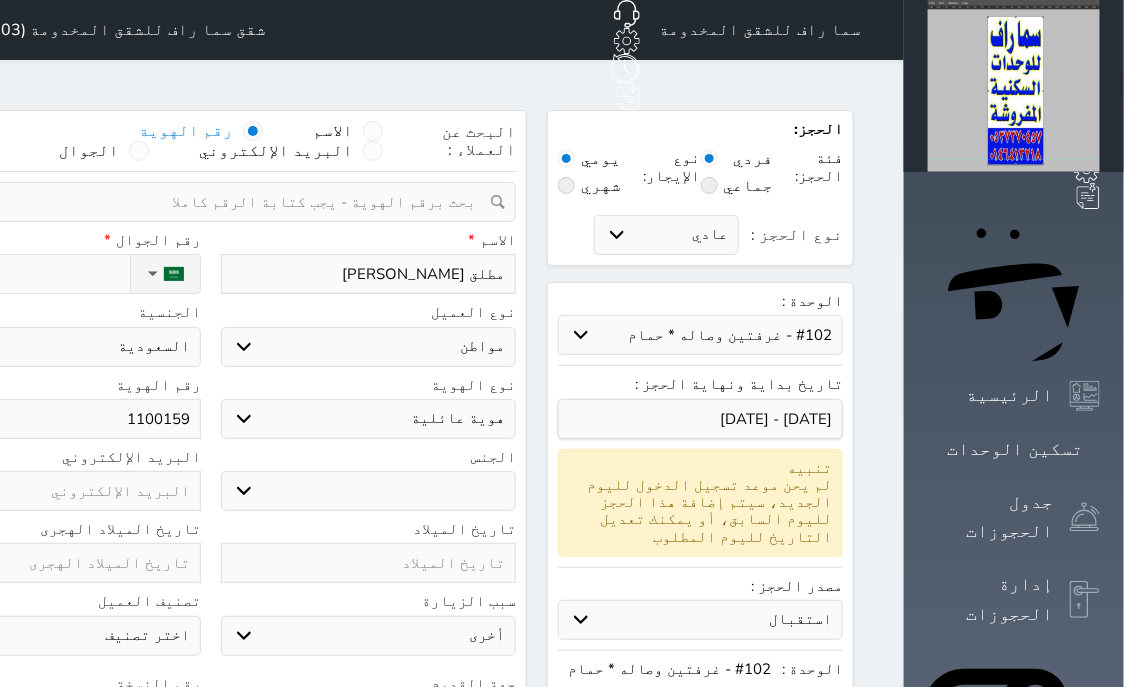 select 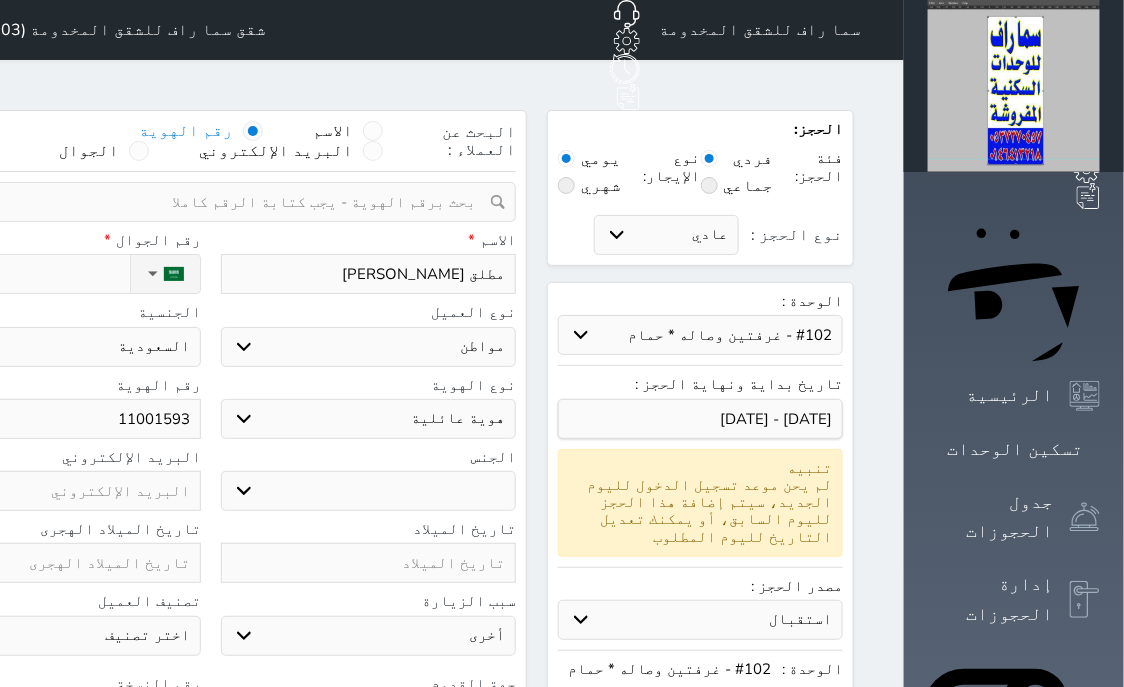type on "110015931" 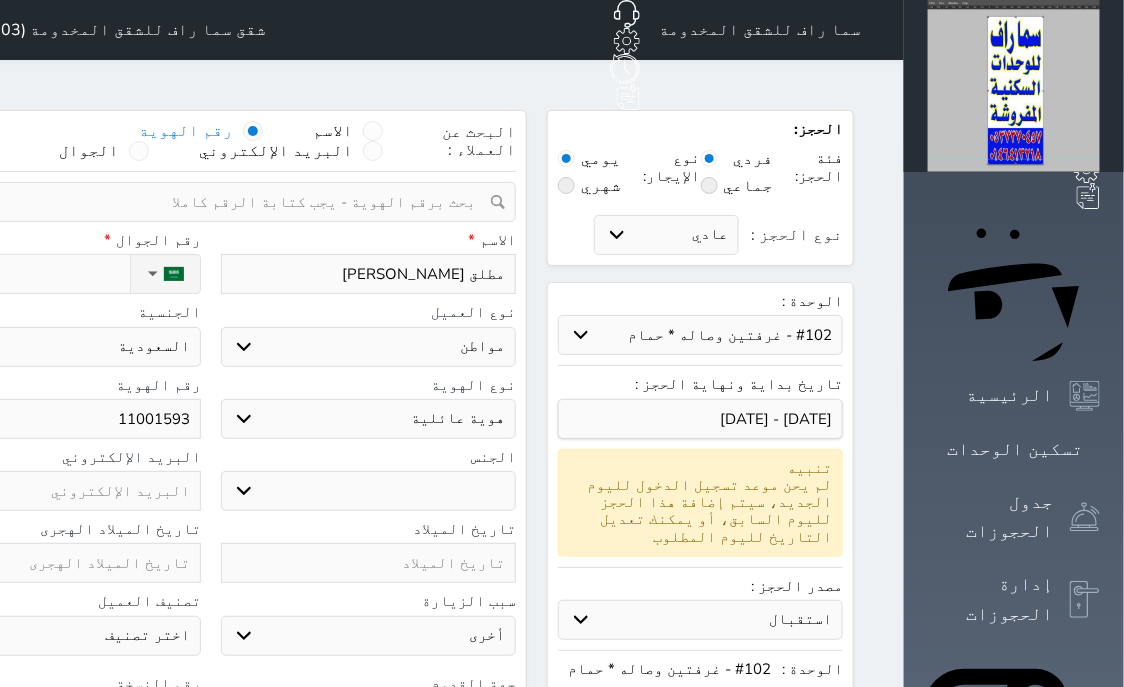 select 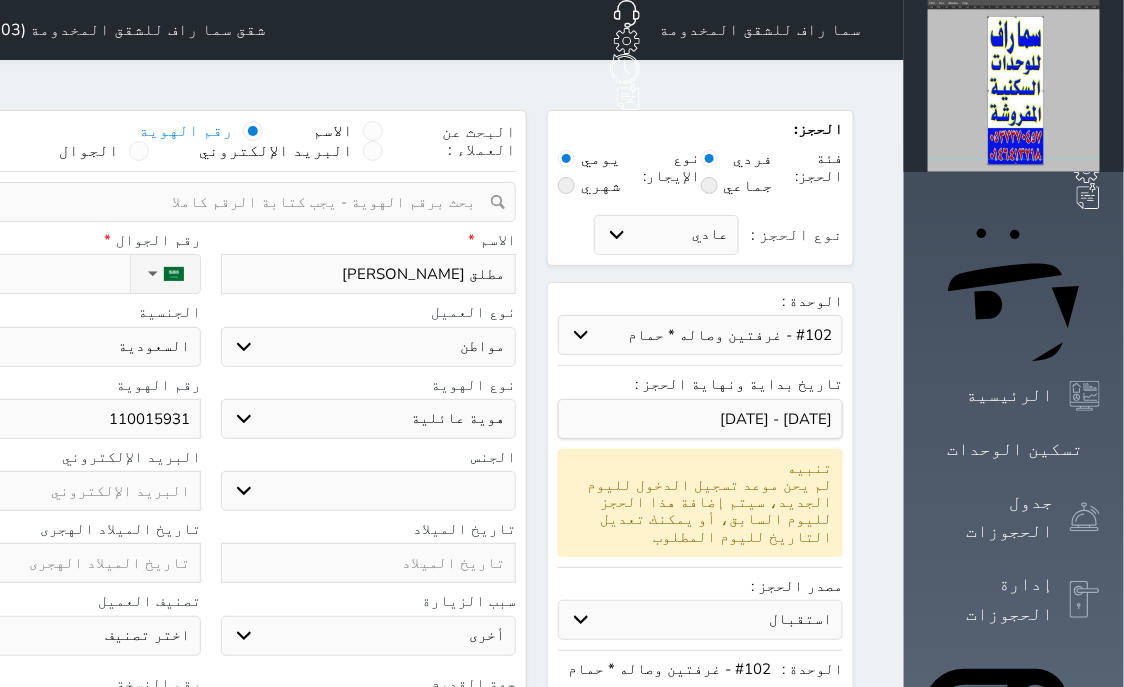 type on "1100159316" 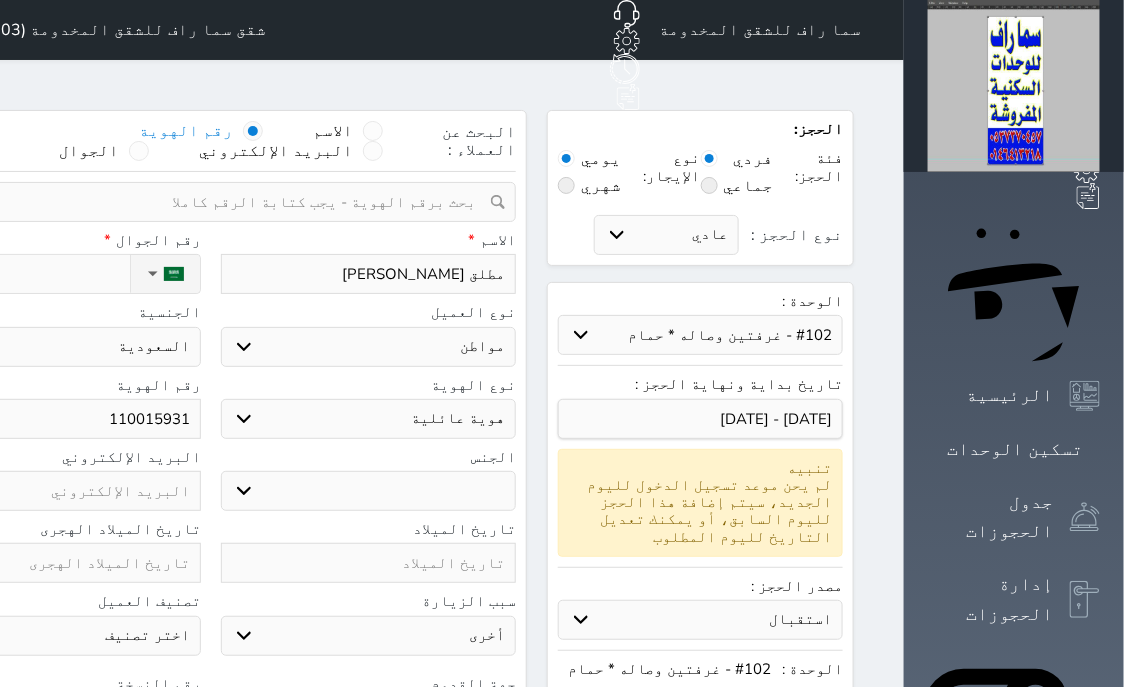 select 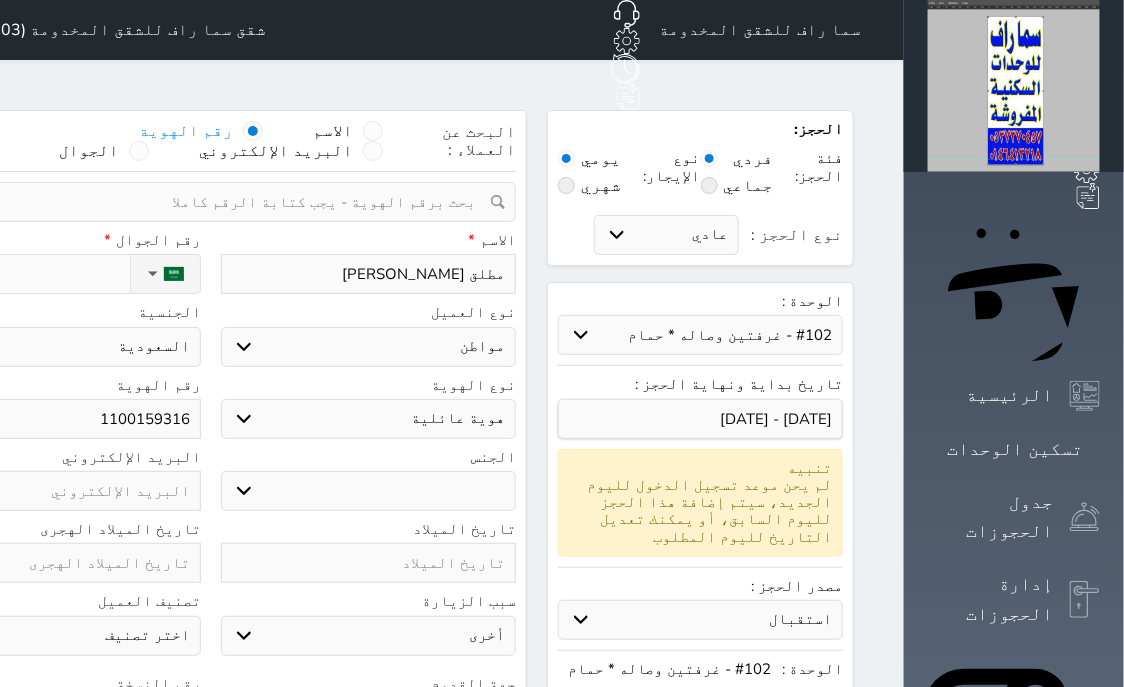 type on "1100159316" 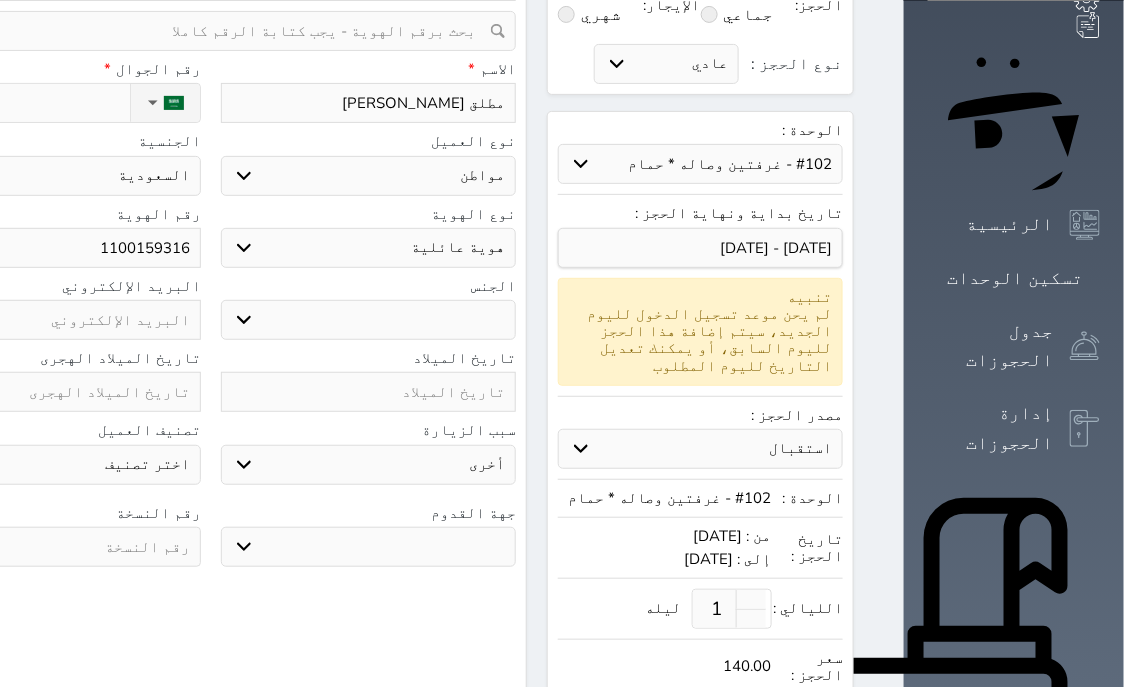 scroll, scrollTop: 127, scrollLeft: 0, axis: vertical 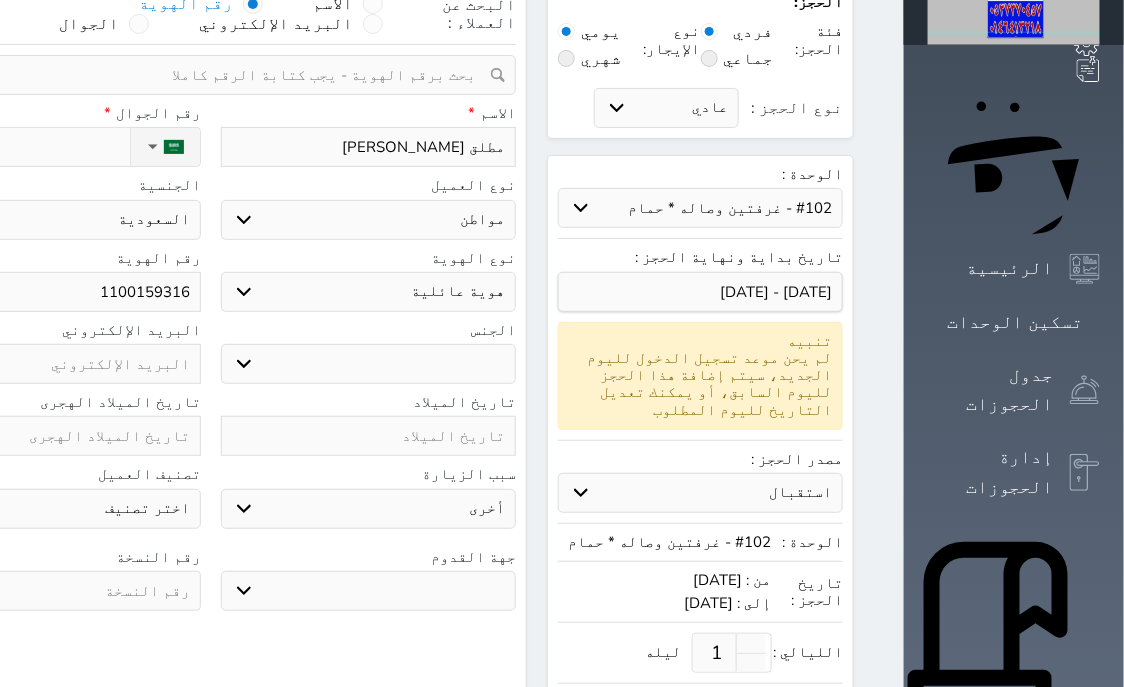 click on "نوع الحجز :" at bounding box center [17, 147] 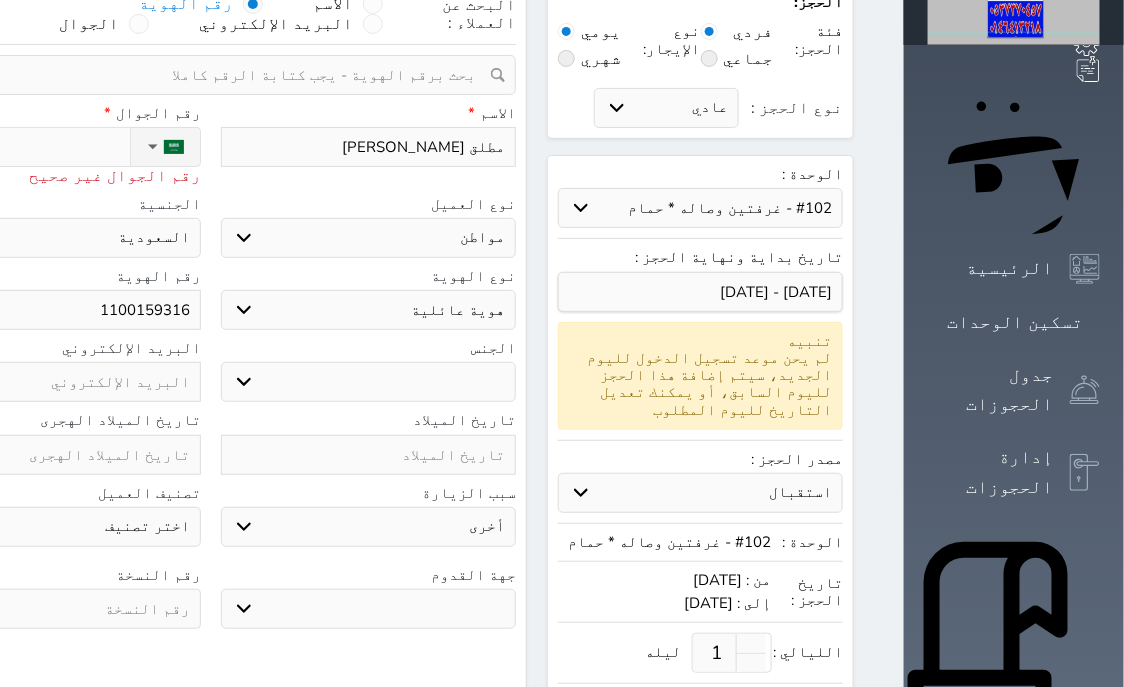 type on "+9" 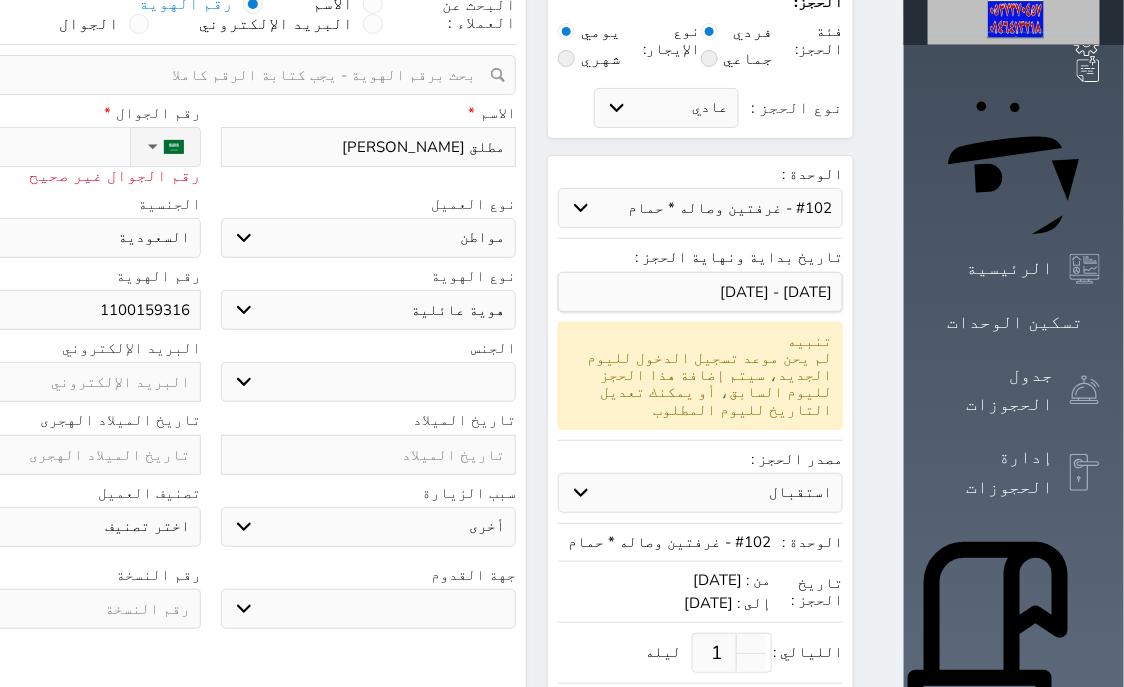 select 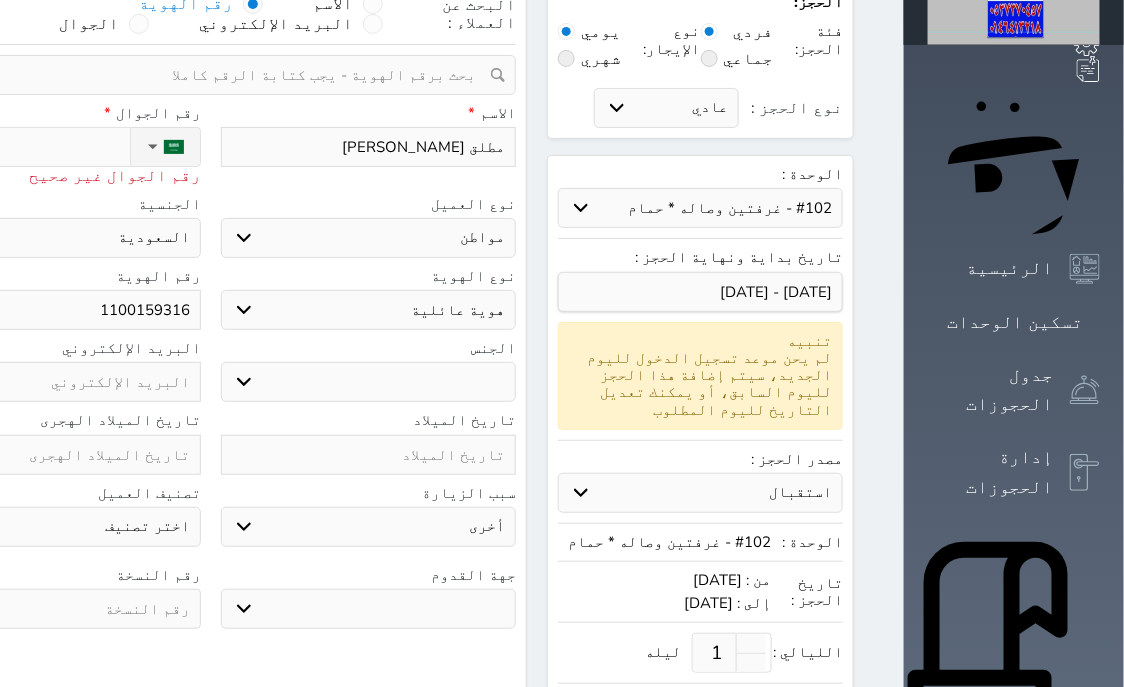 type on "+96" 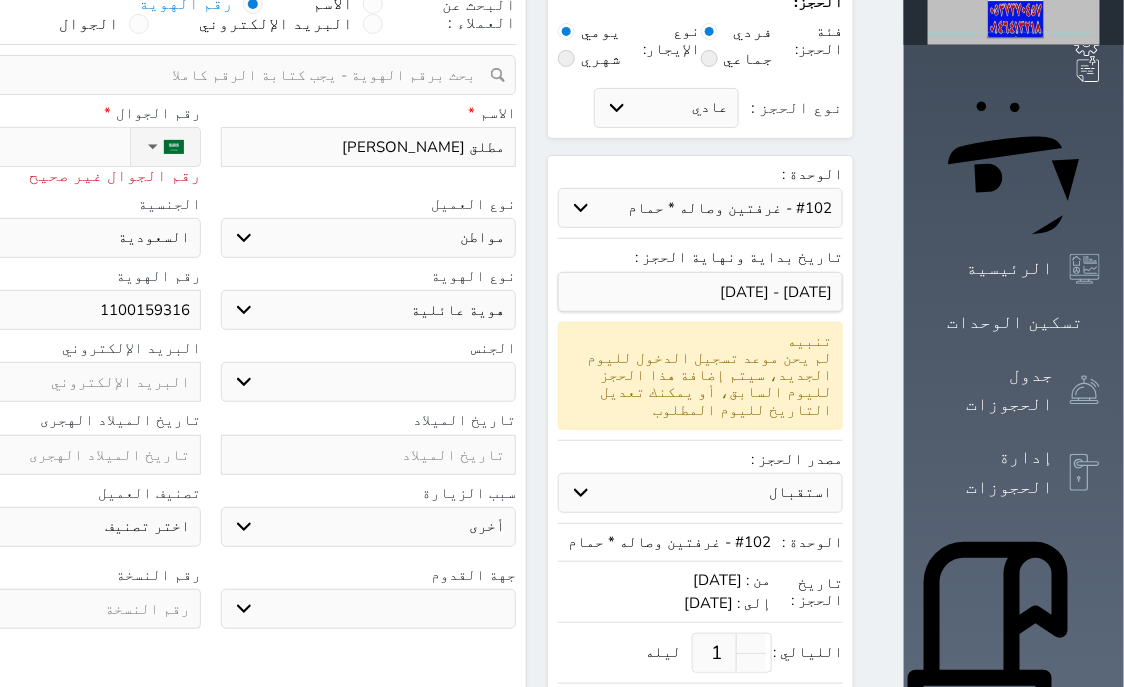 select 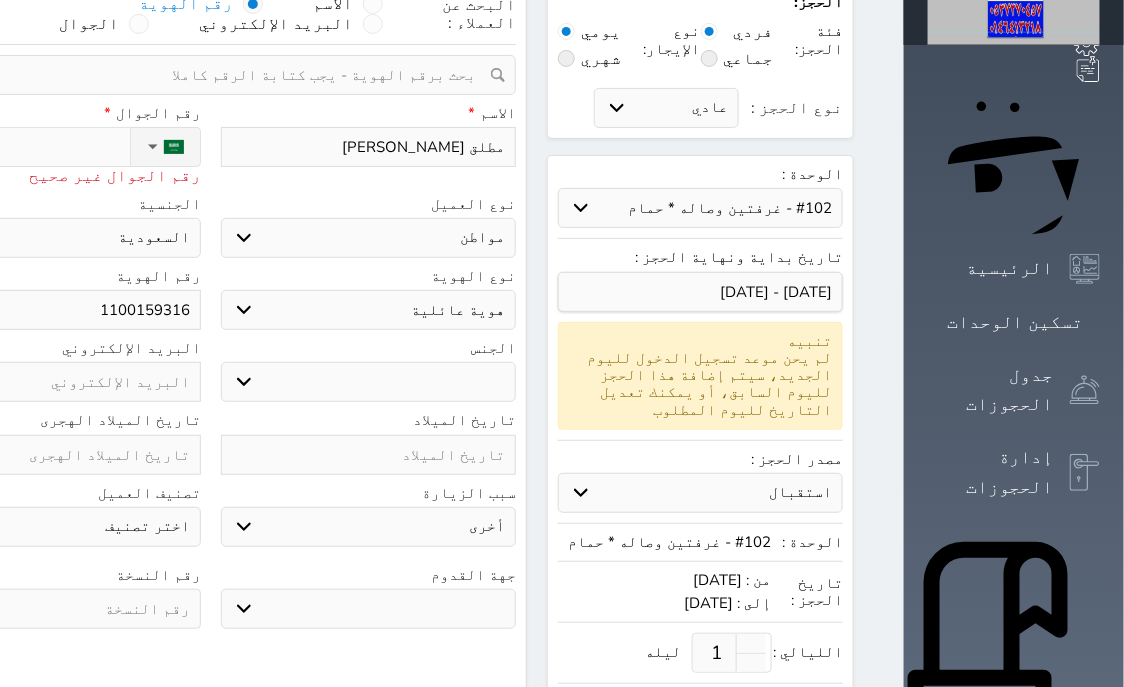 type on "+966" 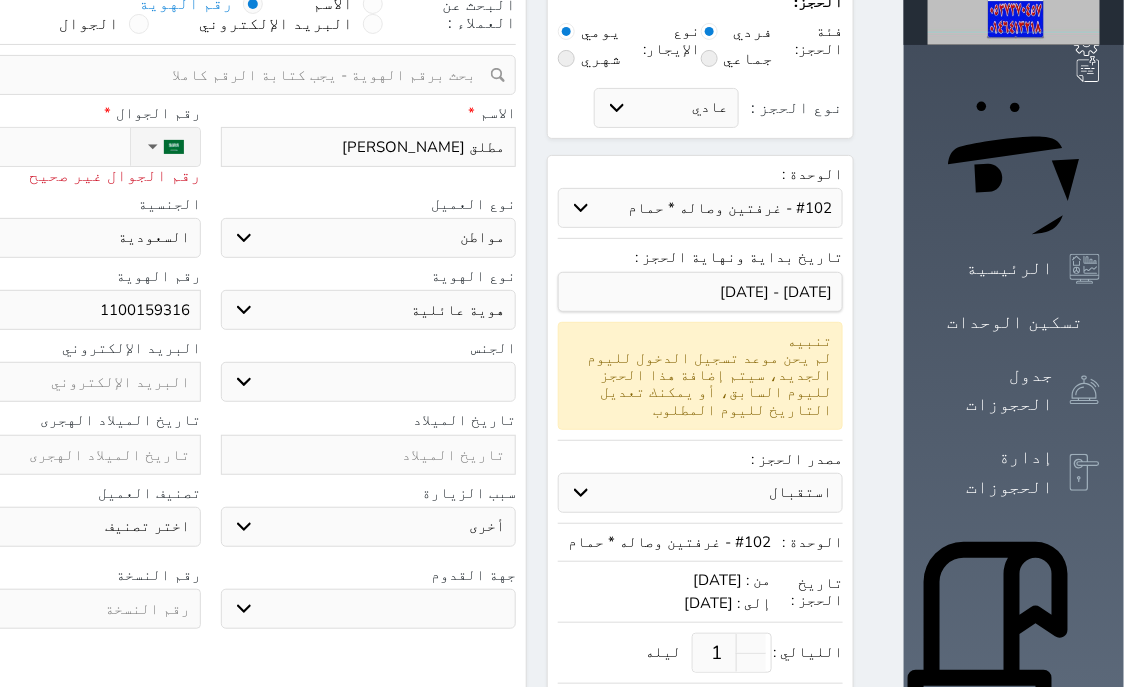 select 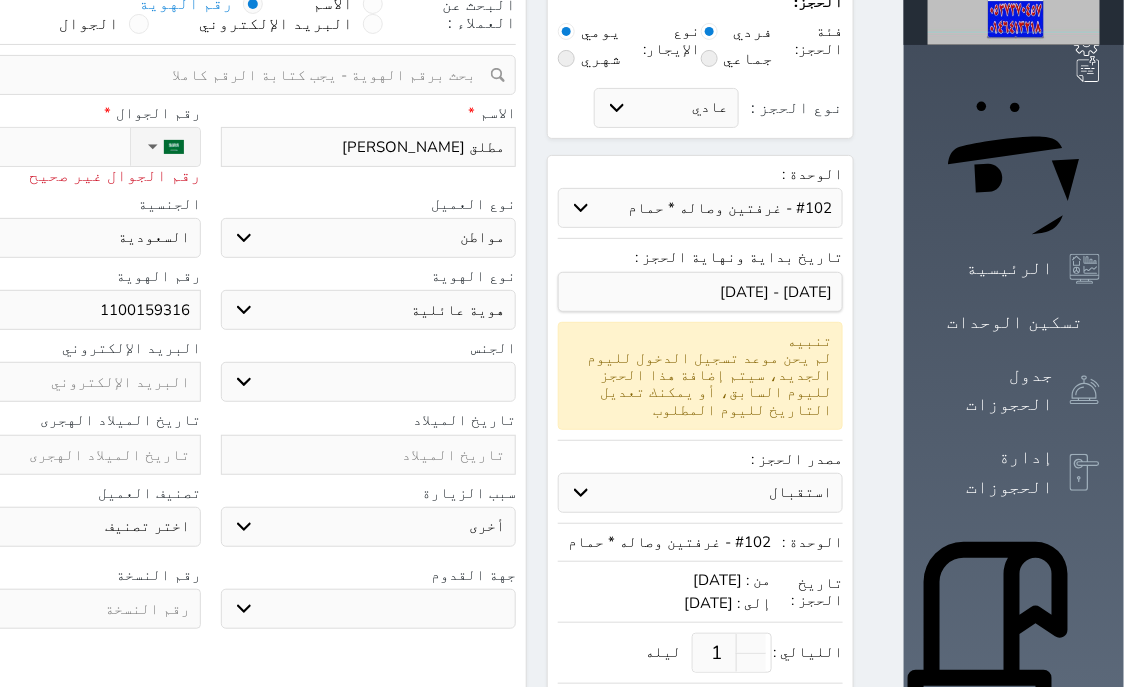 type on "+9665" 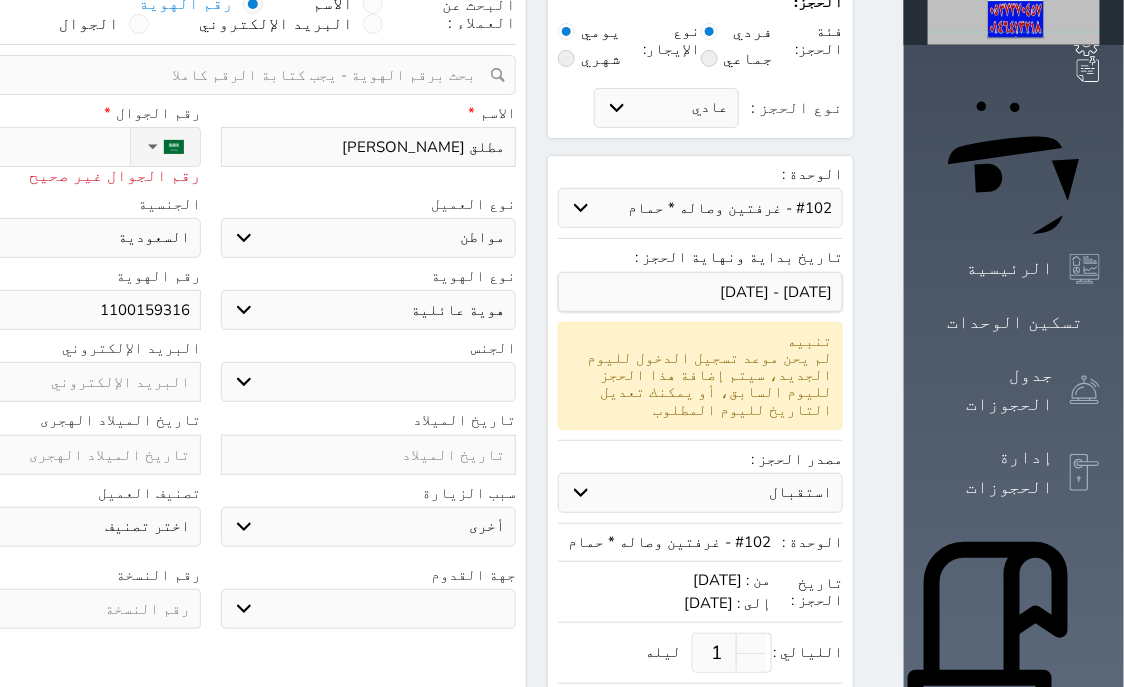 select 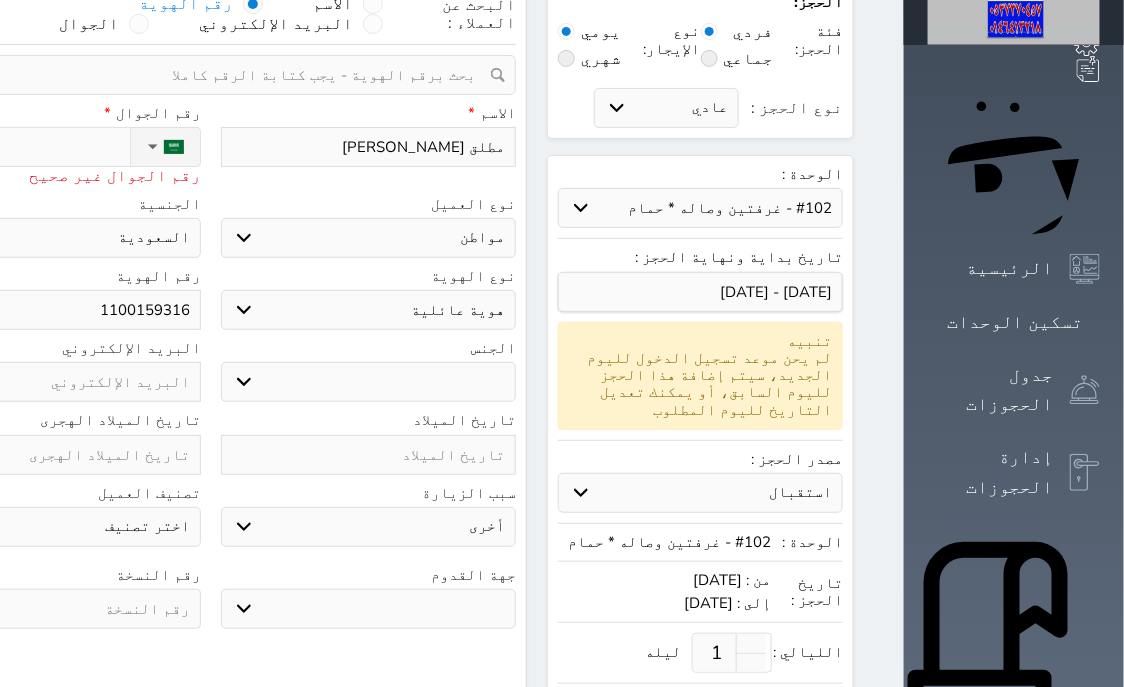 type on "+96653" 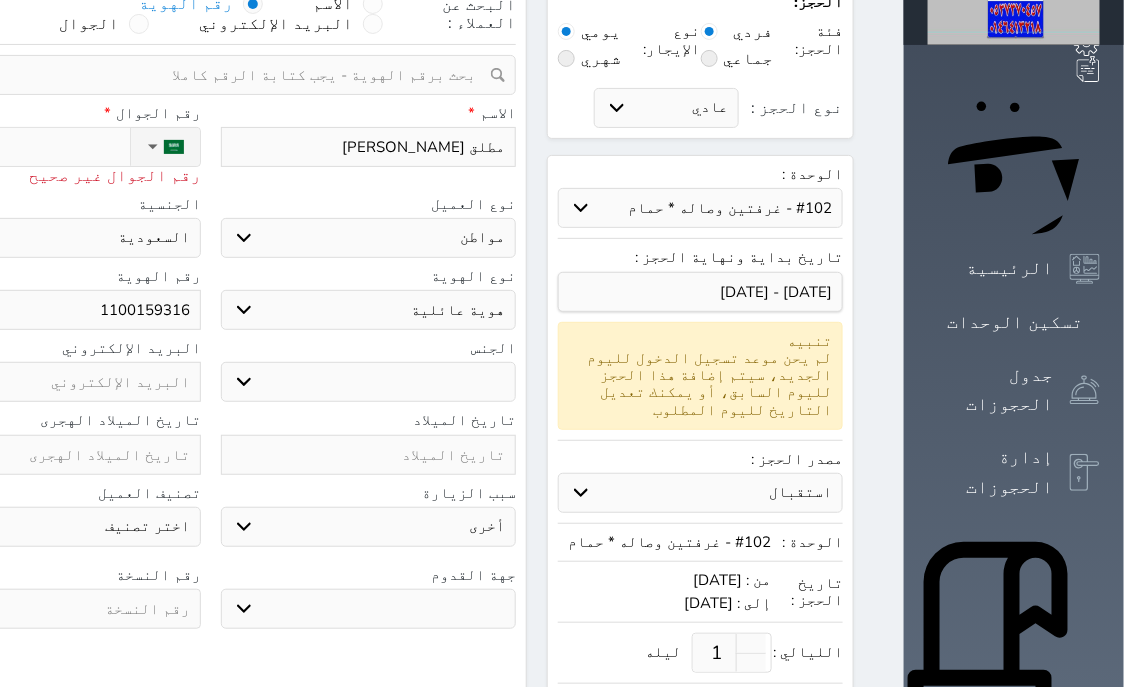 select 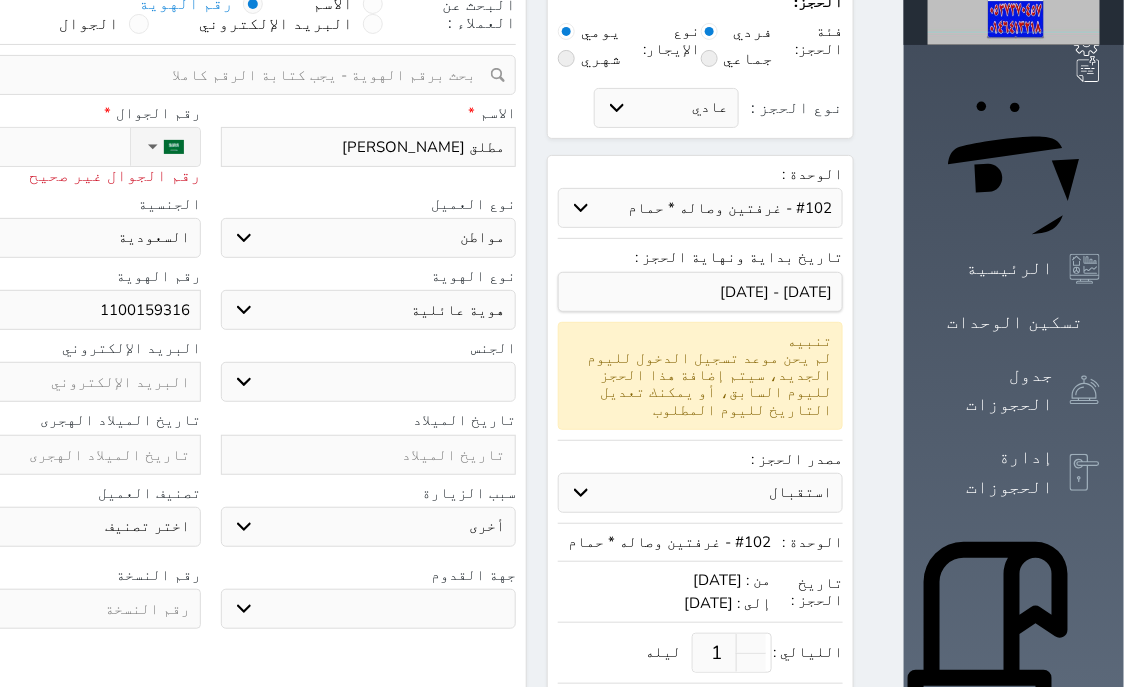 type on "+966530" 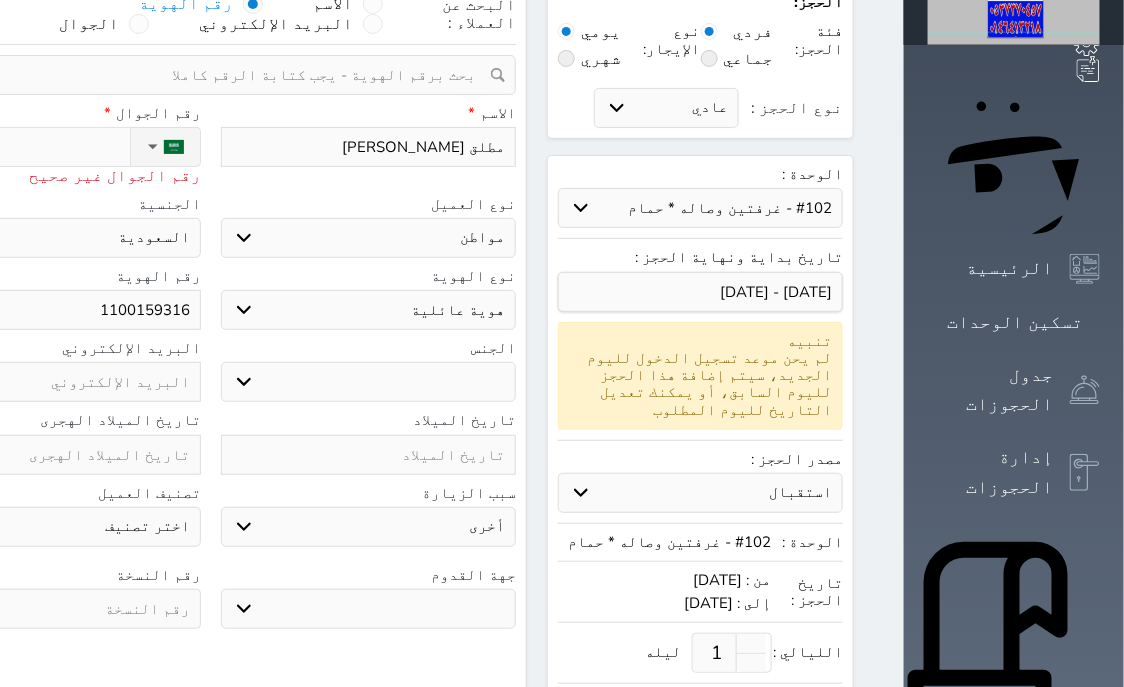 select 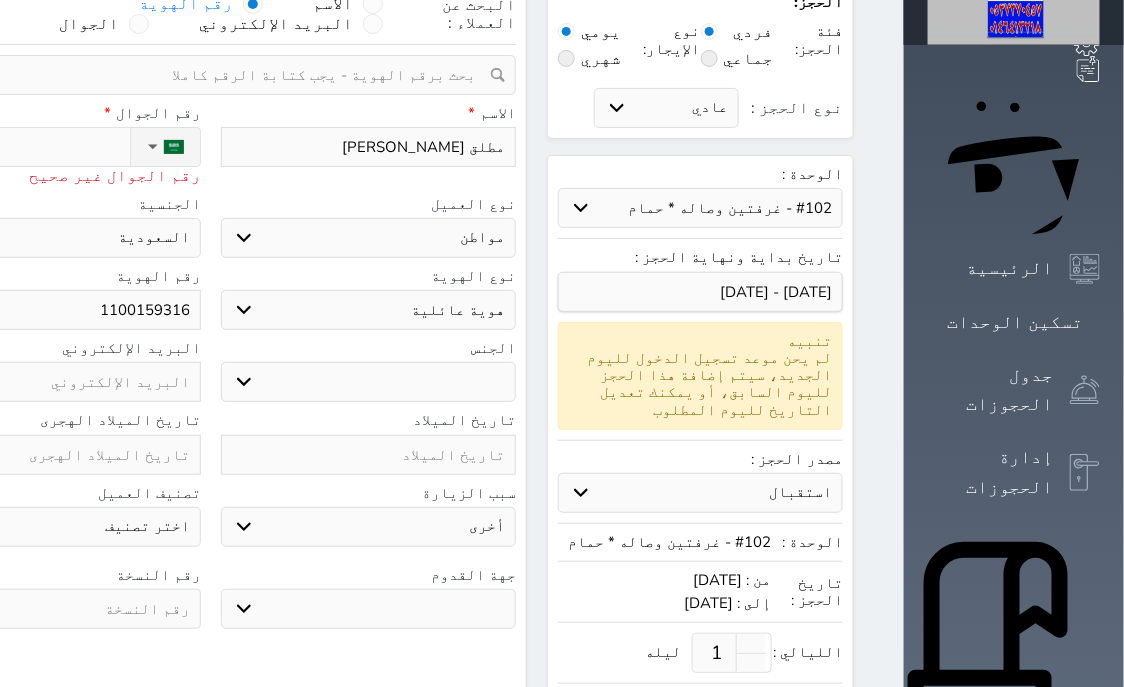 type on "+9665306" 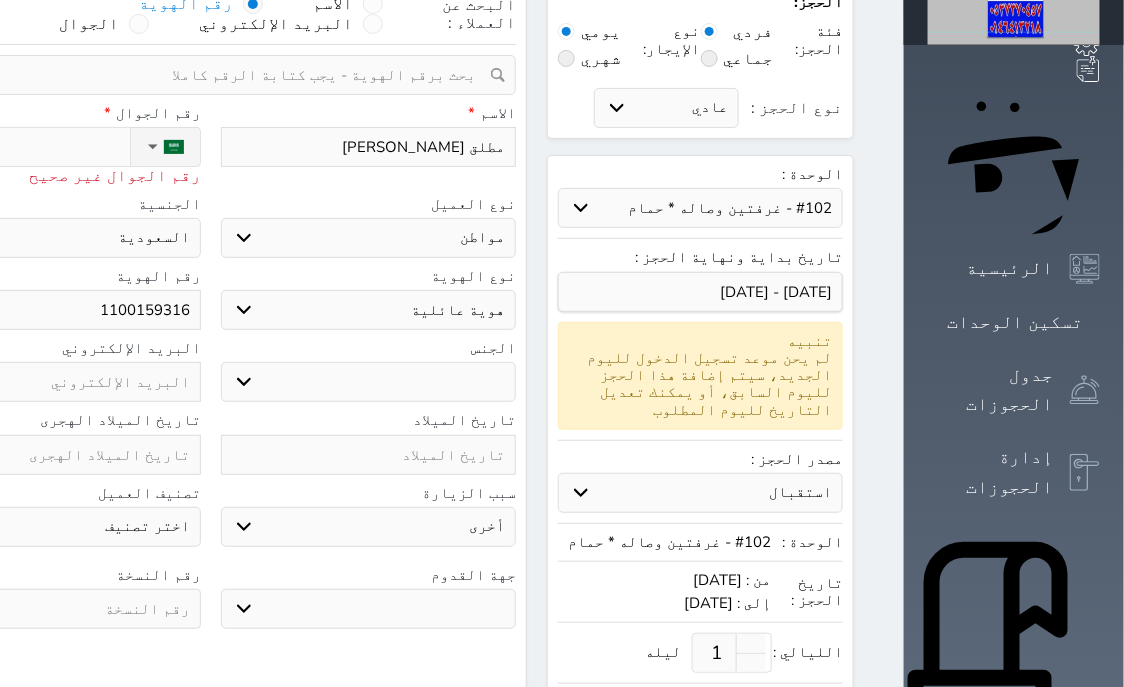 select 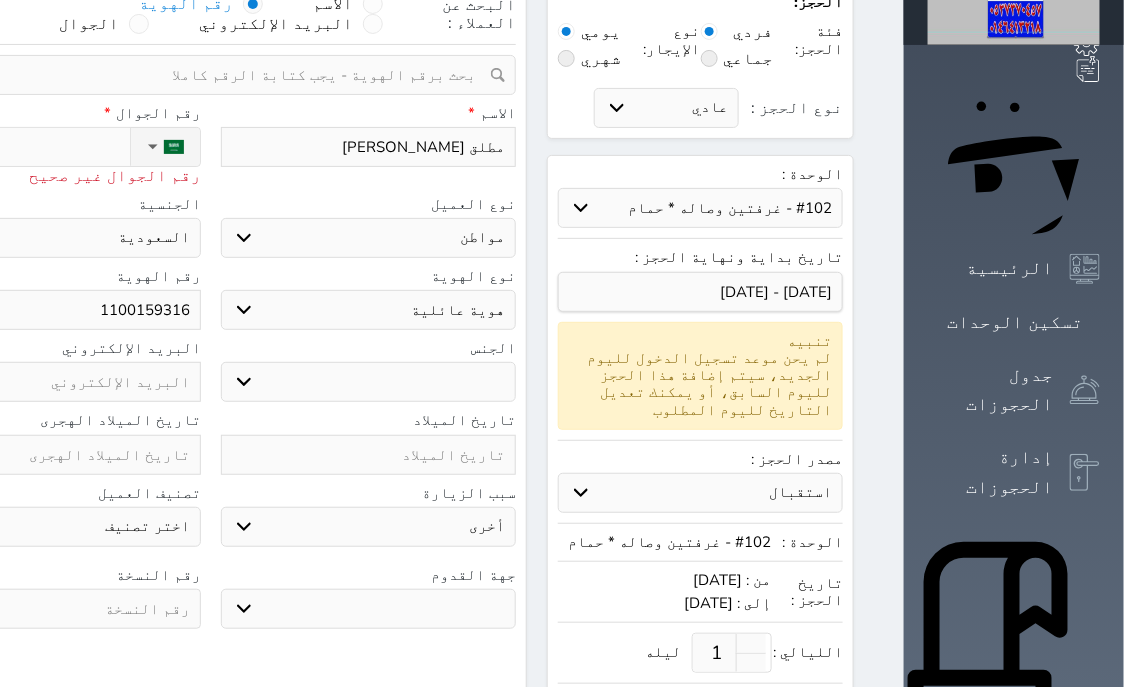 type on "+96653067" 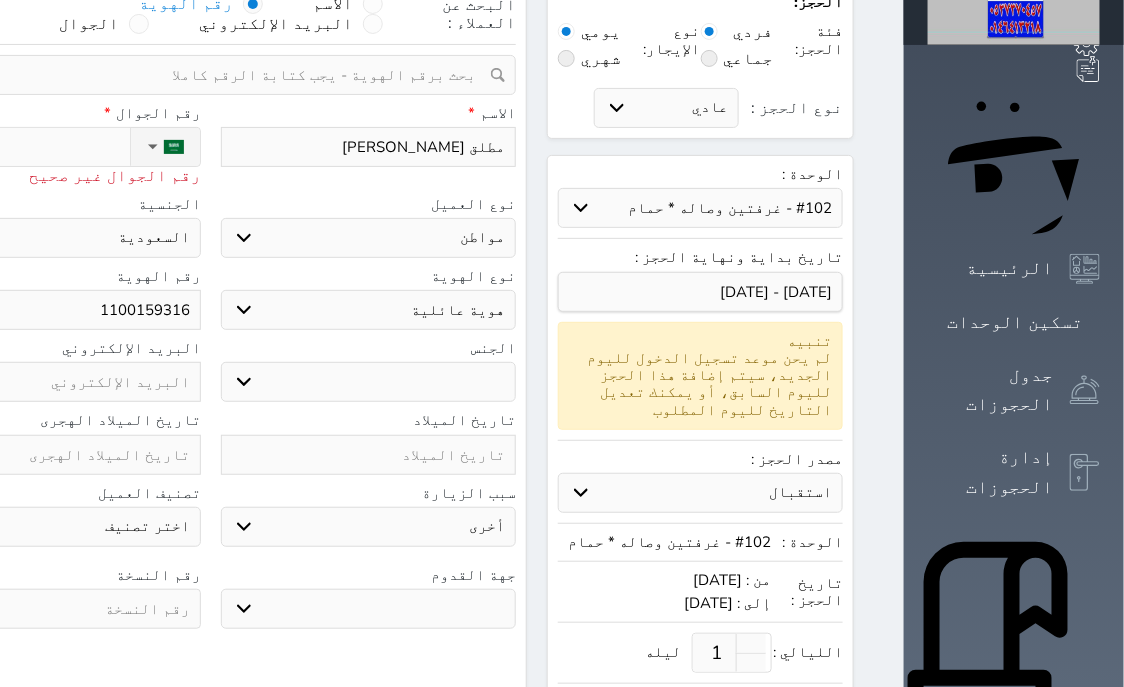 select 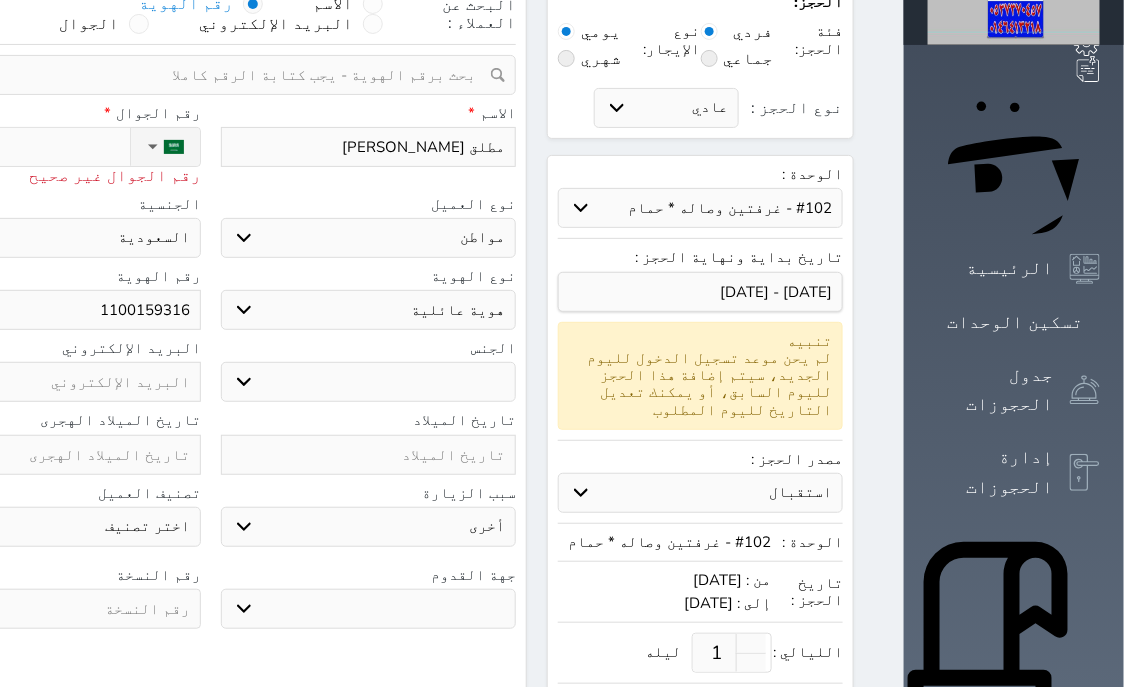 type on "[PHONE_NUMBER]" 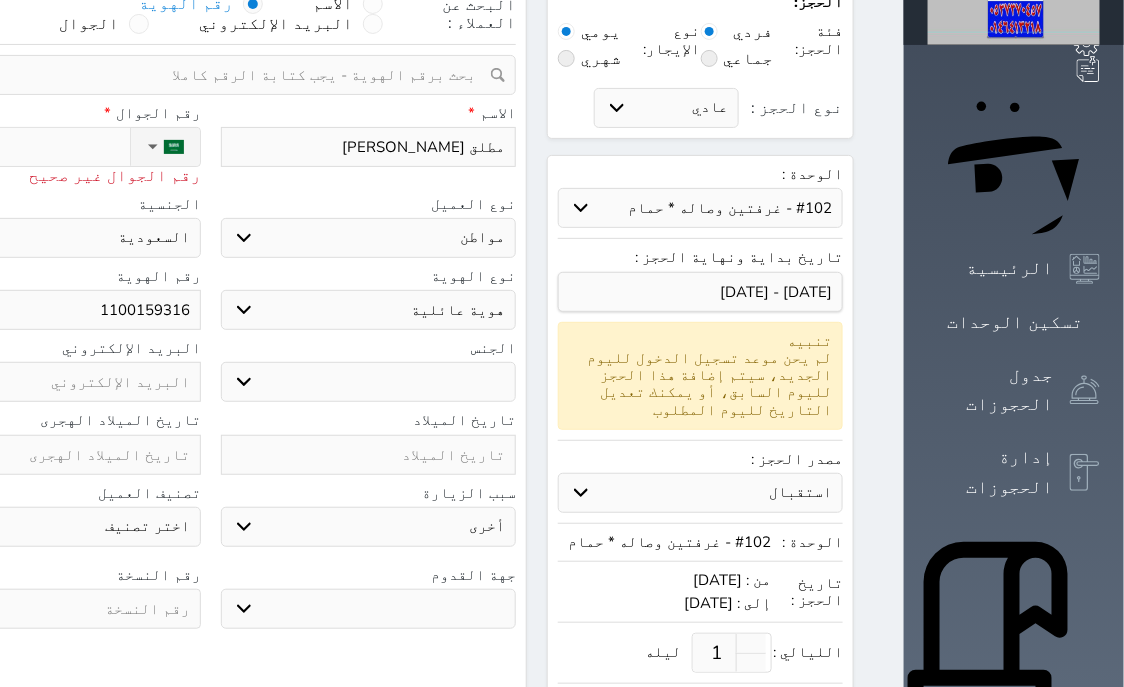 select 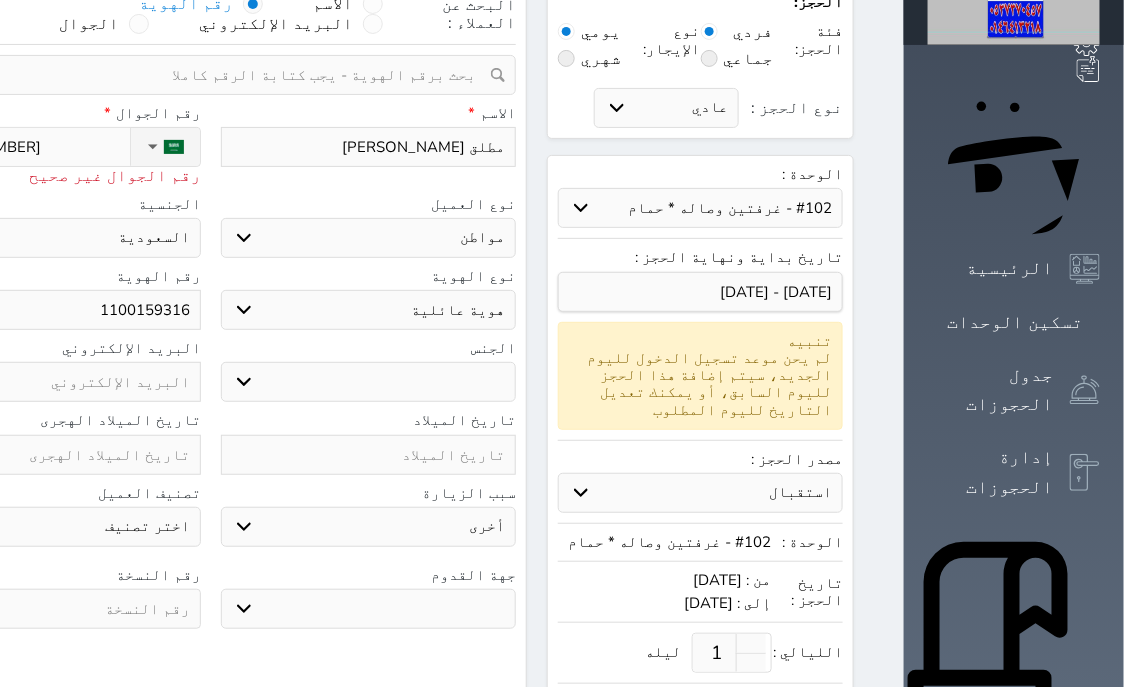 type on "[PHONE_NUMBER]" 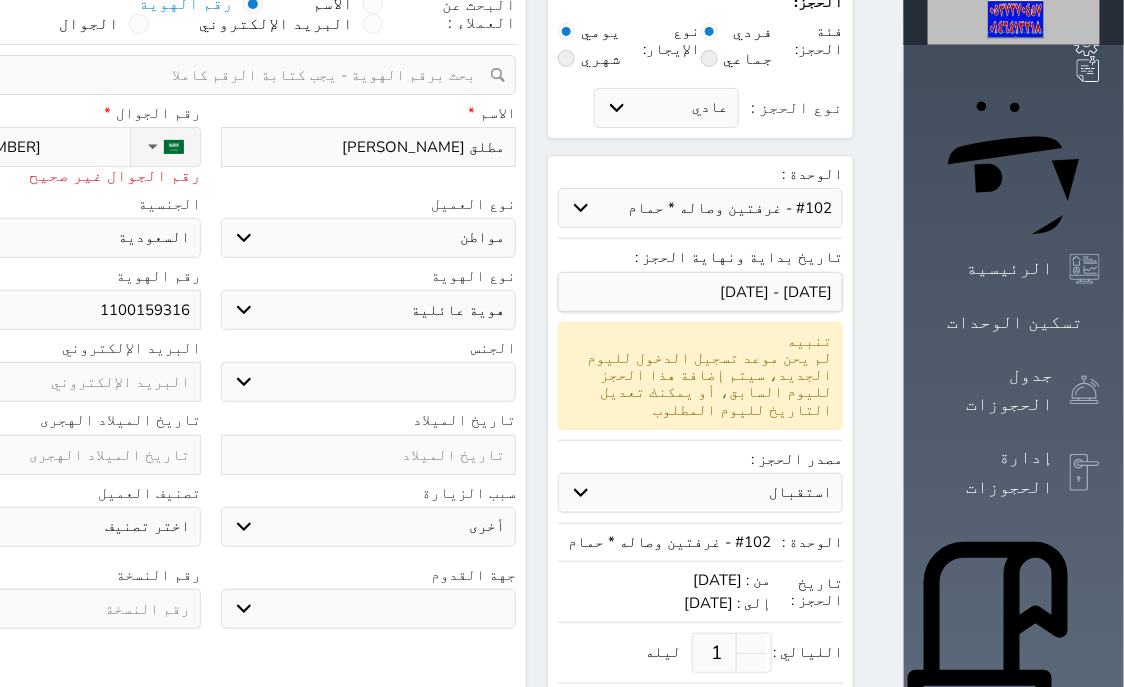 select 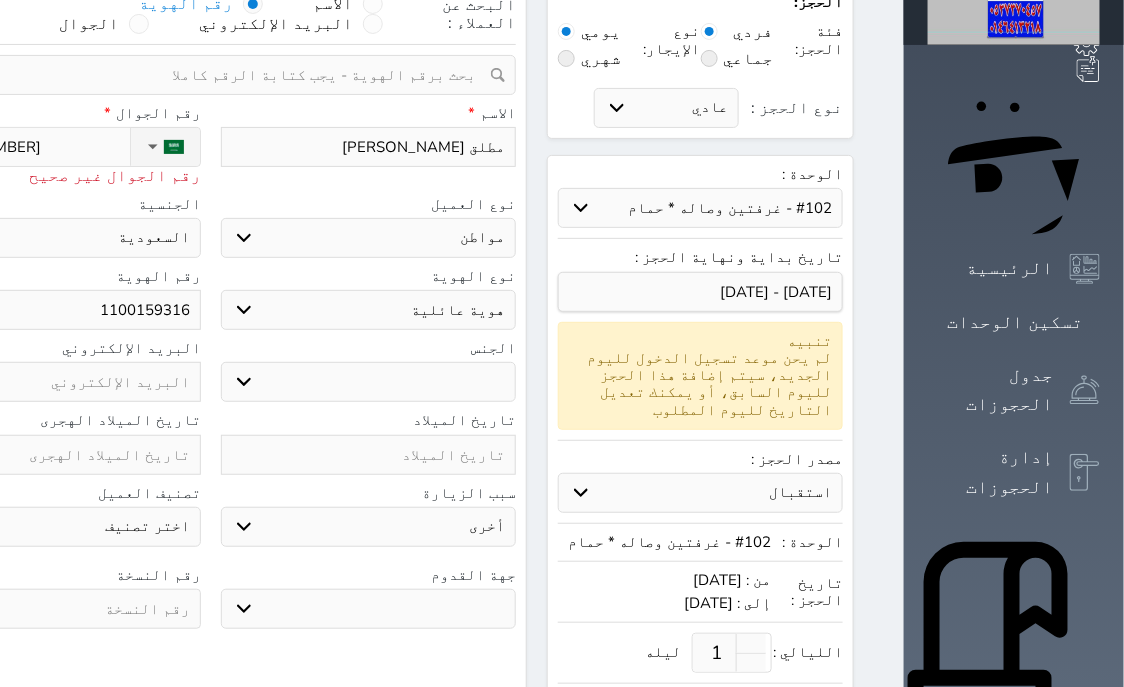 type on "[PHONE_NUMBER]" 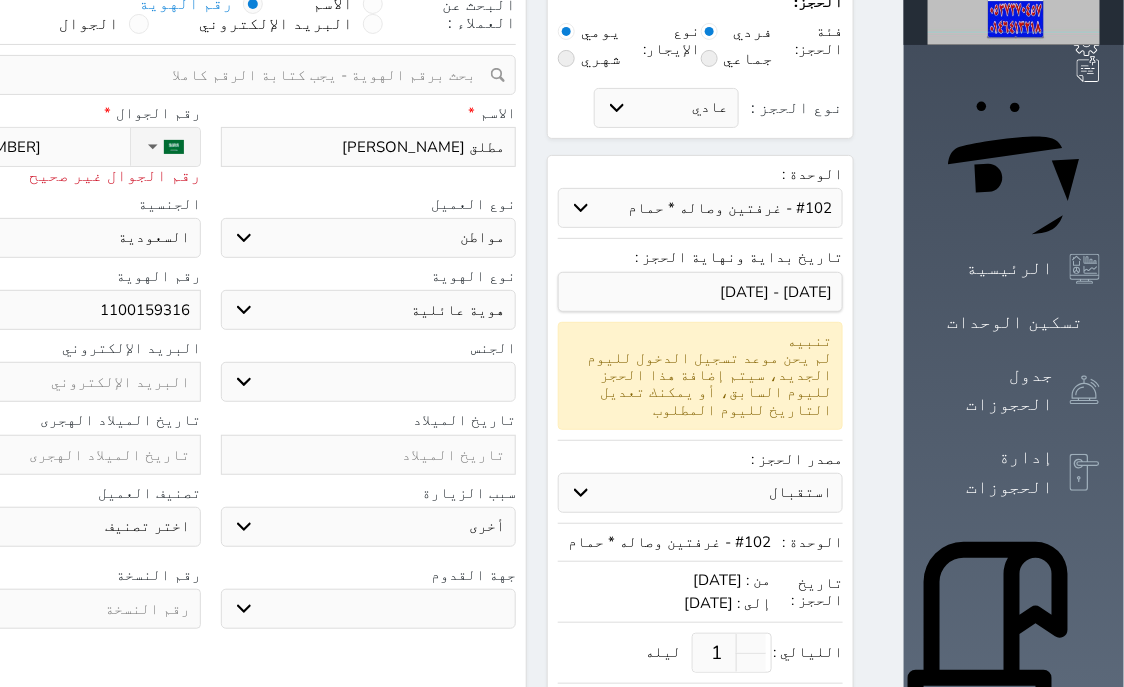 select 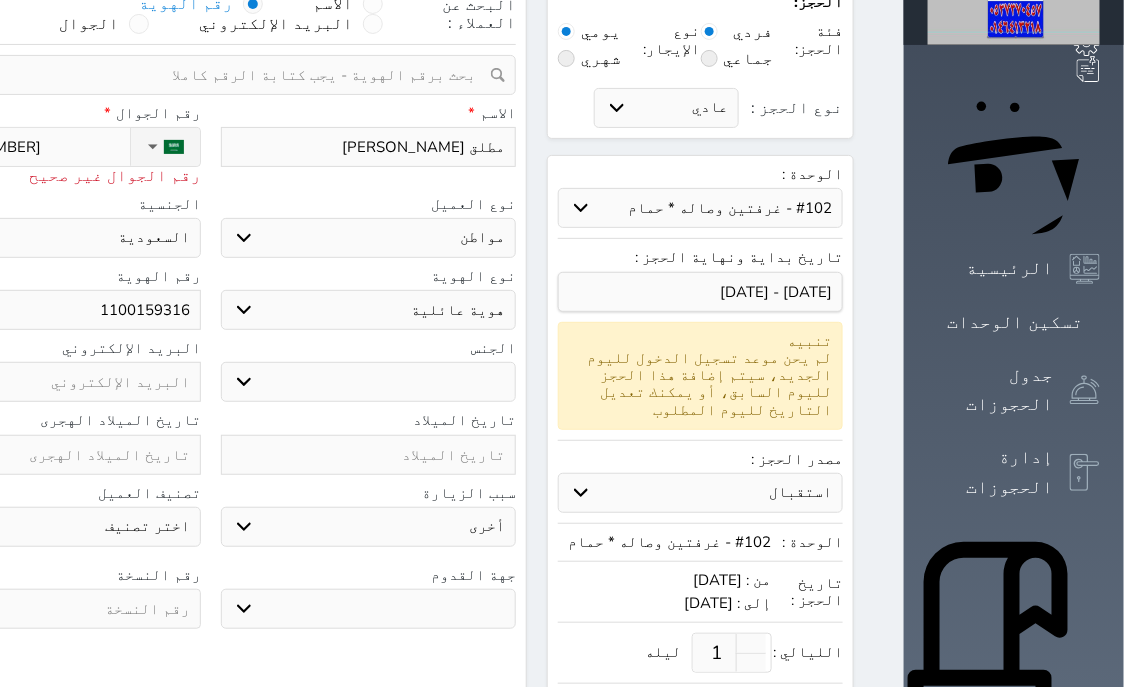 type on "[PHONE_NUMBER]" 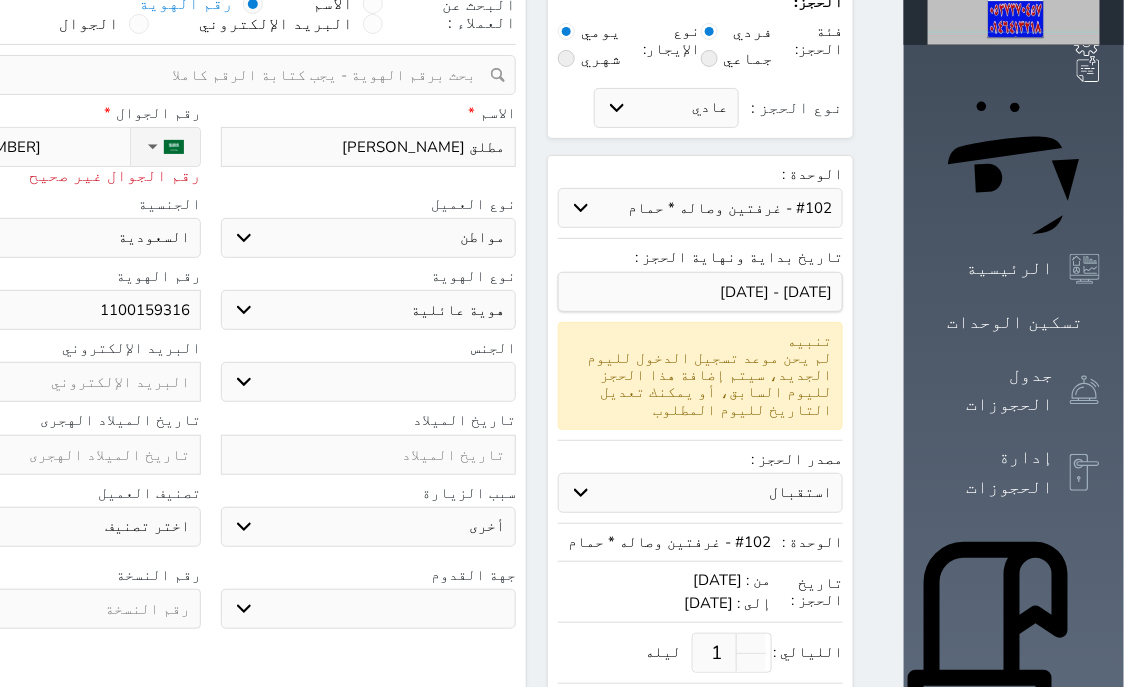 select 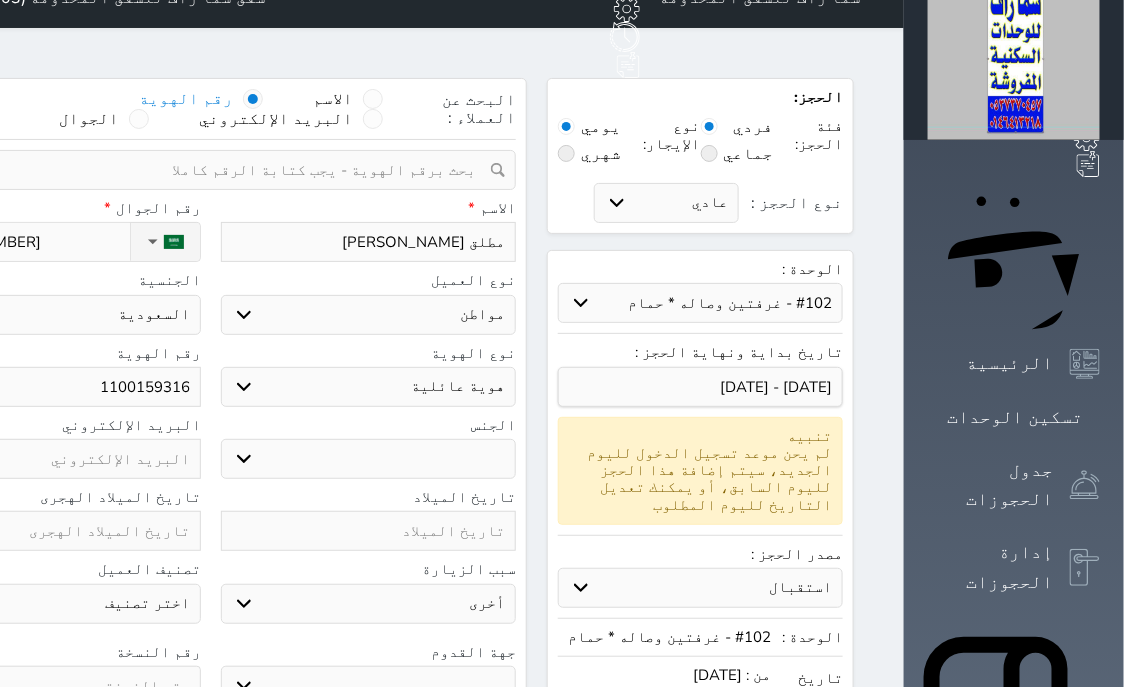 scroll, scrollTop: 29, scrollLeft: 0, axis: vertical 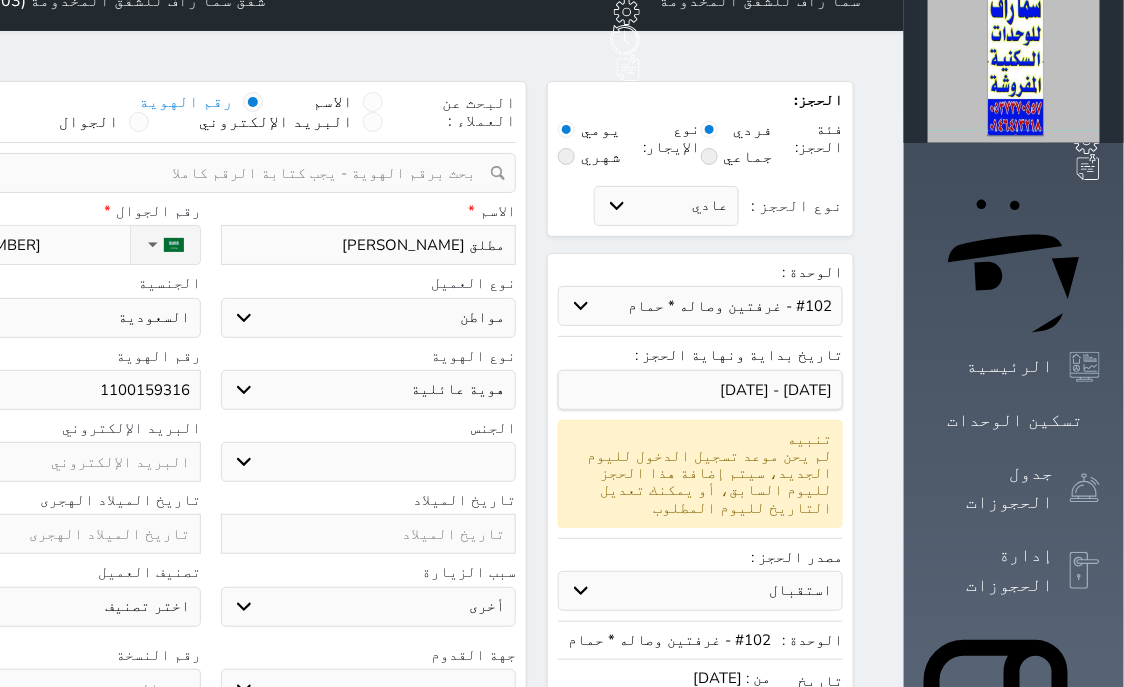 type on "[PHONE_NUMBER]" 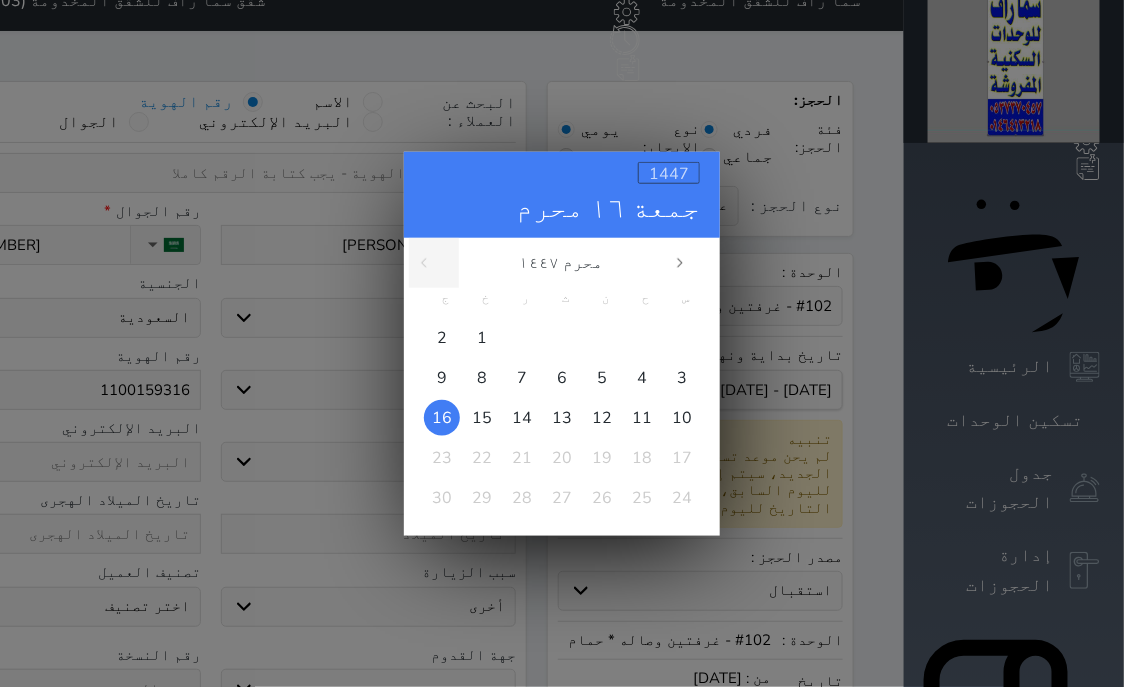 click on "1447" at bounding box center (669, 173) 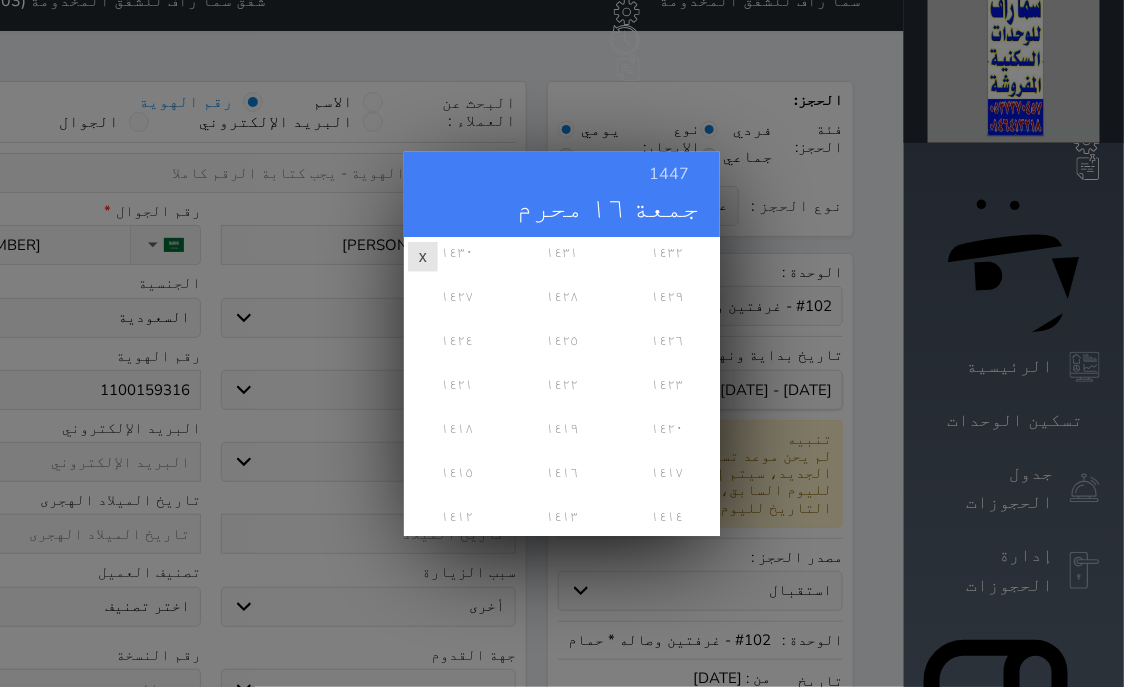scroll, scrollTop: 322, scrollLeft: 0, axis: vertical 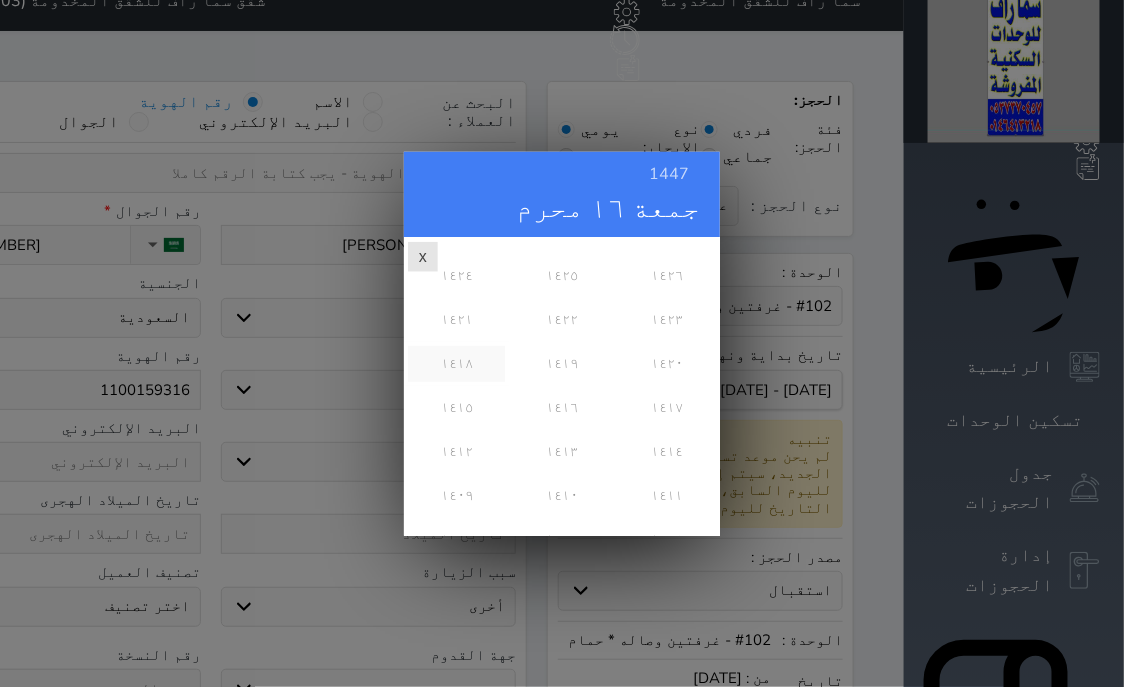 click on "١٤١٨" at bounding box center [456, 363] 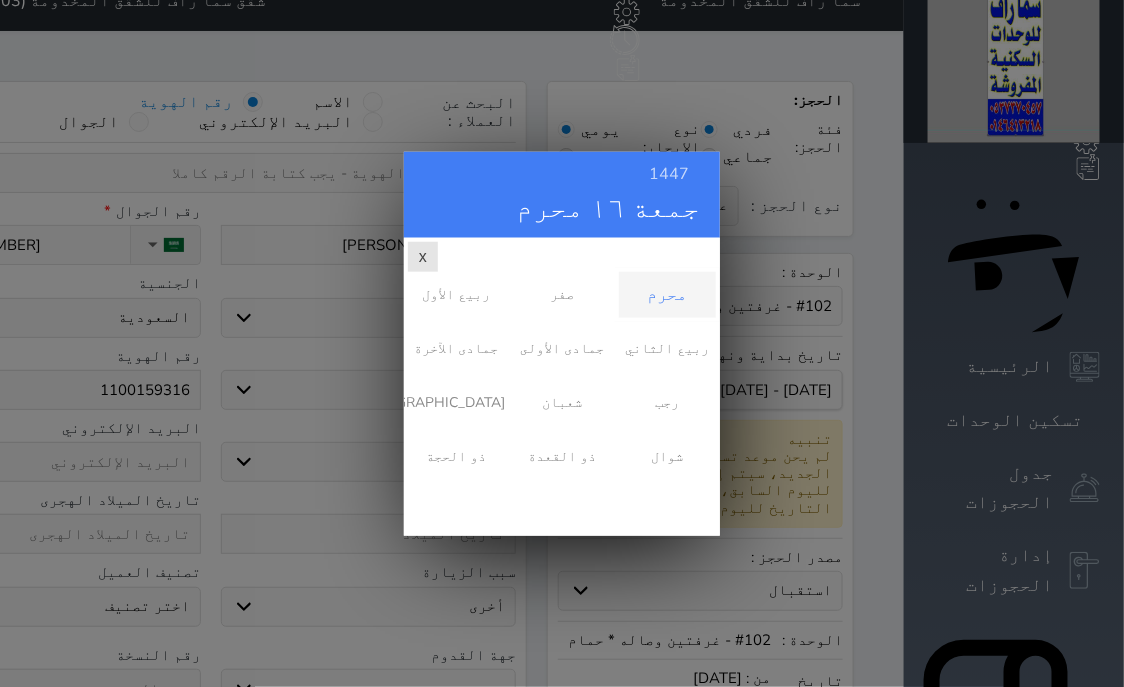 scroll, scrollTop: 0, scrollLeft: 0, axis: both 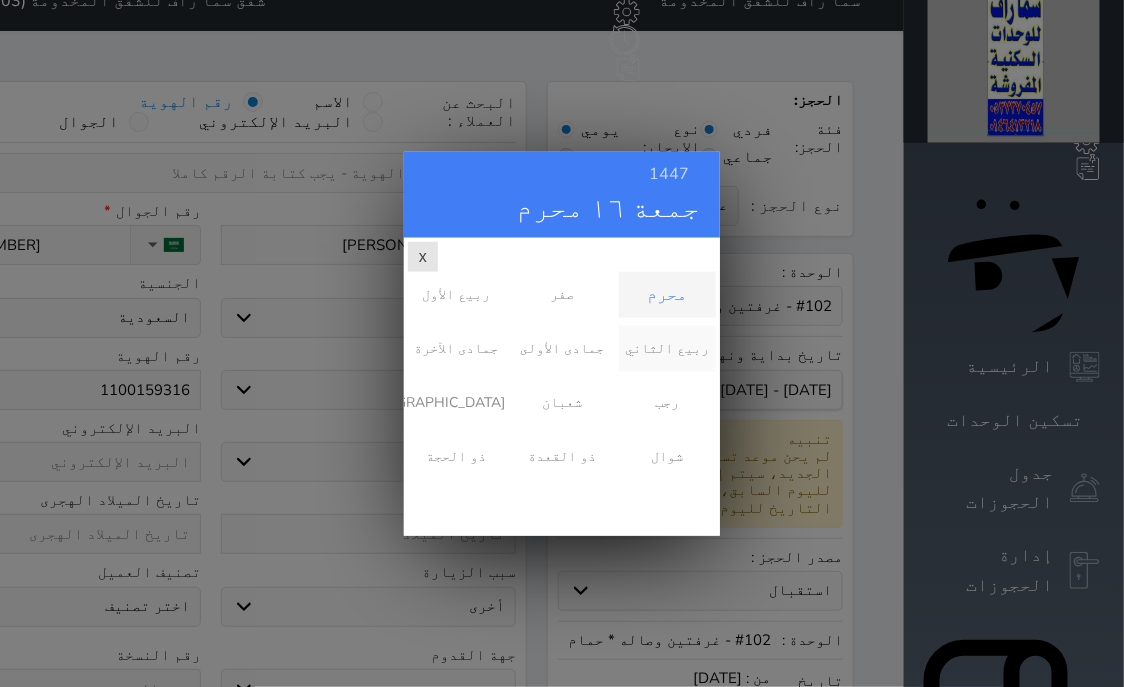 click on "ربيع الثاني" at bounding box center (667, 348) 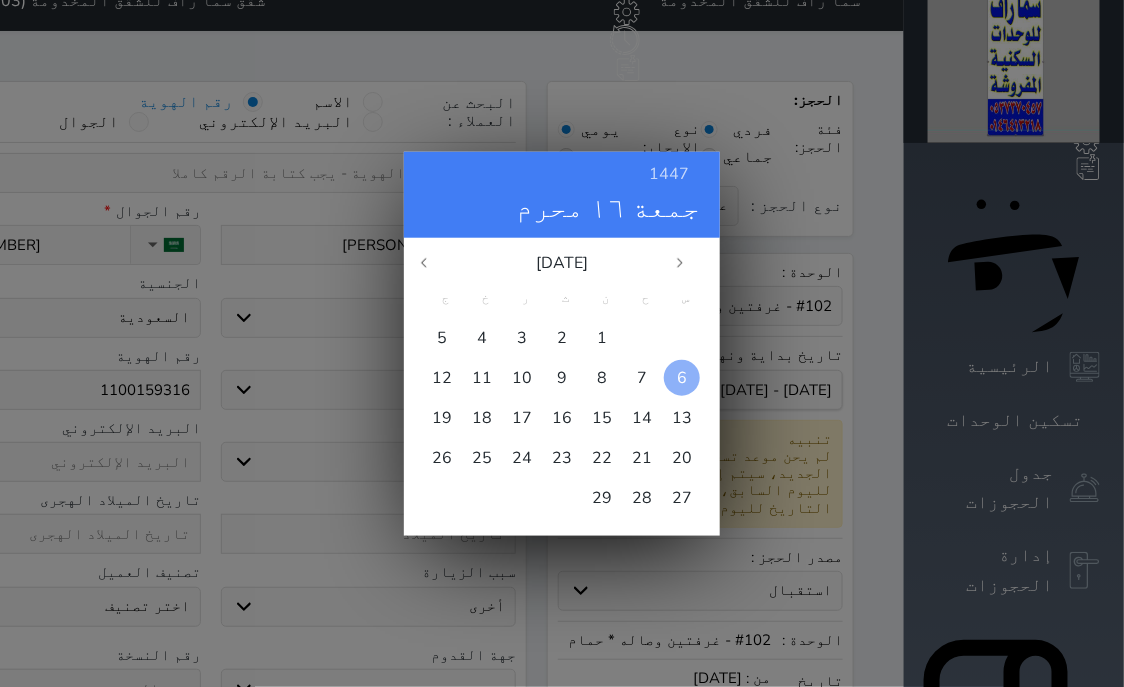 click on "6" at bounding box center [682, 377] 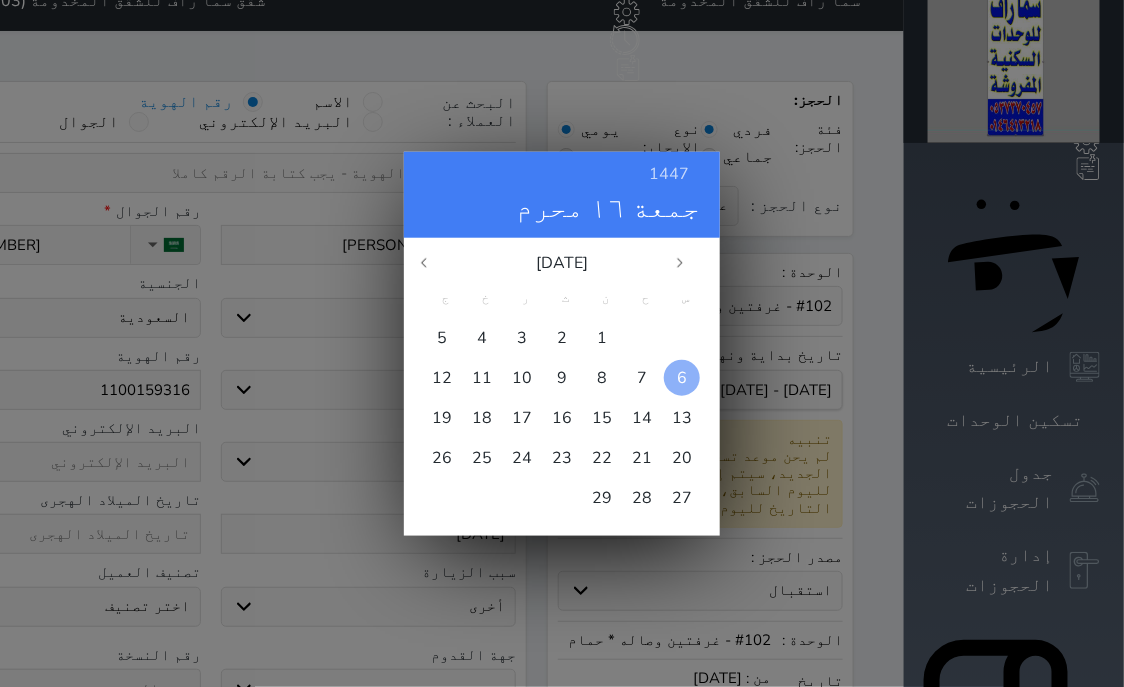 type on "[DATE]" 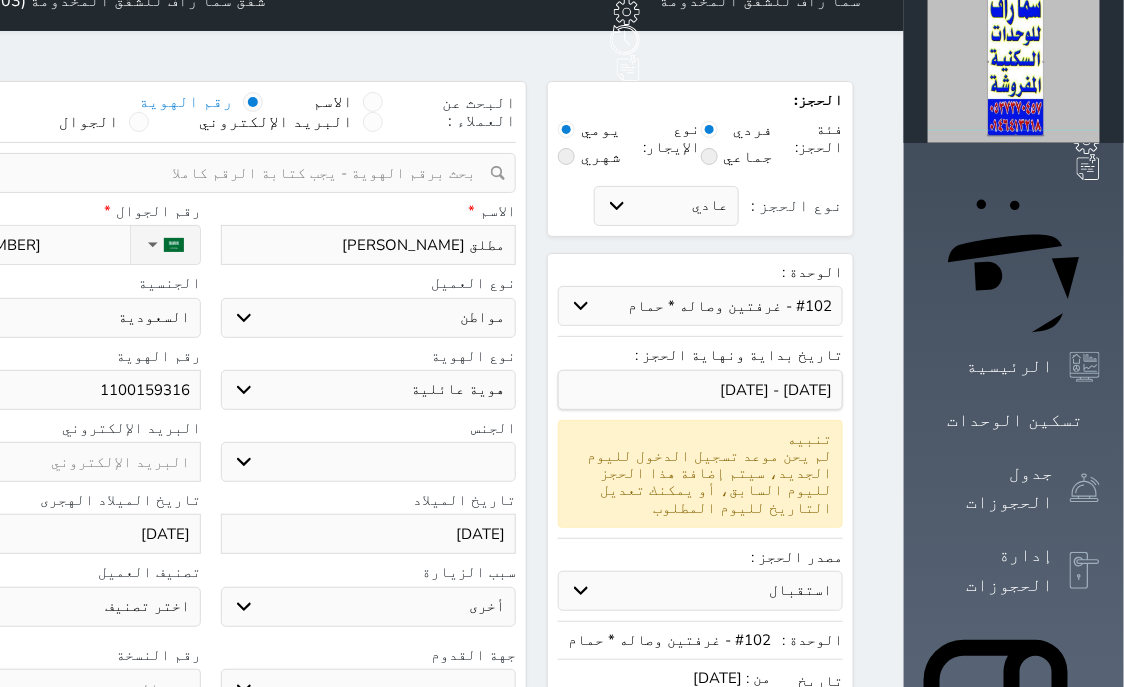 click at bounding box center (53, 689) 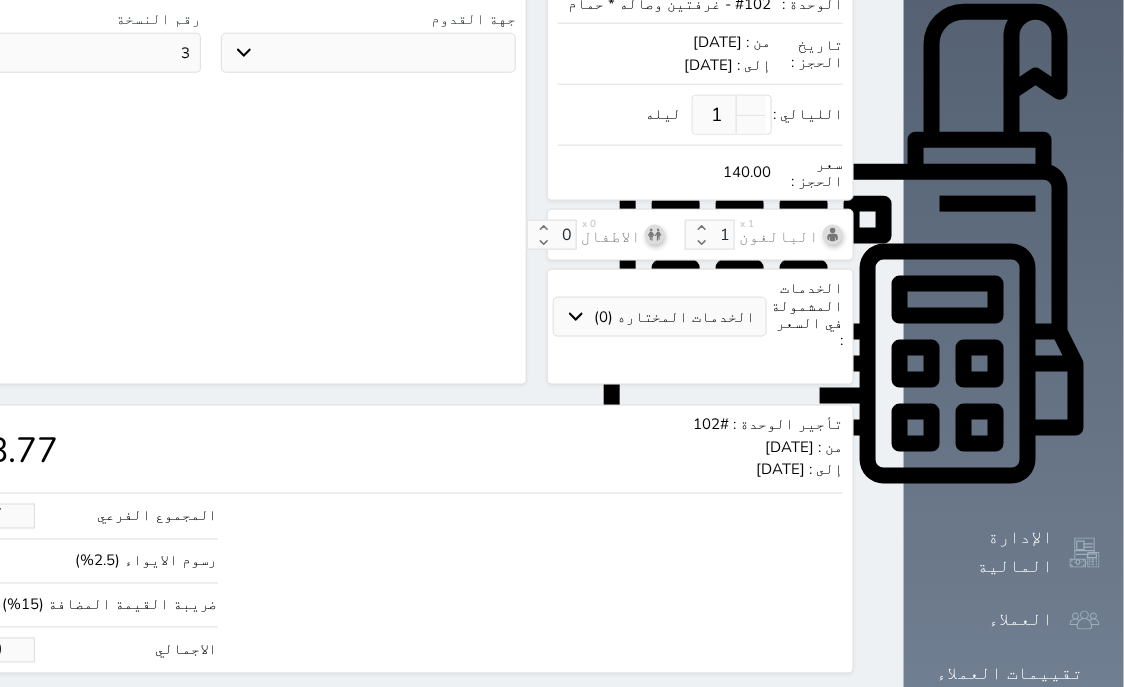 type on "3" 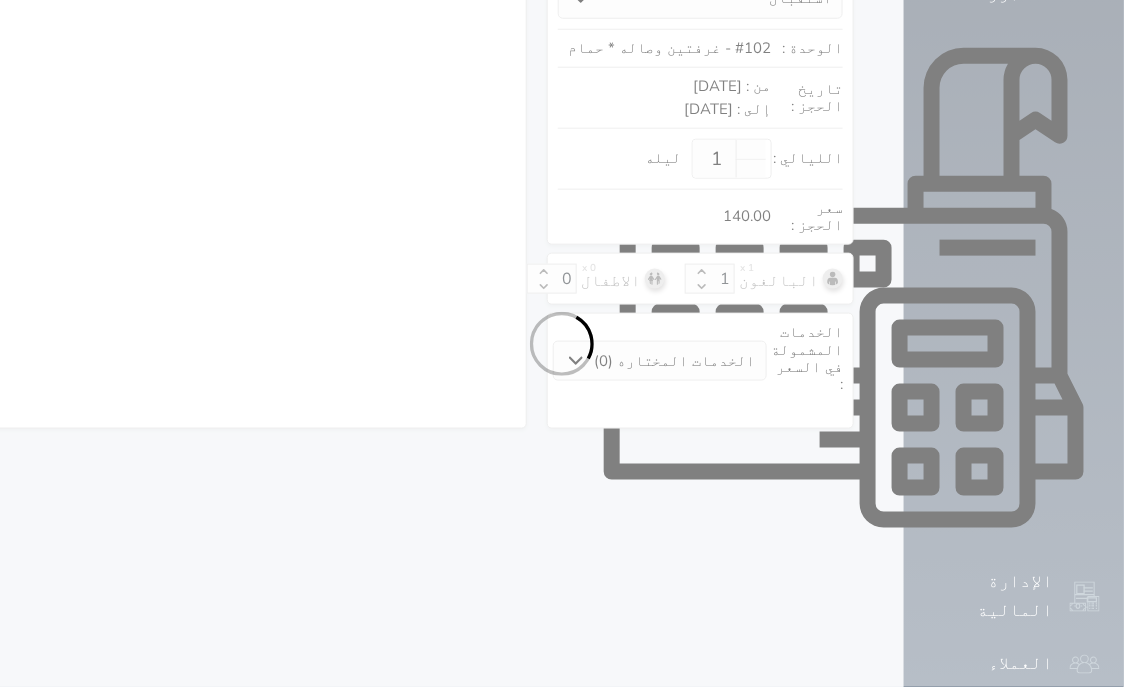 select on "1" 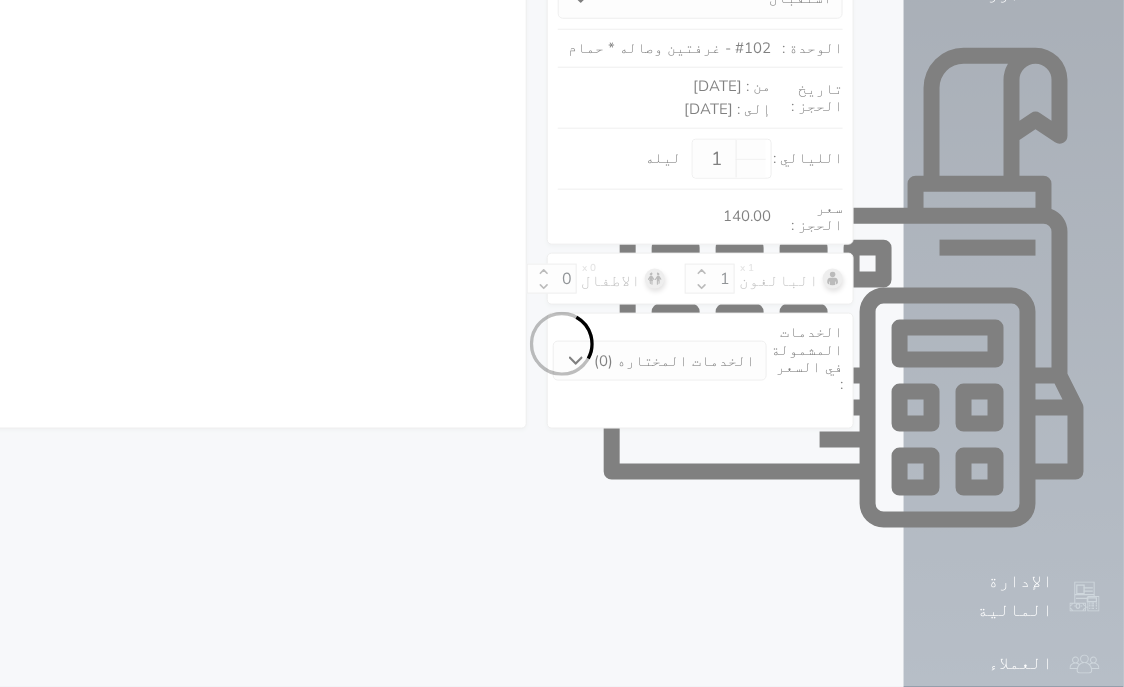 select on "113" 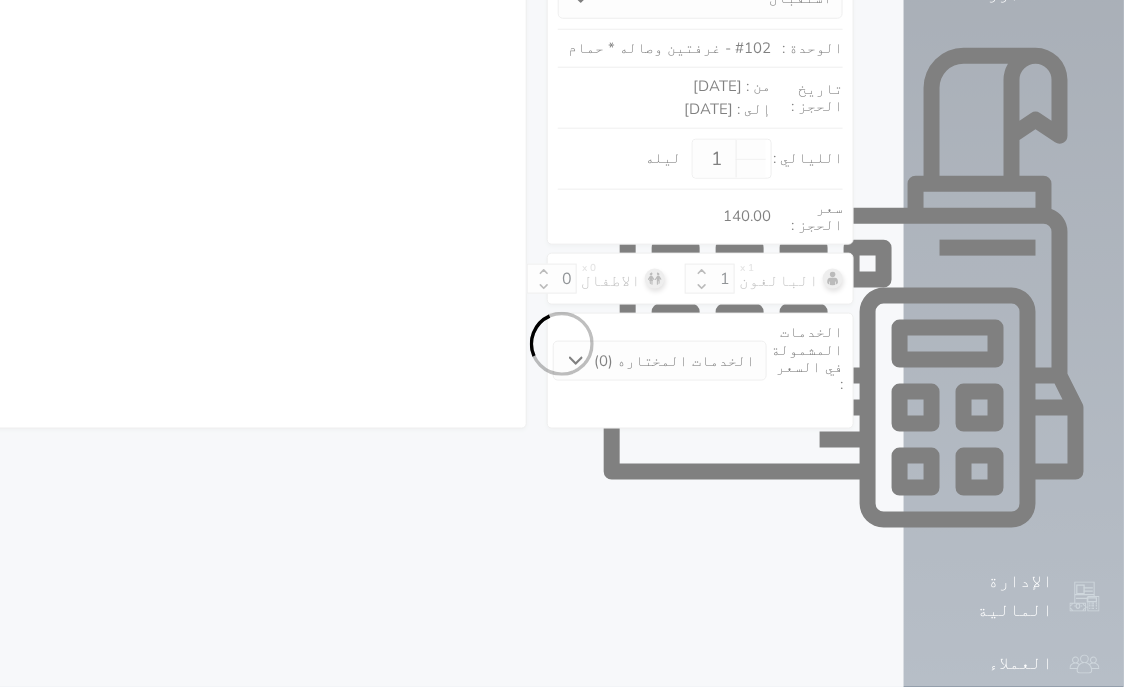 select on "2" 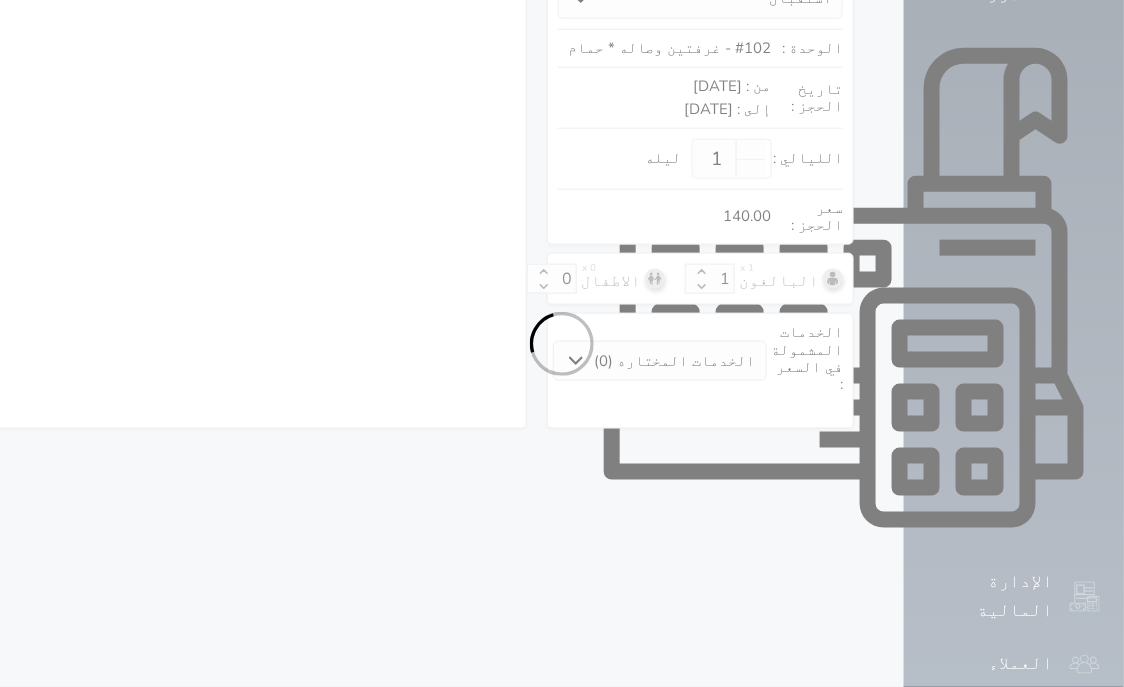 select on "7" 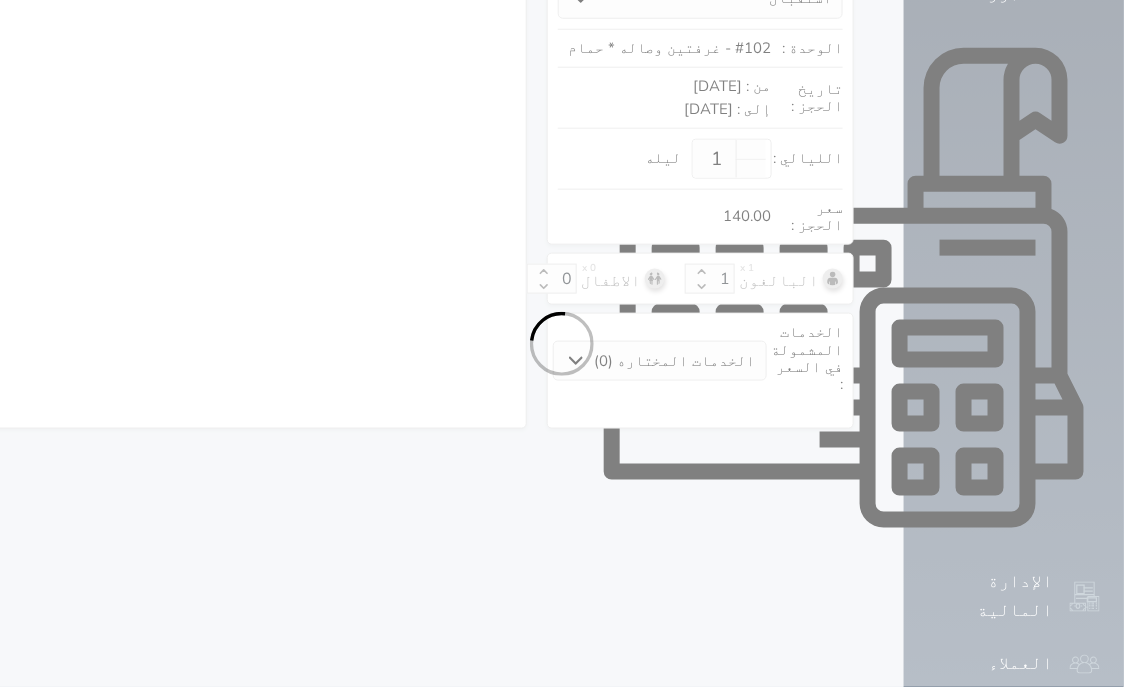 select 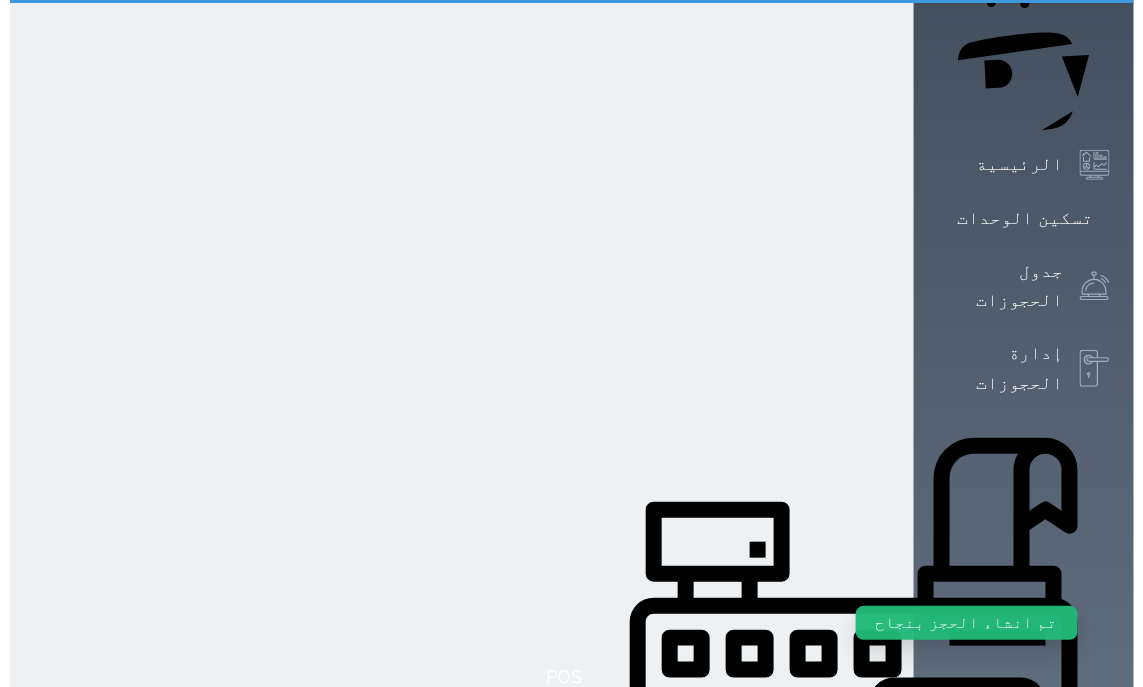 scroll, scrollTop: 0, scrollLeft: 0, axis: both 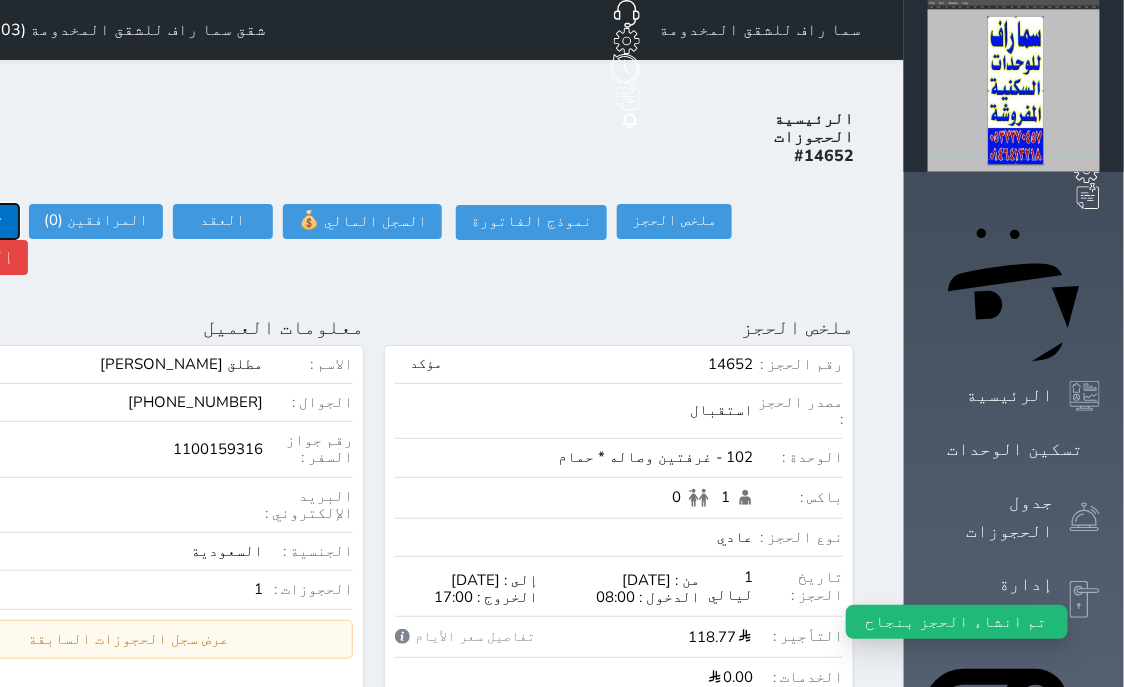 click on "تسجيل دخول" at bounding box center (-39, 221) 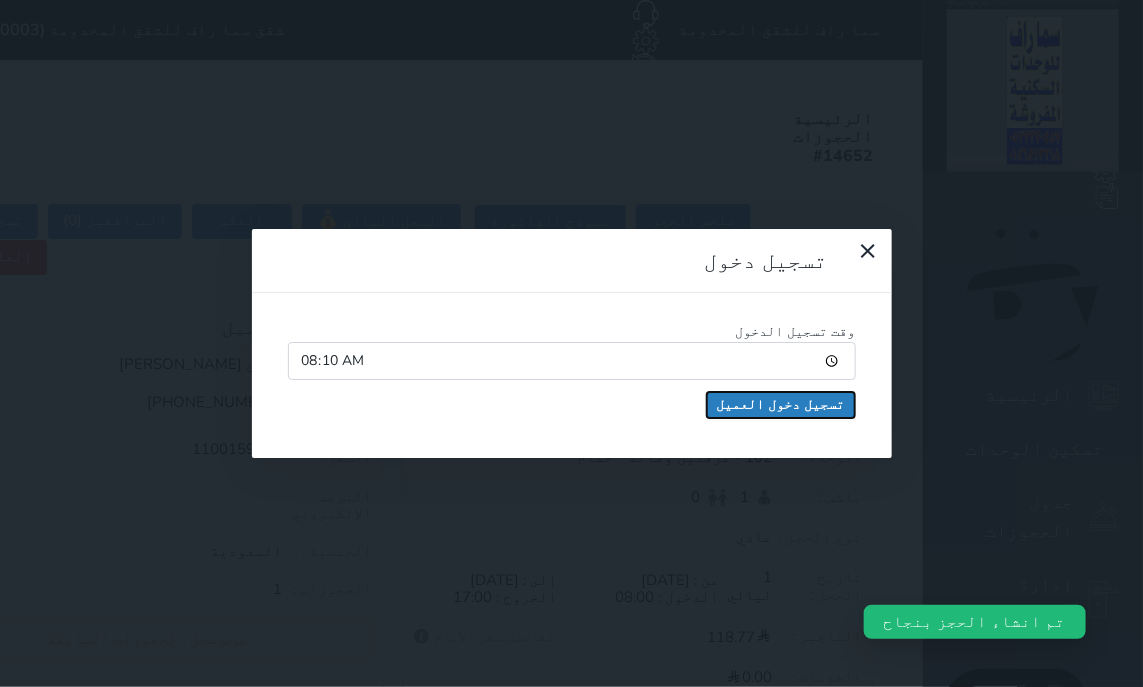 click on "تسجيل دخول العميل" at bounding box center (781, 405) 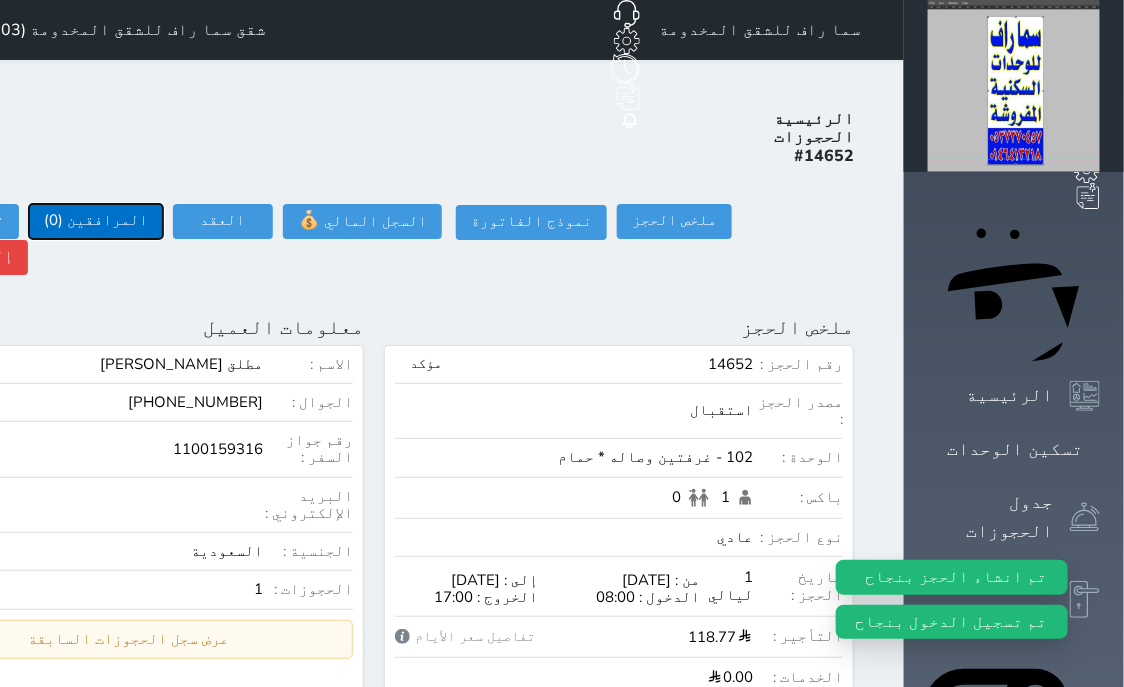 select 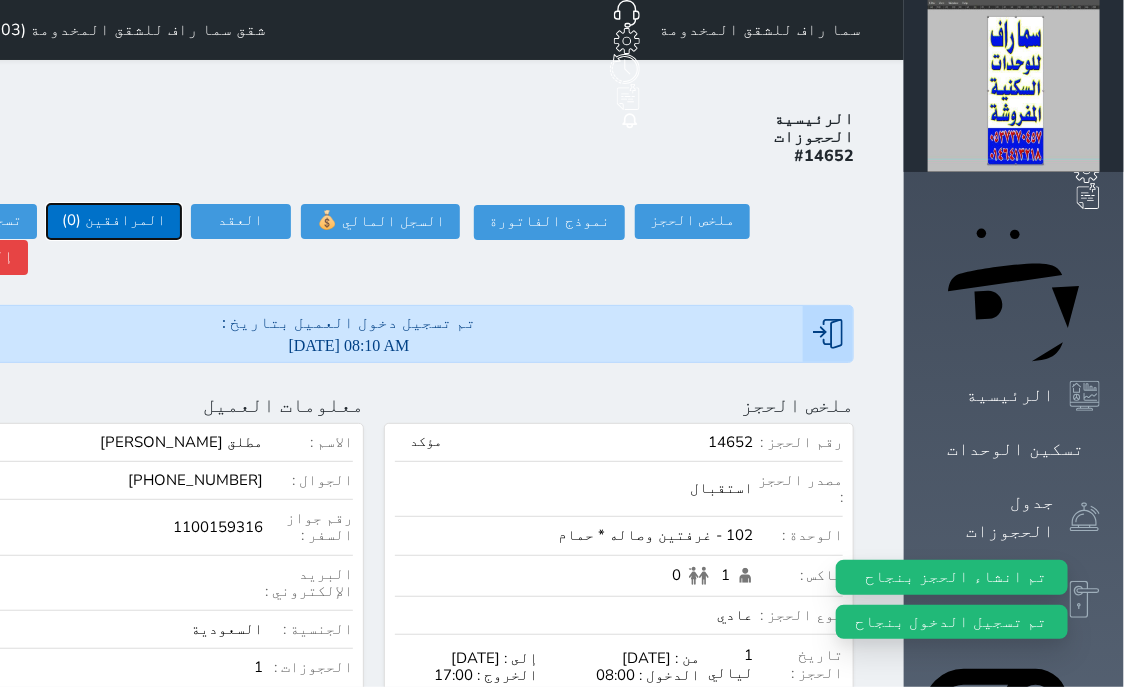 select 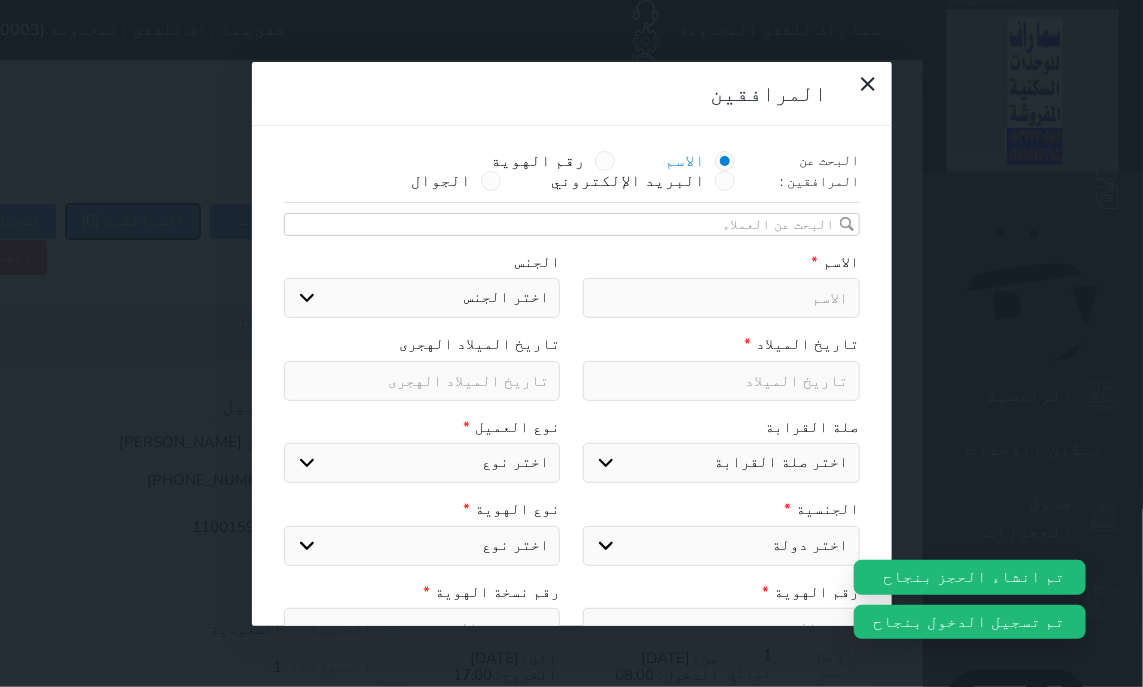select 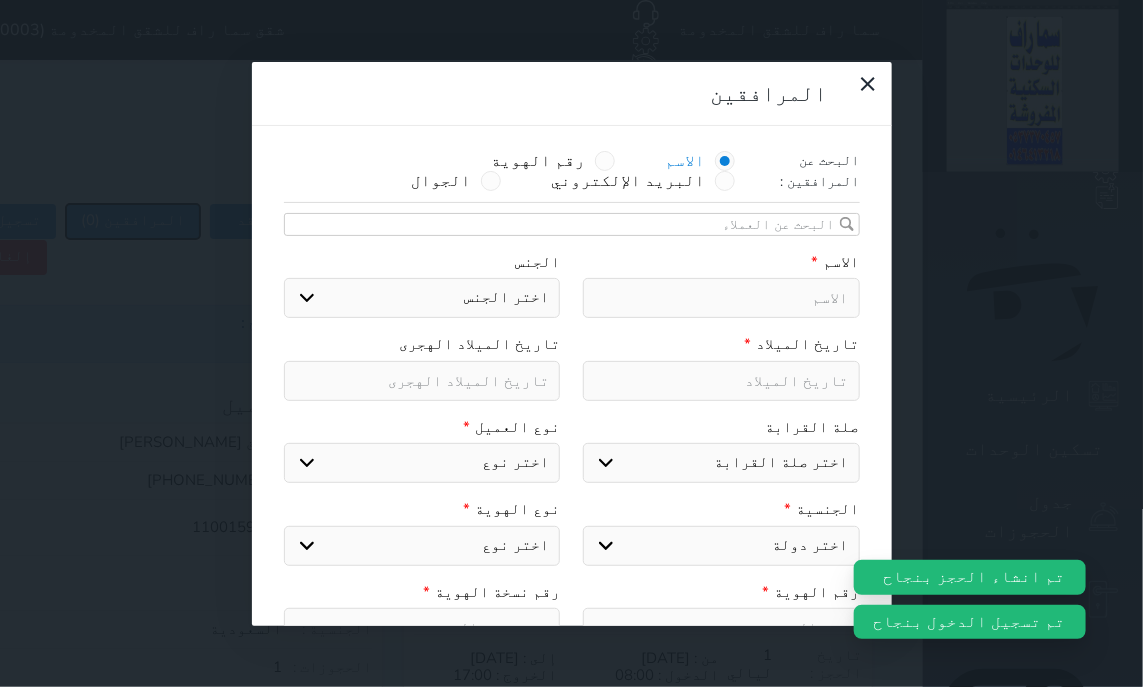 select 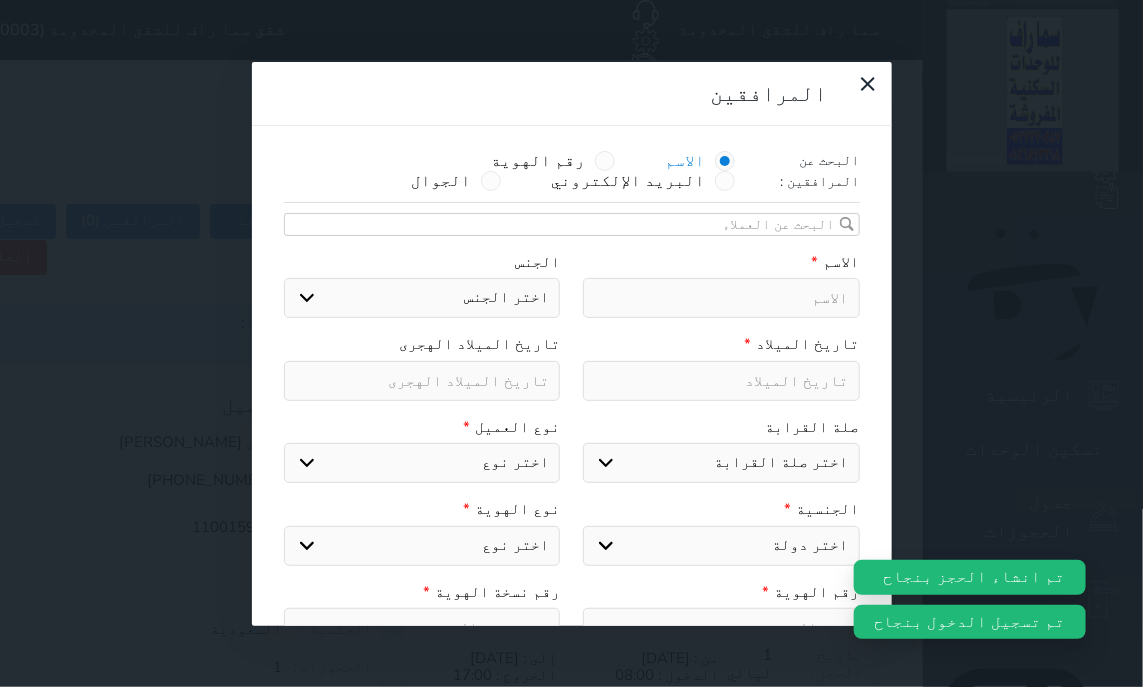 click at bounding box center (721, 298) 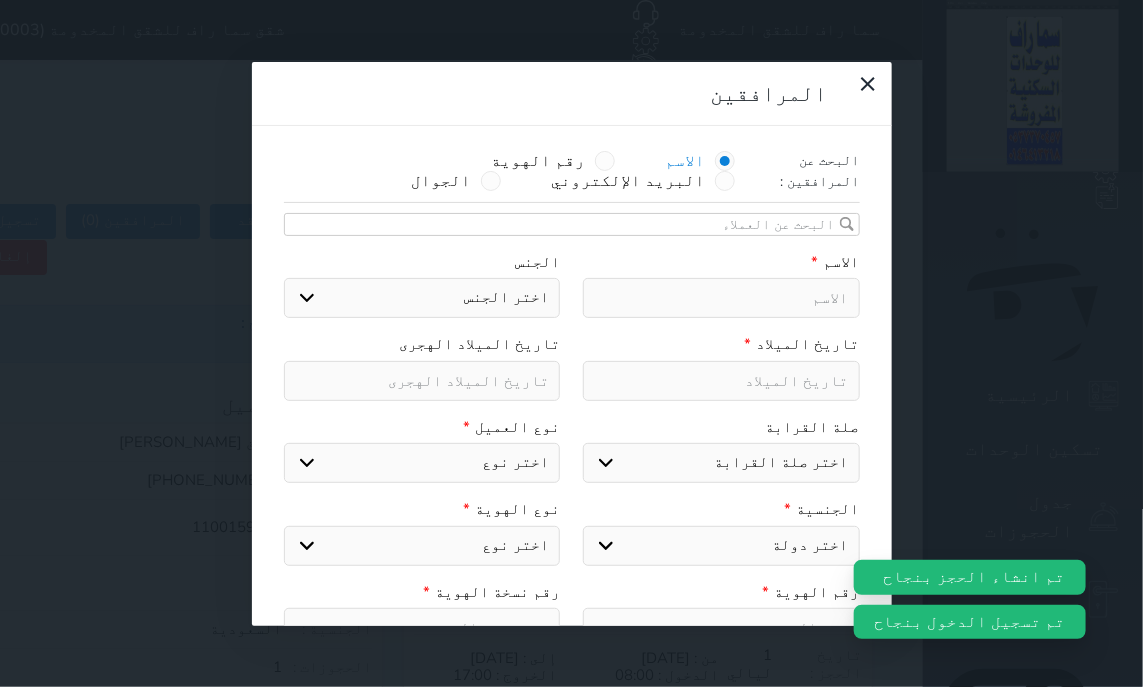type on "م" 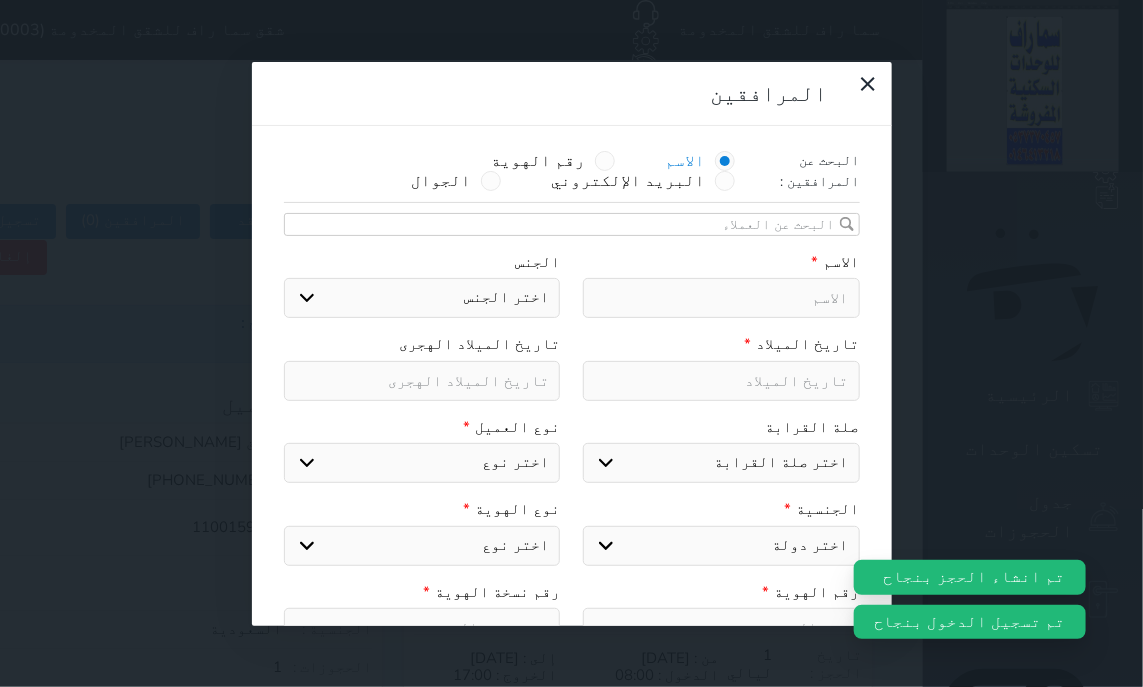 select 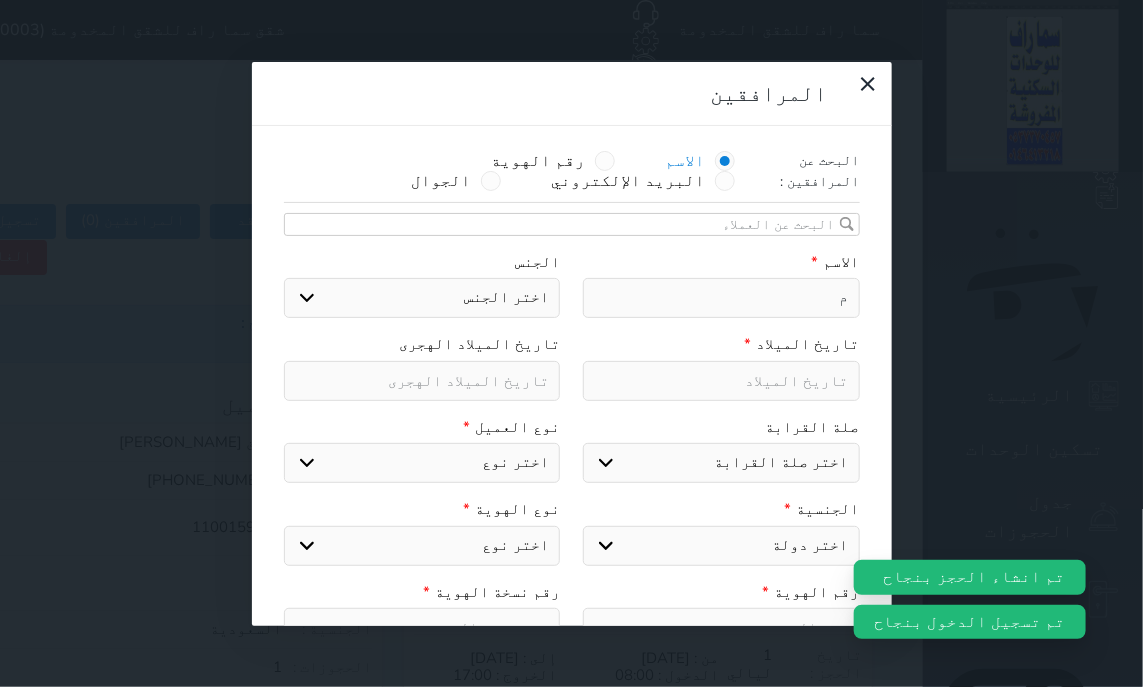type on "مف" 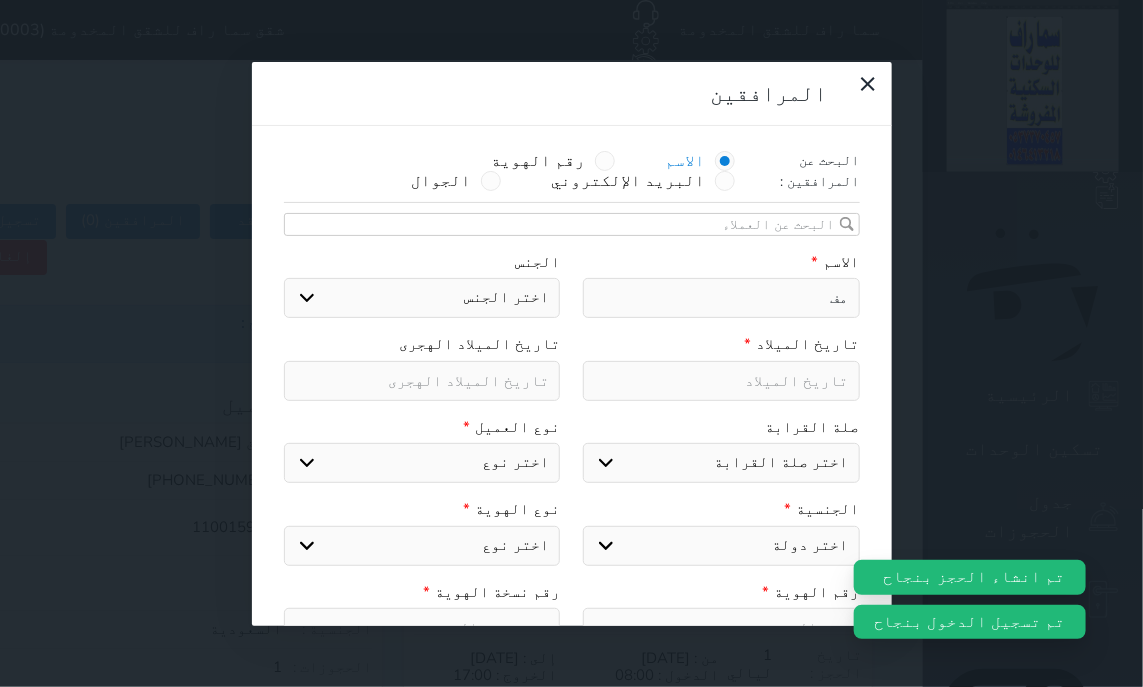 type on "مفي" 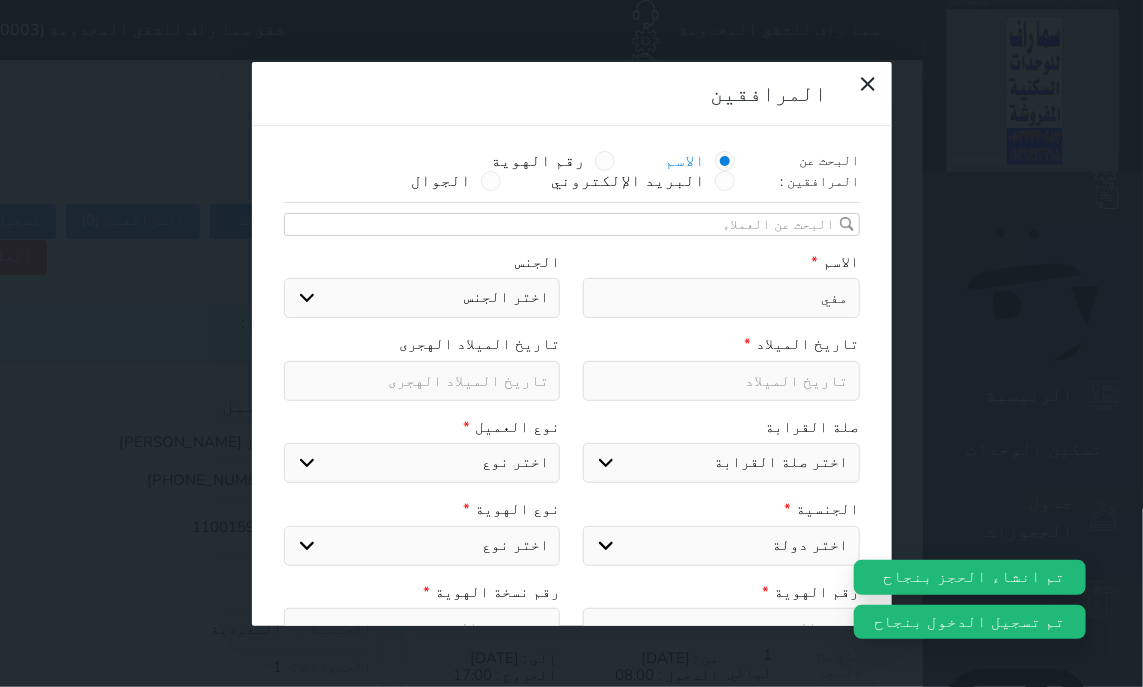 type on "مفيد" 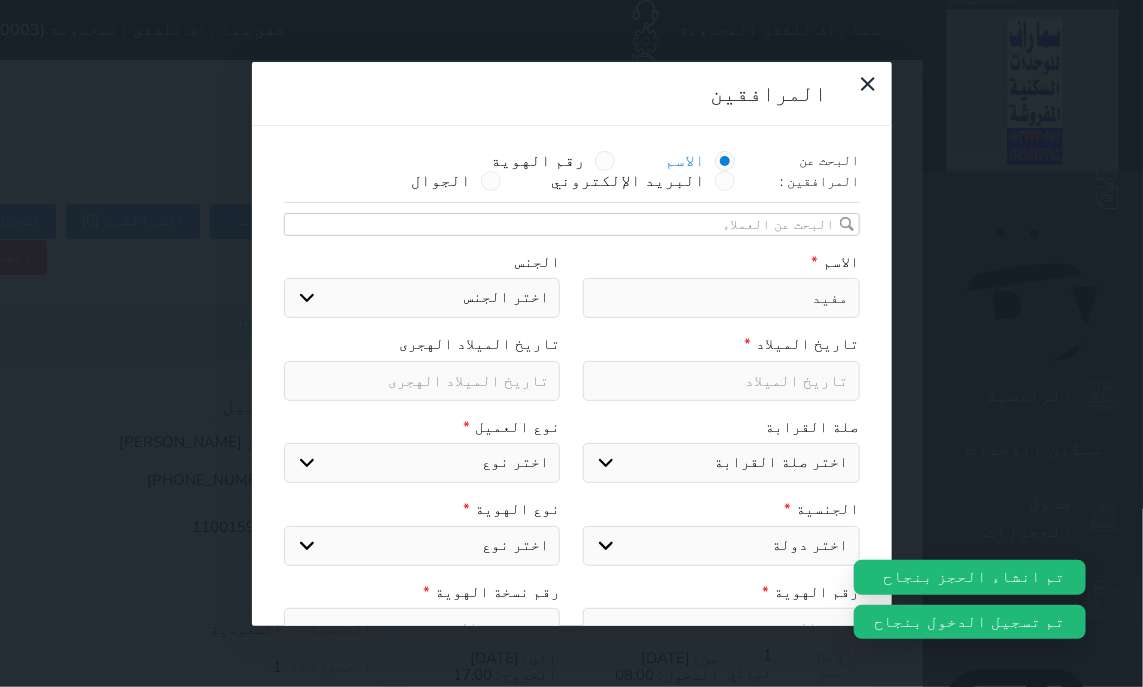 type on "مفيد" 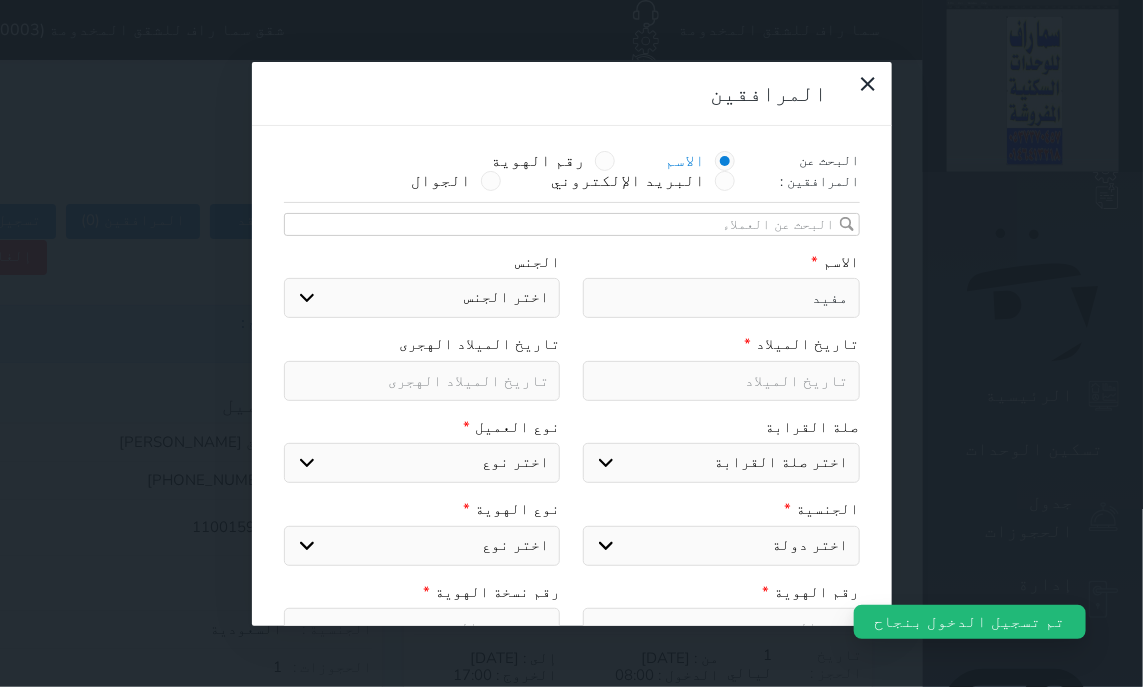 type on "مفيد ا" 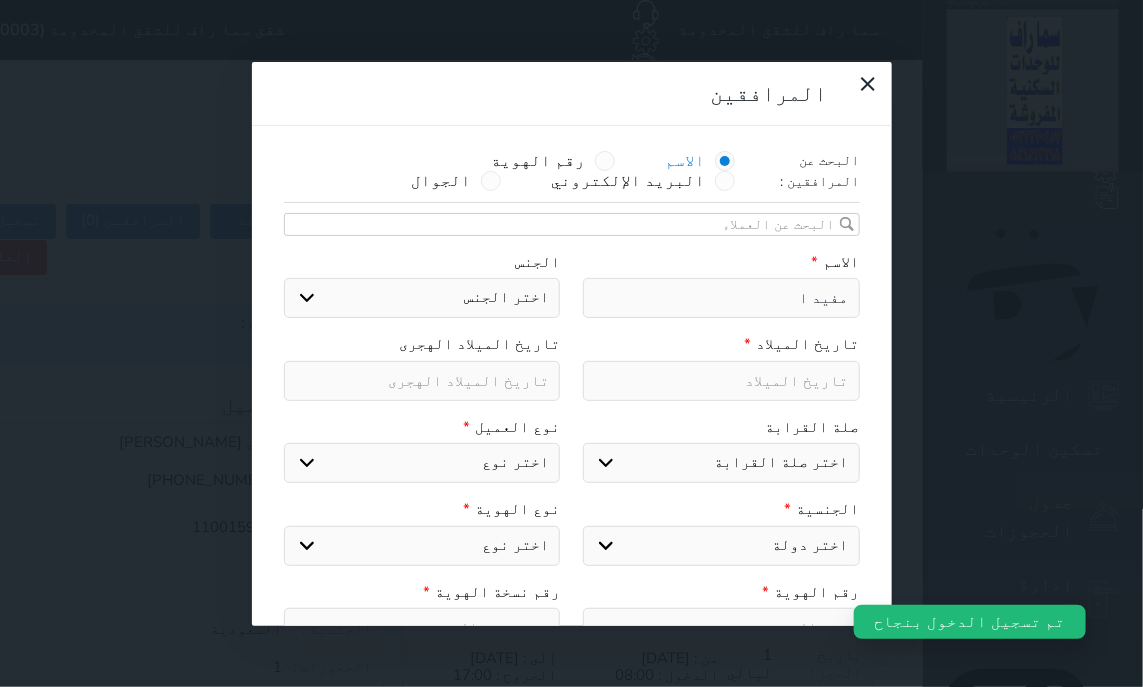 select 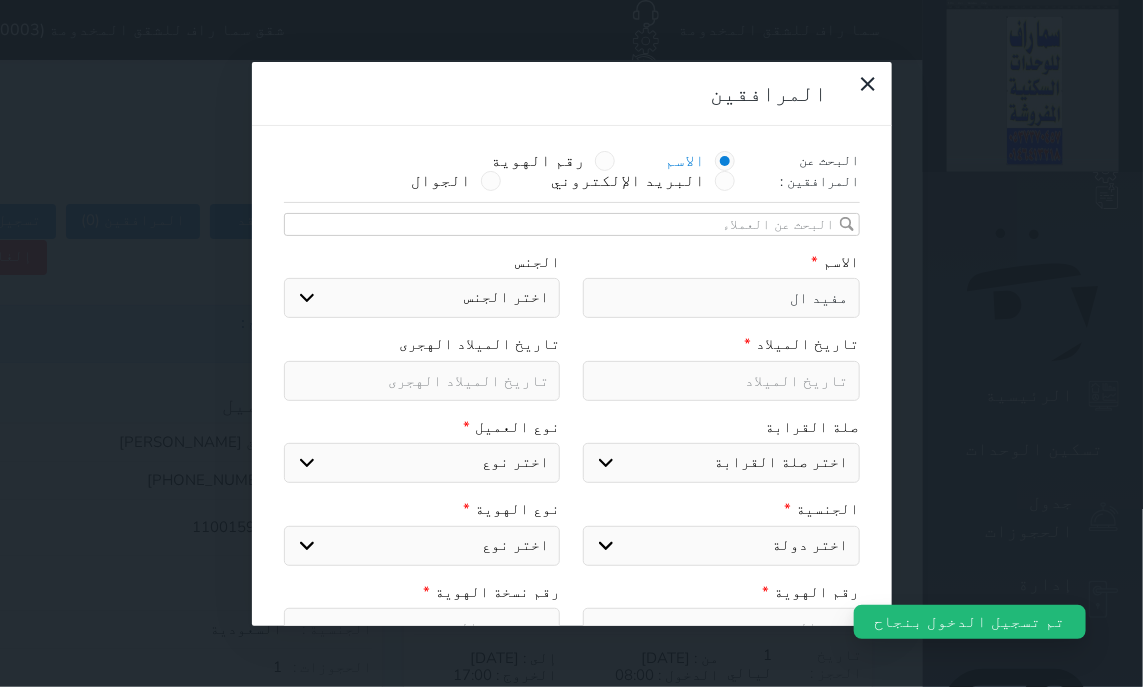 type 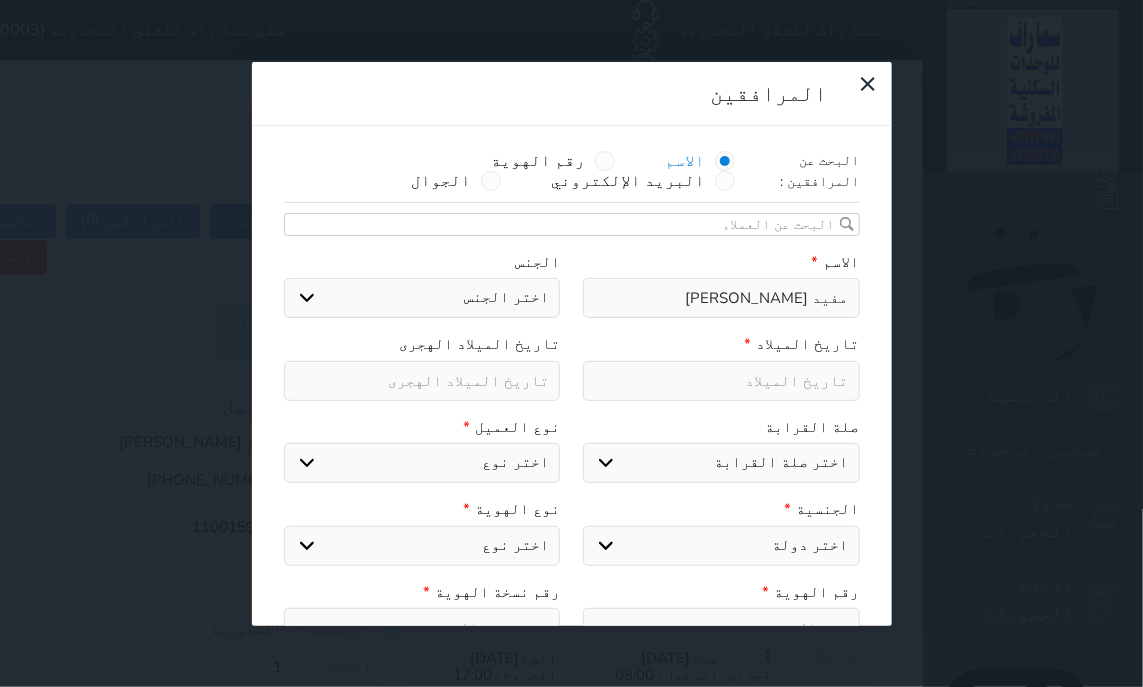 click at bounding box center (422, 381) 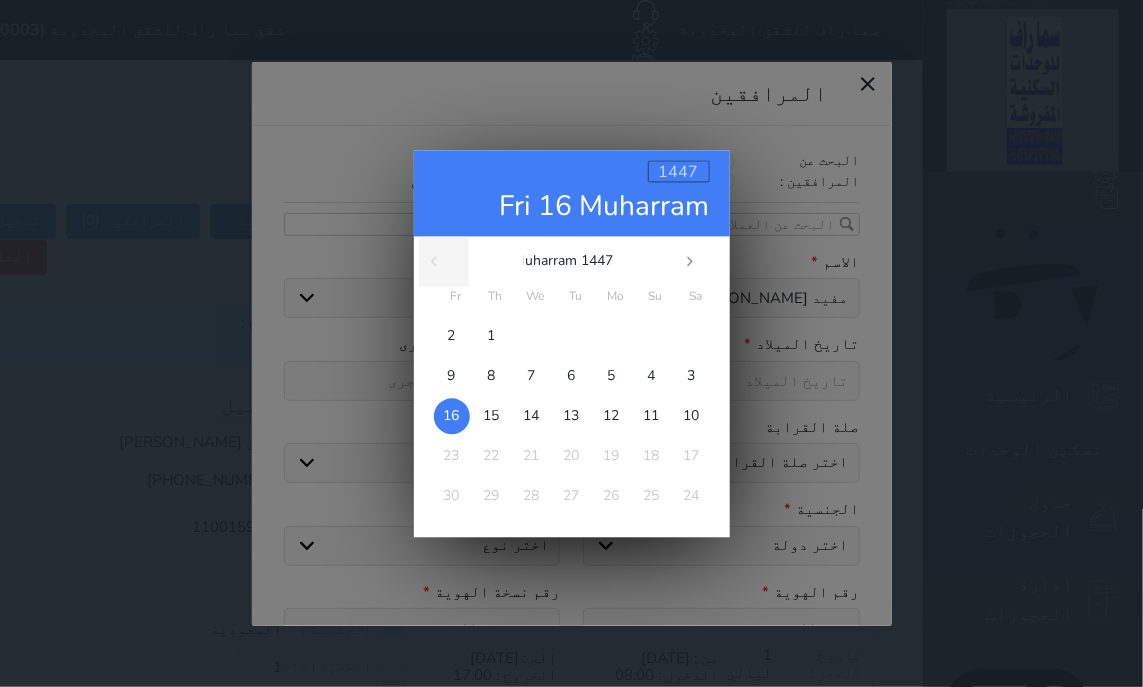 click on "1447" at bounding box center (679, 172) 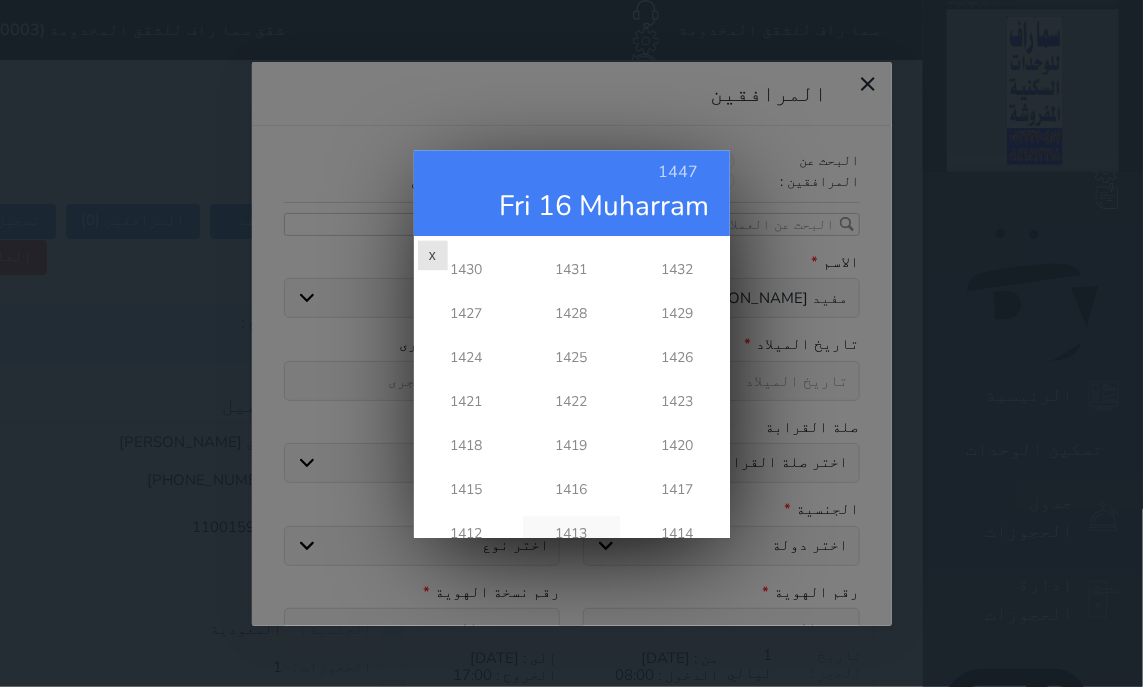 scroll, scrollTop: 223, scrollLeft: 0, axis: vertical 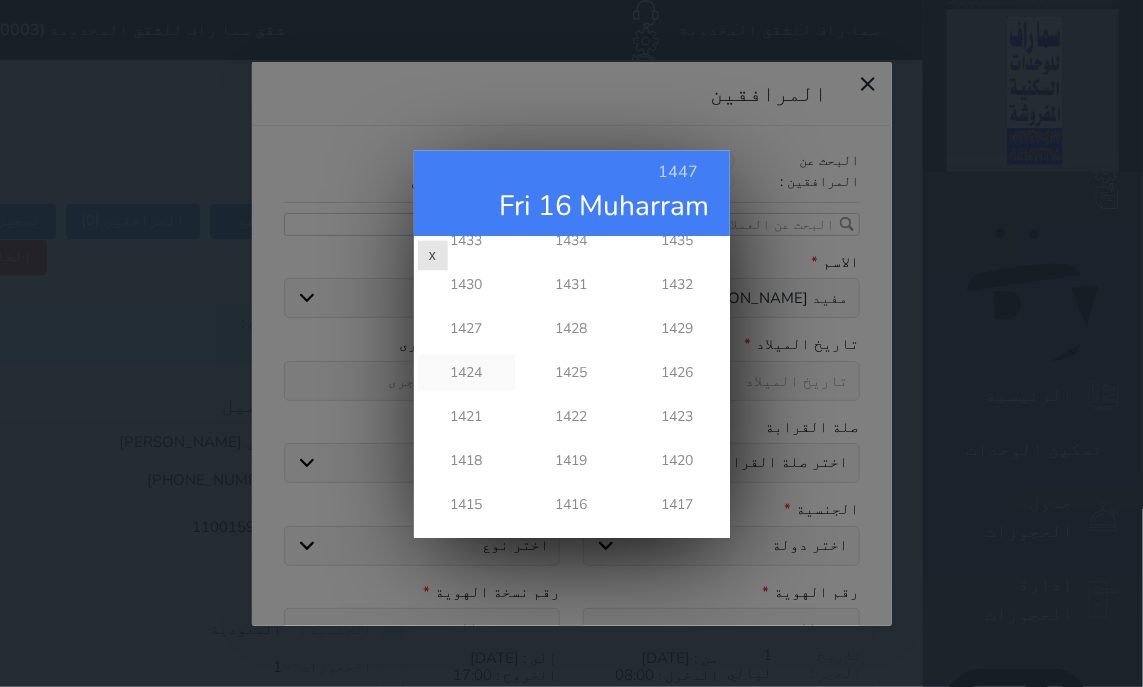 click on "1424" at bounding box center (466, 373) 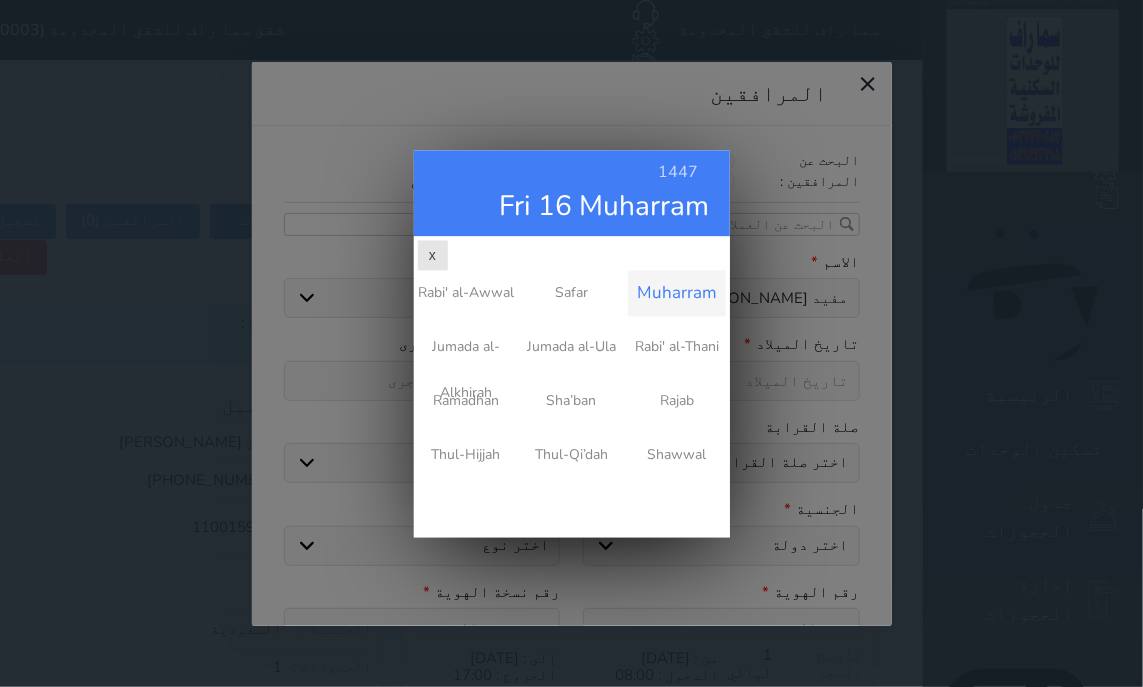 scroll, scrollTop: 0, scrollLeft: 0, axis: both 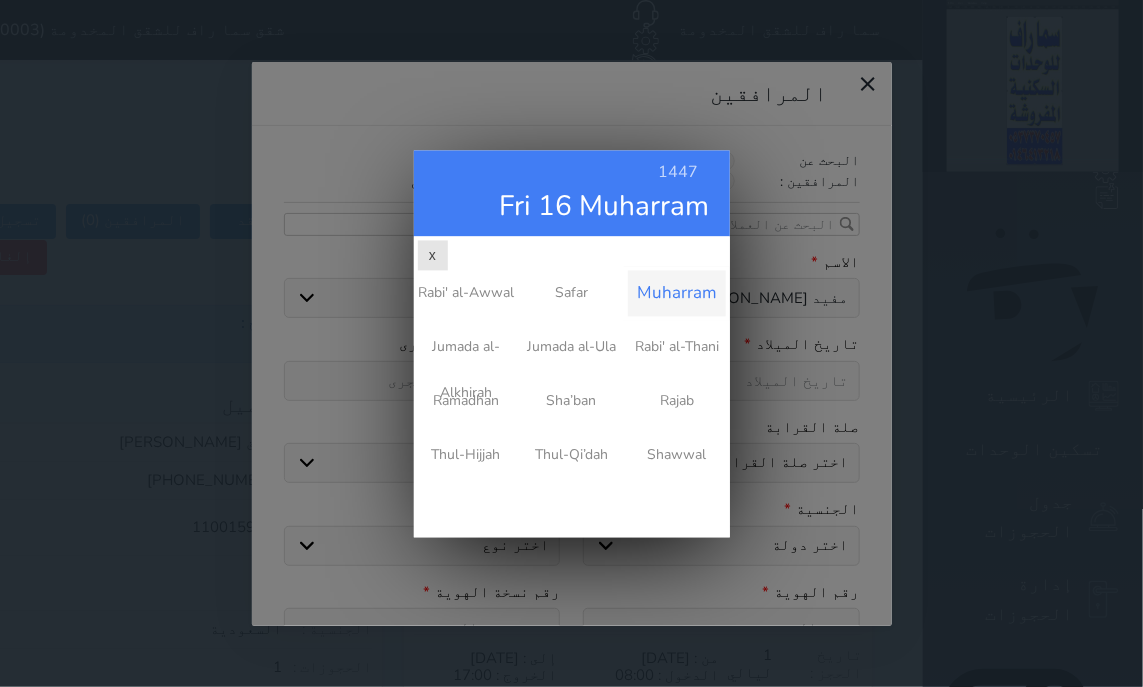 click on "Muharram" at bounding box center [676, 293] 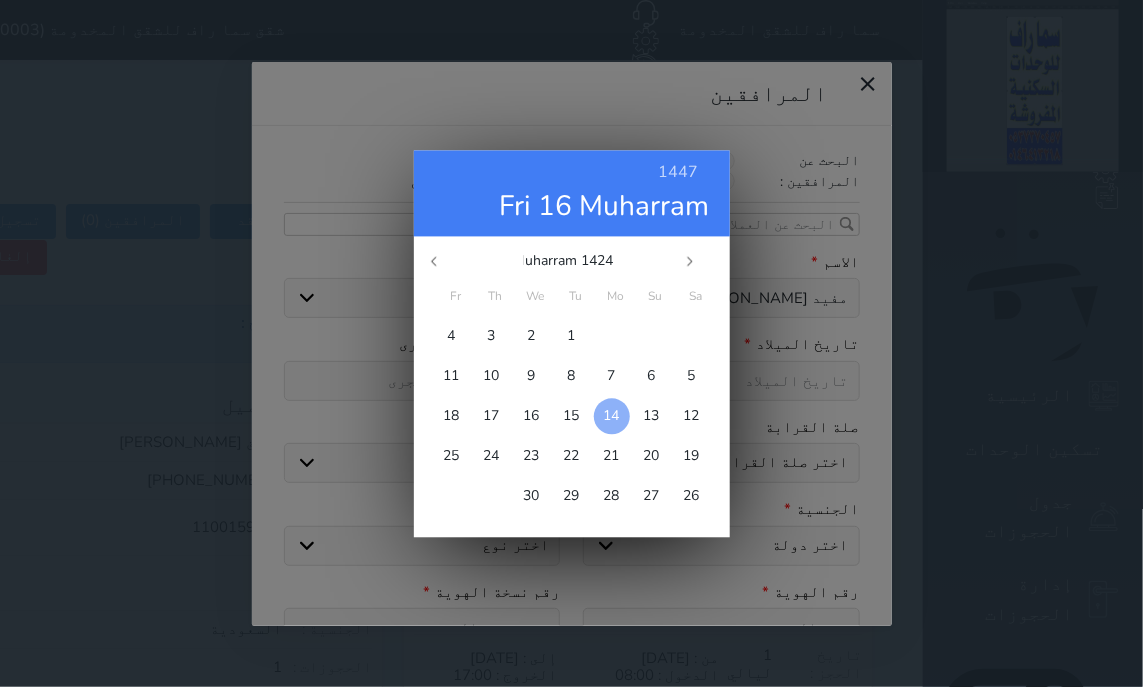 click at bounding box center (612, 416) 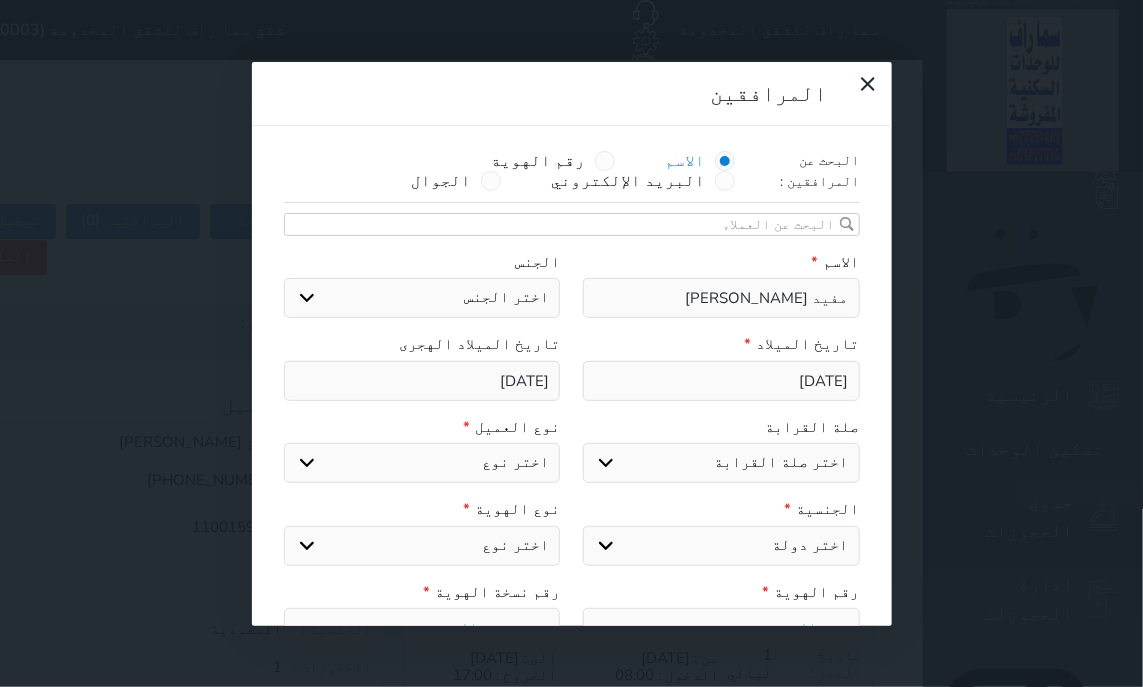 click on "اختر الجنس   ذكر انثى" at bounding box center (422, 298) 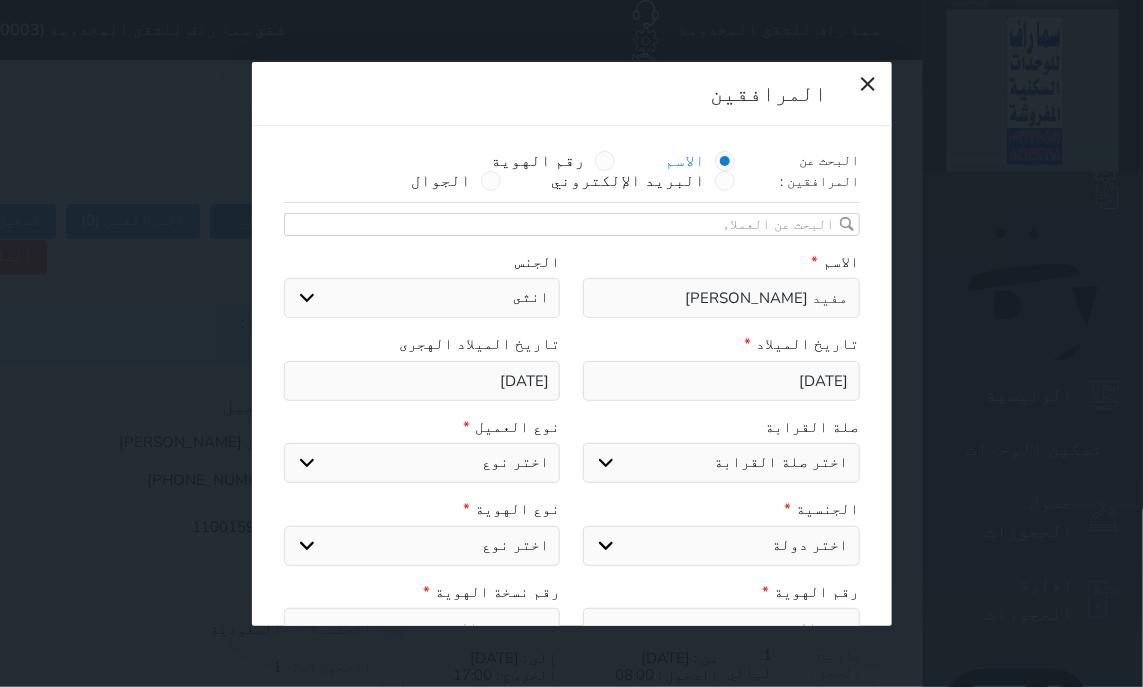 click on "انثى" at bounding box center [0, 0] 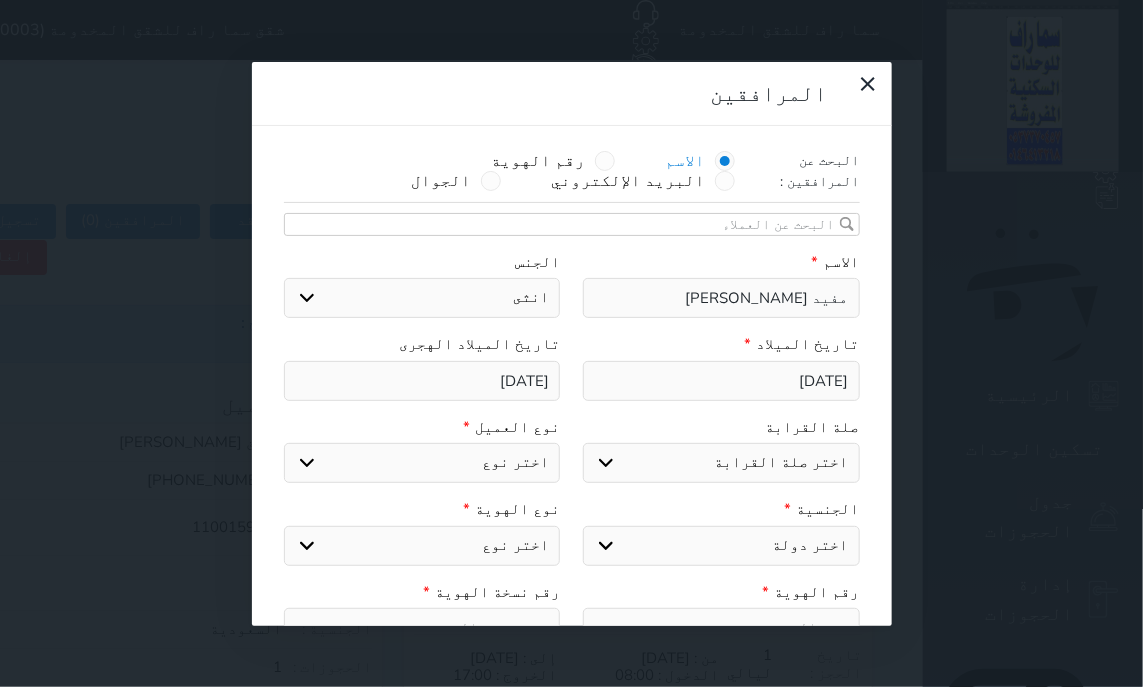 click on "اختر صلة القرابة   ابن ابنه زوجة اخ اخت اب ام زوج أخرى" at bounding box center (721, 463) 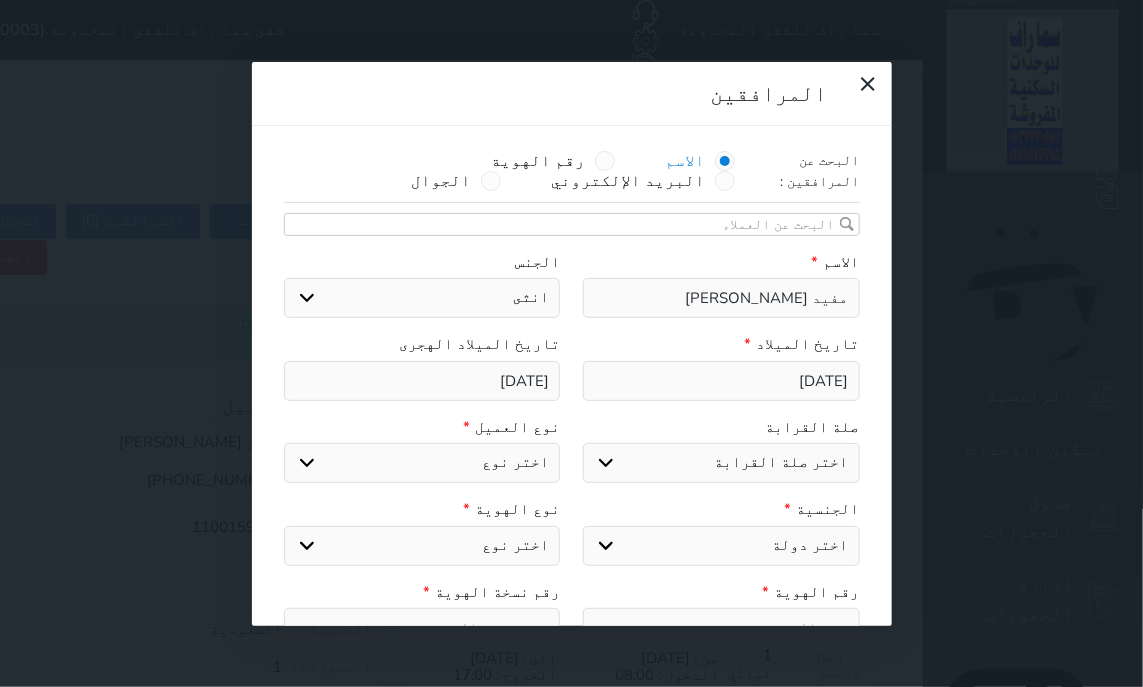 click on "زوجة" at bounding box center [0, 0] 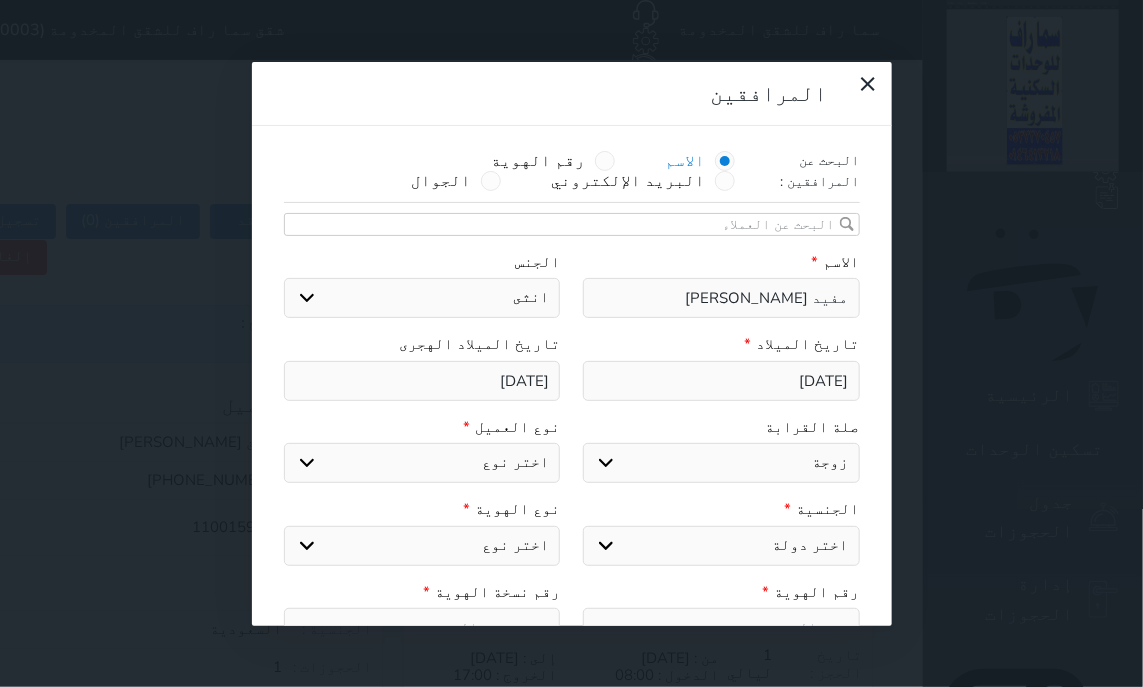 click on "اختر نوع   مواطن مواطن خليجي زائر مقيم" at bounding box center (422, 463) 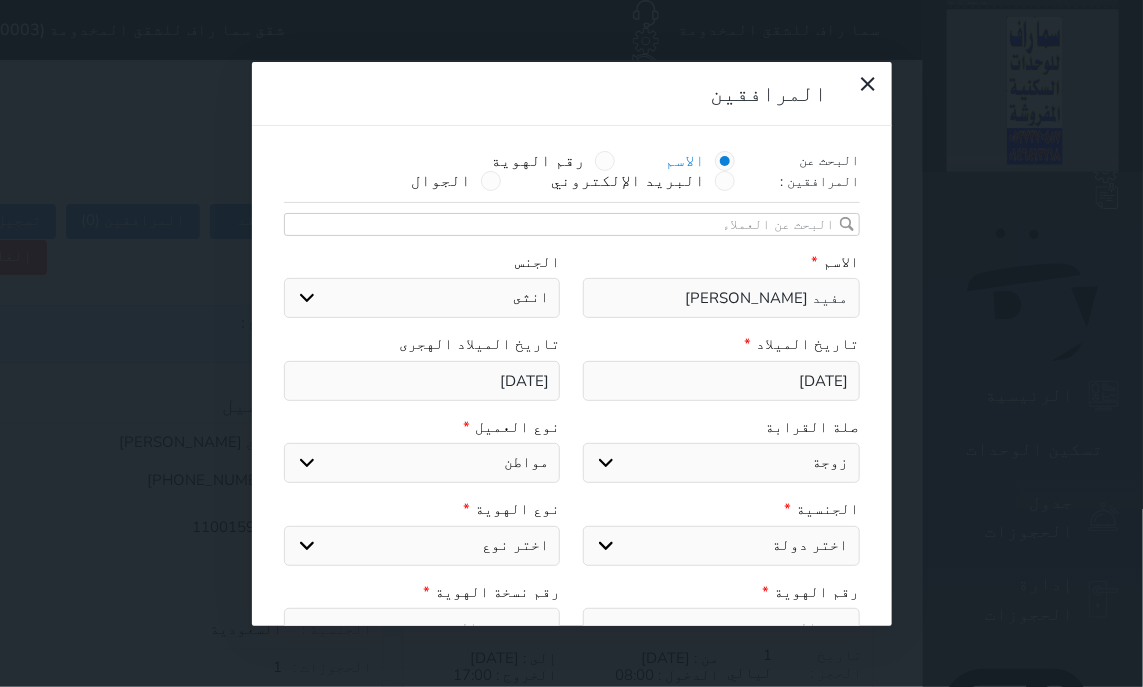 click on "مواطن" at bounding box center [0, 0] 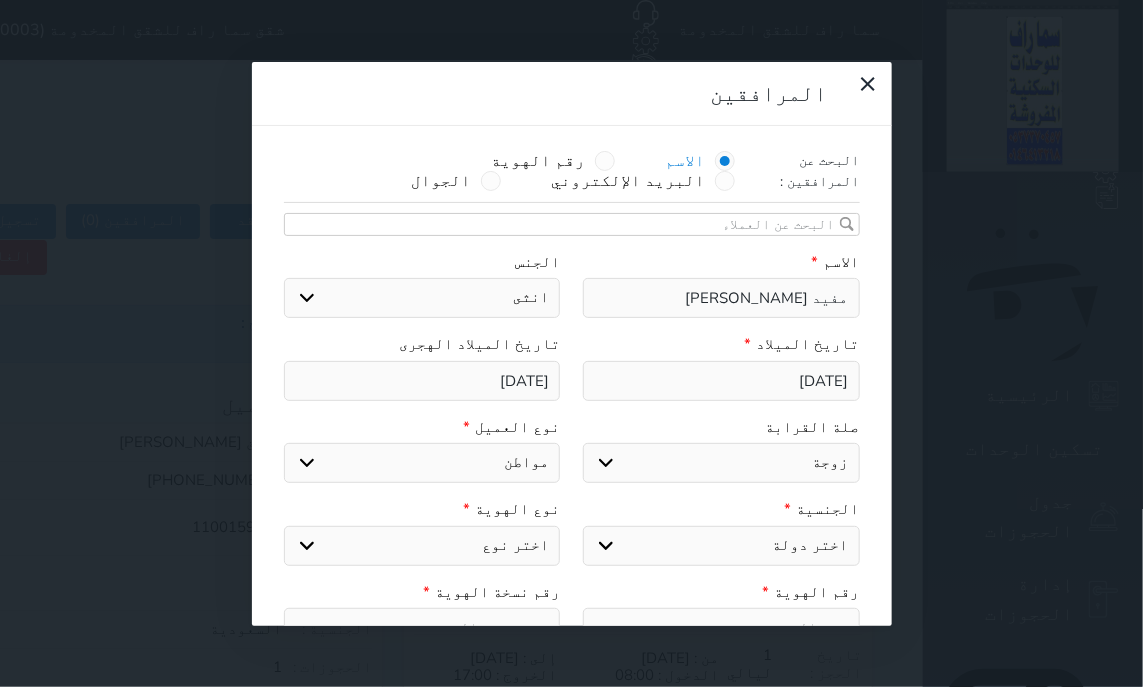 click on "اختر نوع   هوية وطنية هوية عائلية جواز السفر" at bounding box center (422, 546) 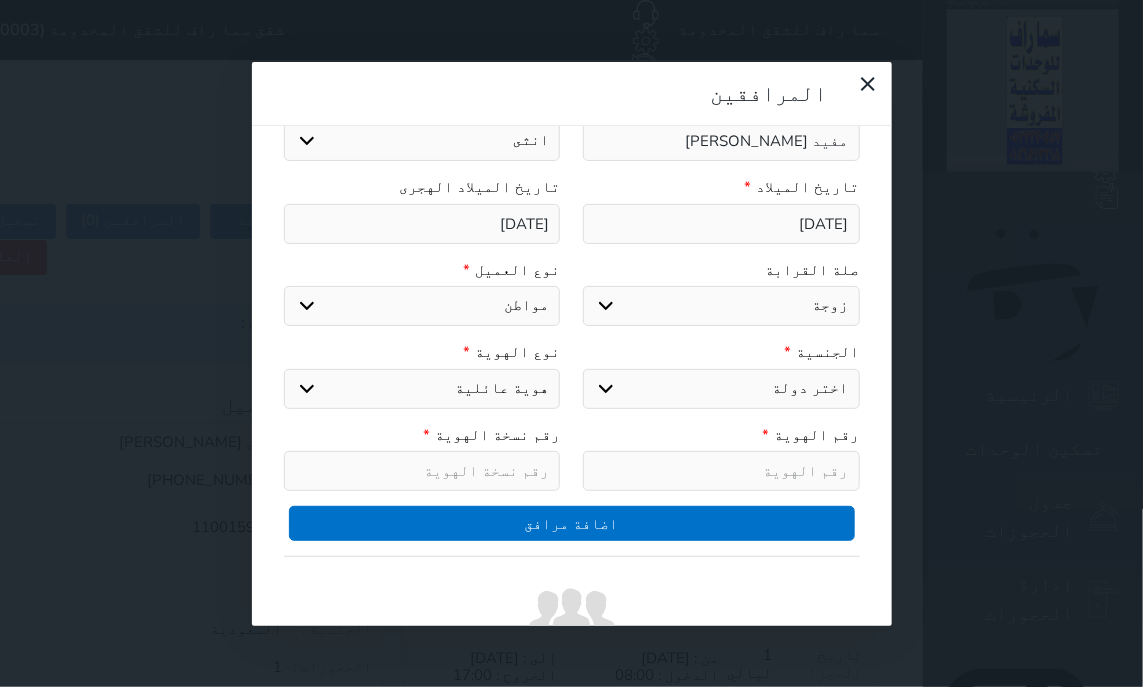 scroll, scrollTop: 252, scrollLeft: 0, axis: vertical 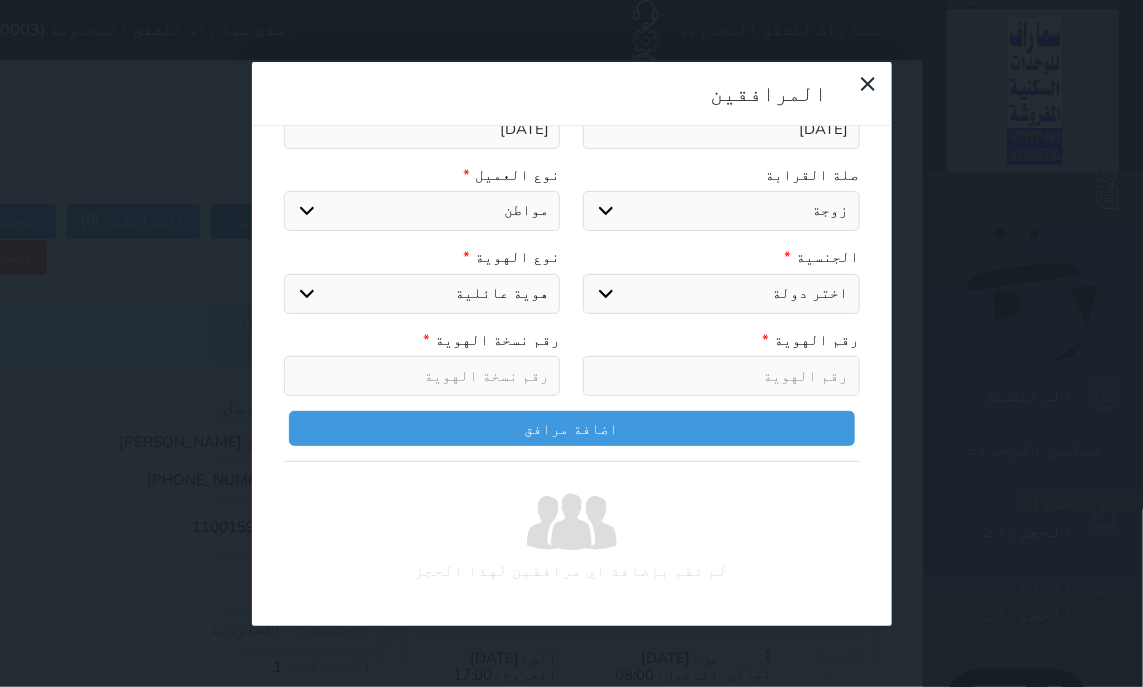 click at bounding box center [721, 376] 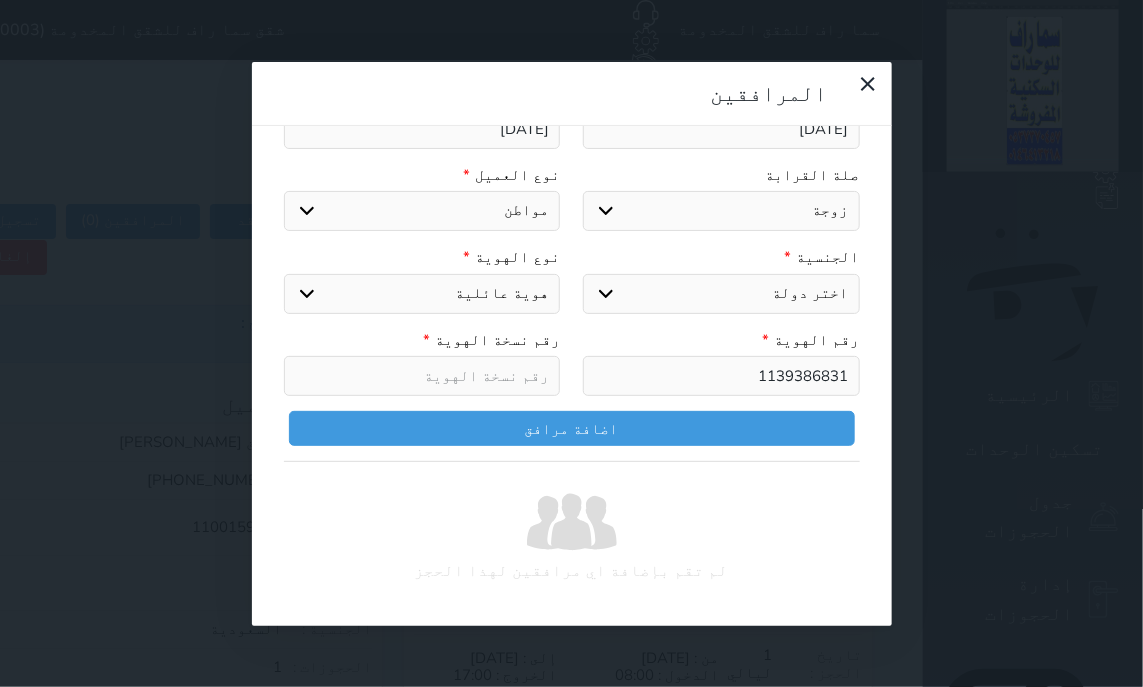click at bounding box center (422, 376) 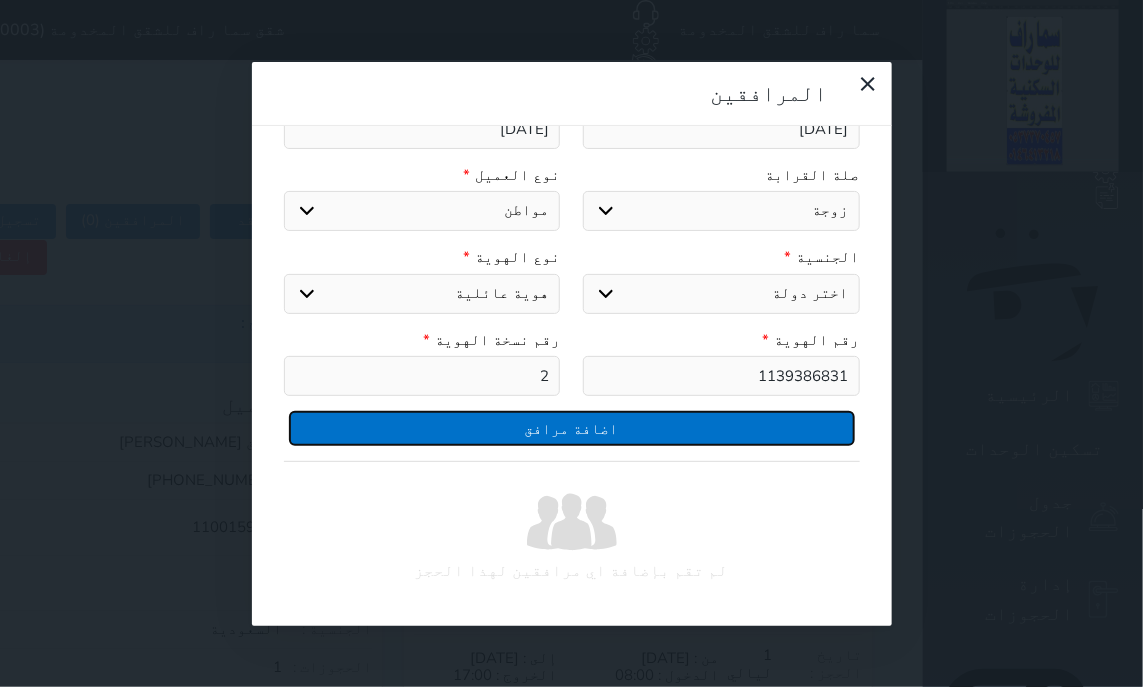 click on "اضافة مرافق" at bounding box center [572, 428] 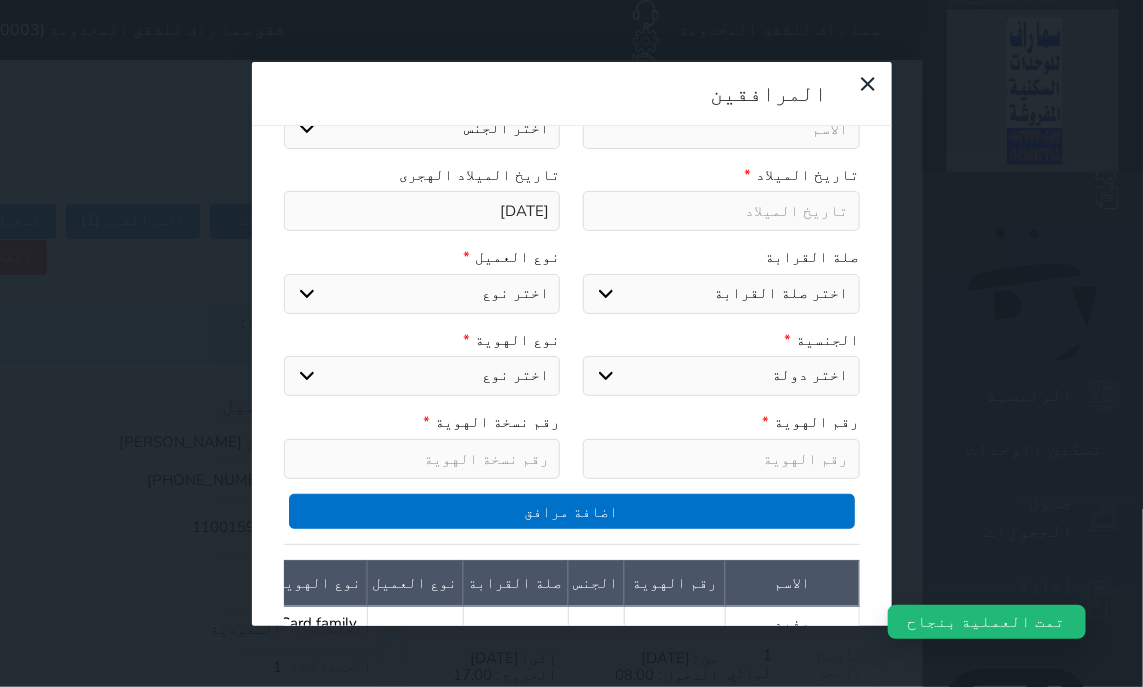 scroll, scrollTop: 335, scrollLeft: 0, axis: vertical 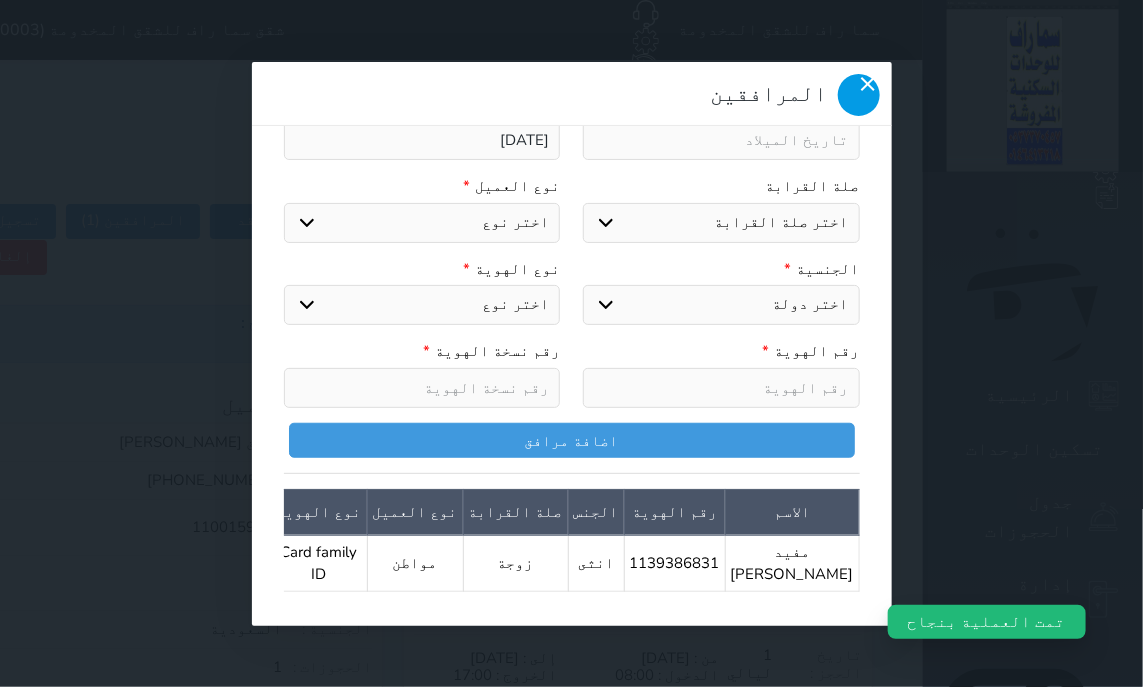 click 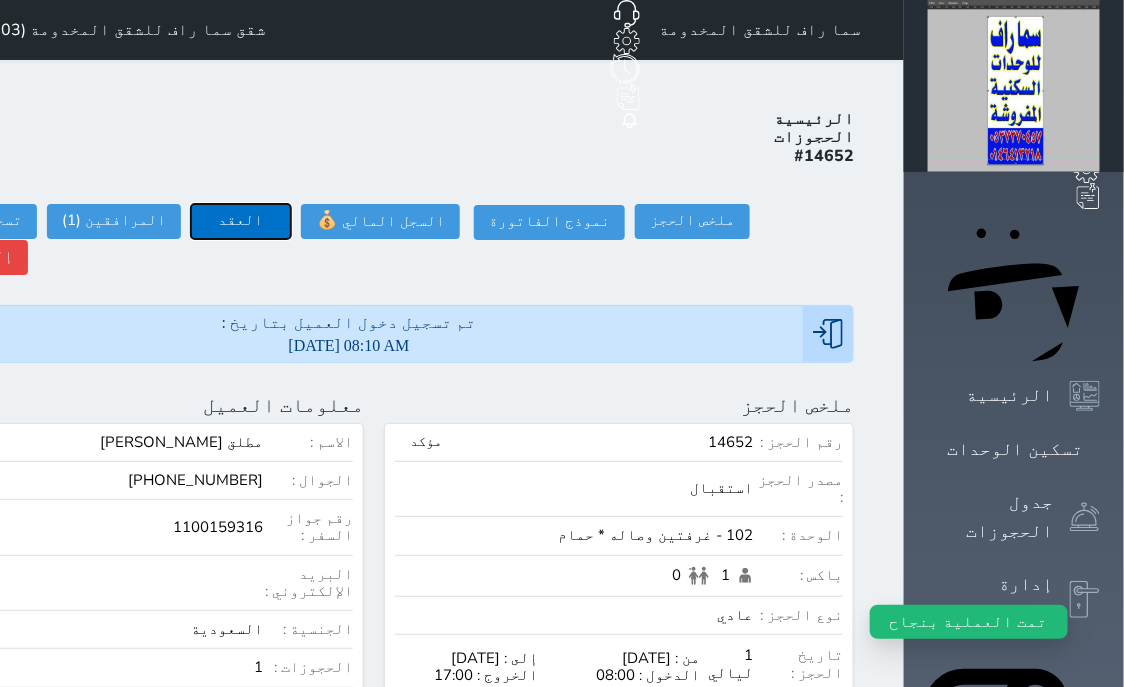 click on "العقد" at bounding box center [241, 221] 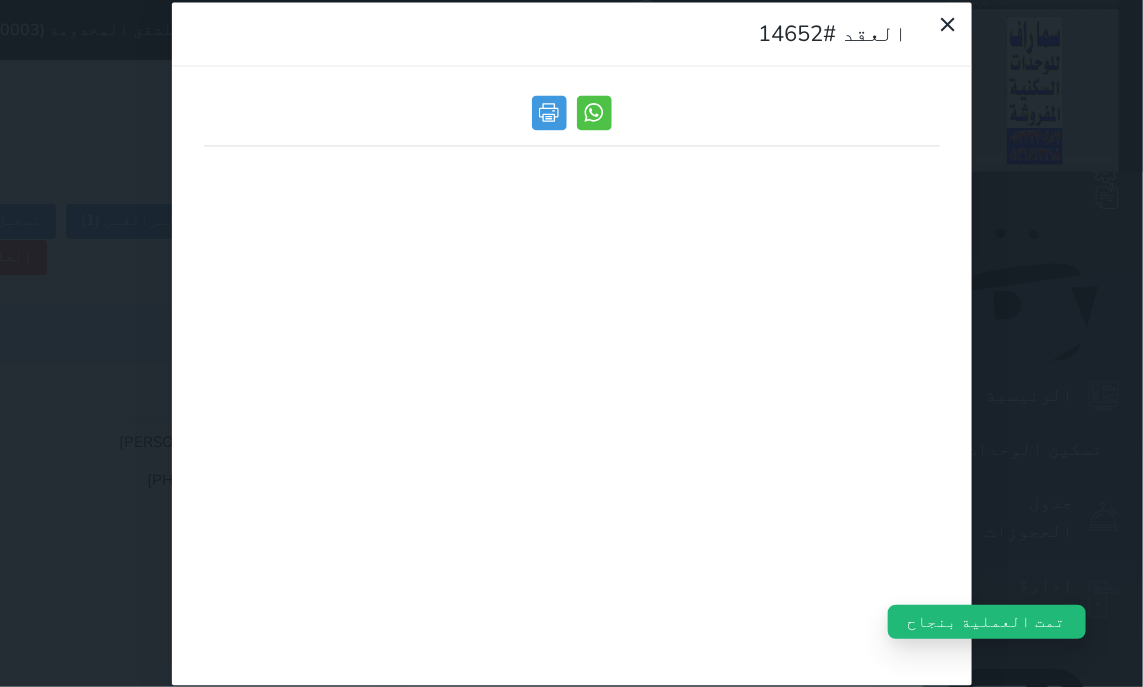 click at bounding box center (571, 118) 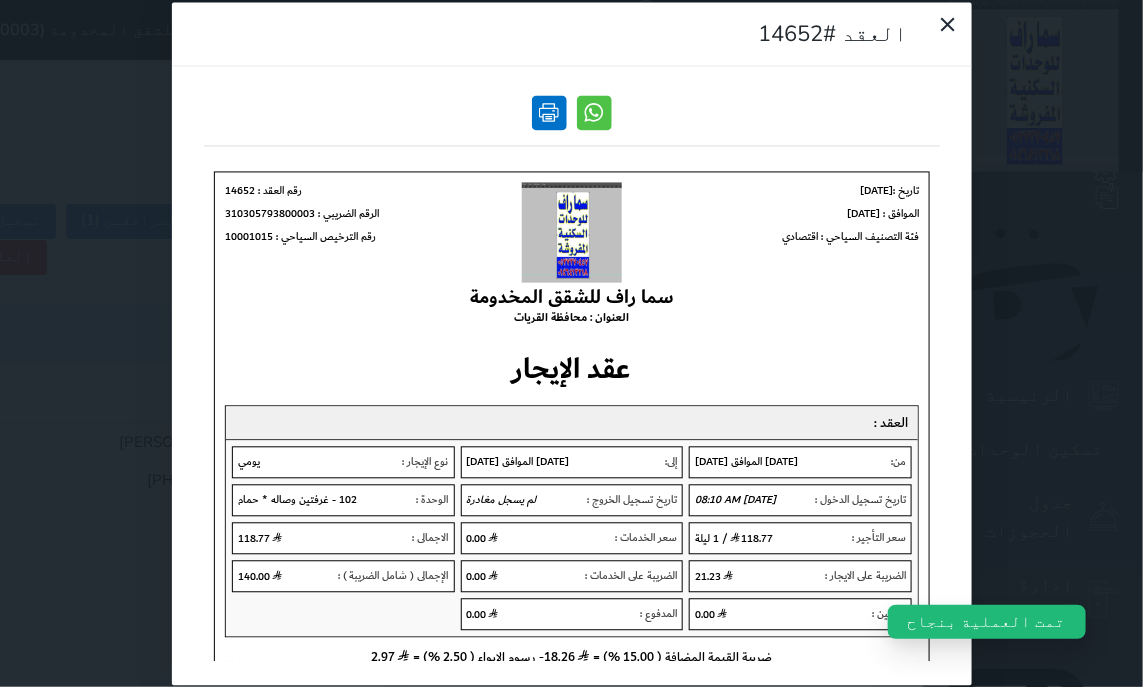scroll, scrollTop: 0, scrollLeft: 0, axis: both 